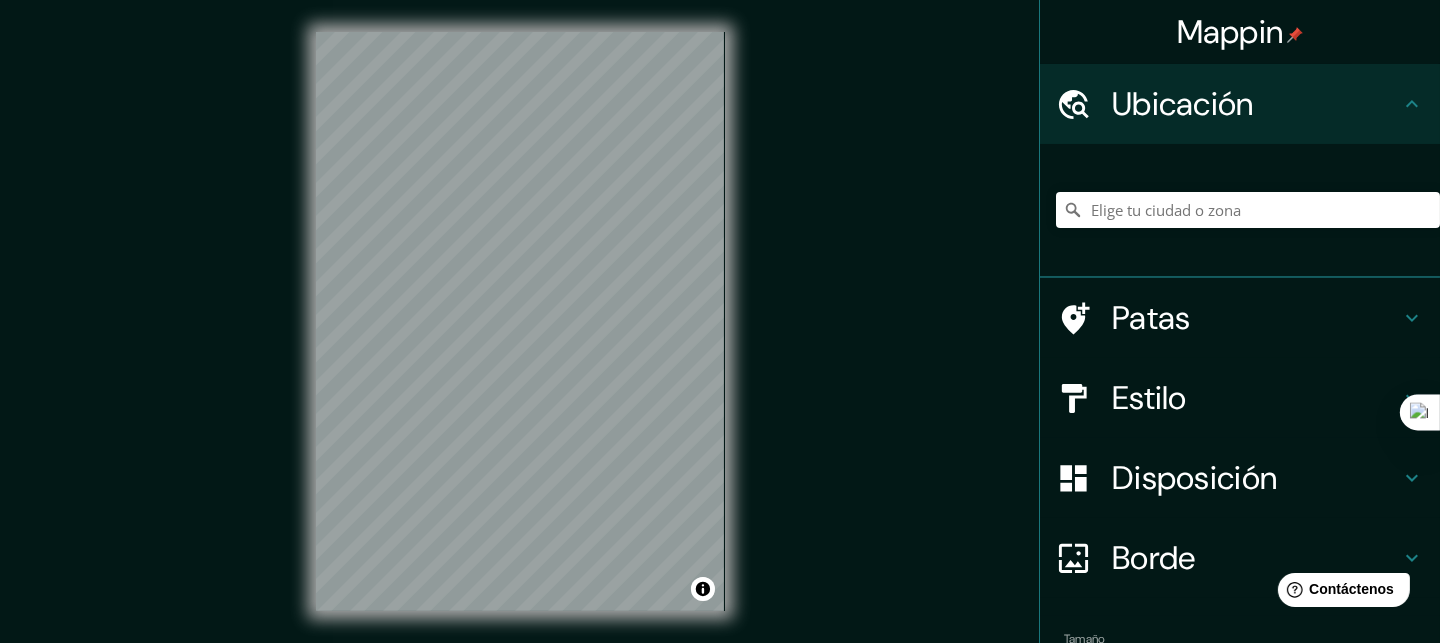 scroll, scrollTop: 0, scrollLeft: 0, axis: both 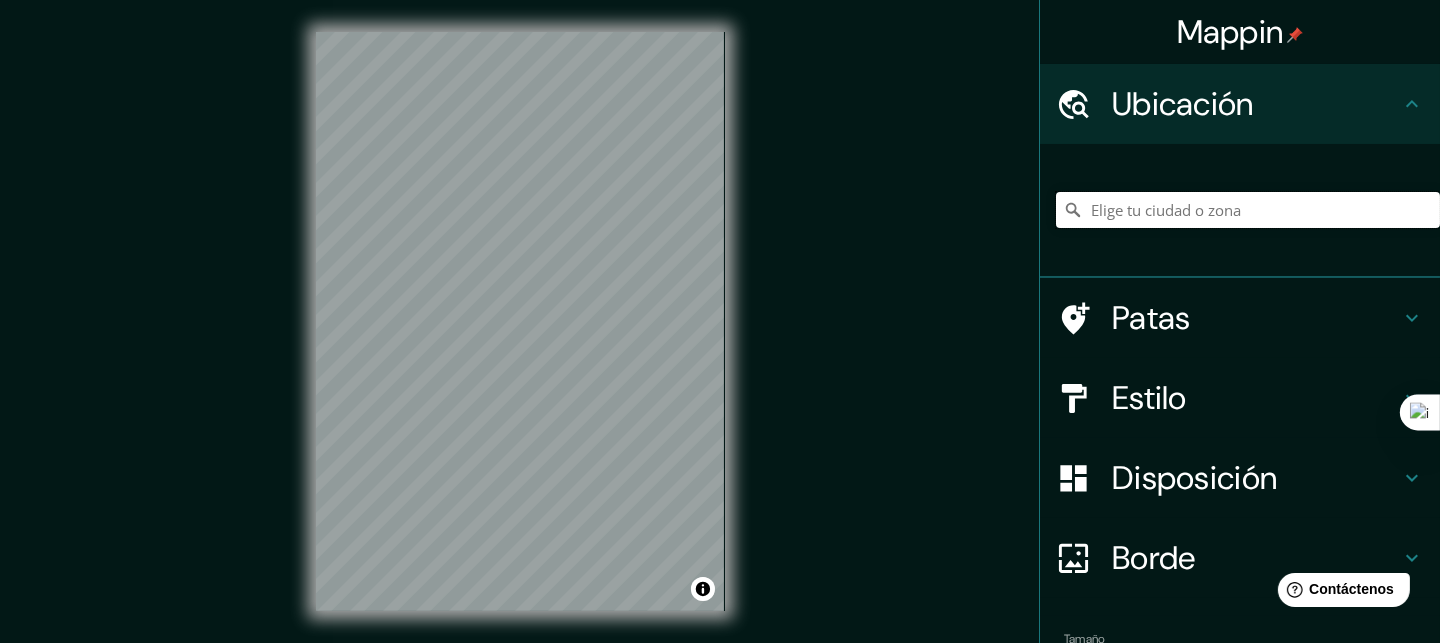 click at bounding box center [1248, 210] 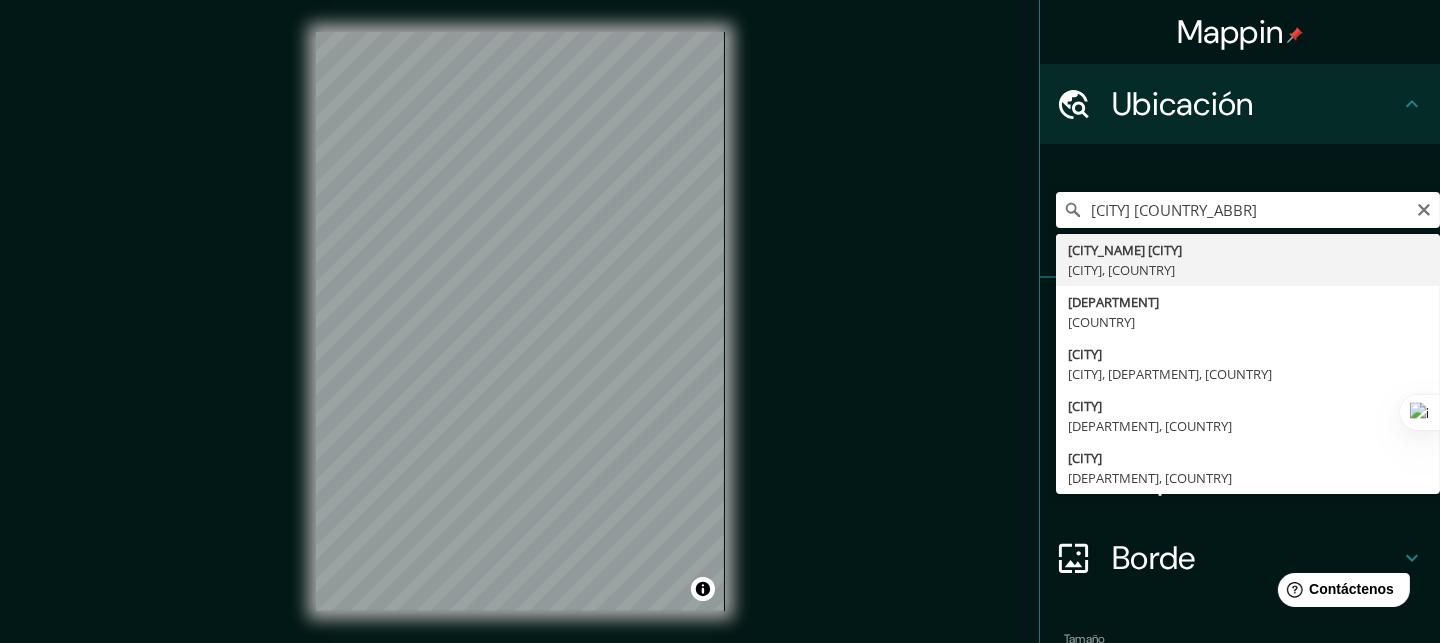 type on "Nuestra Señora de La Paz, Departamento de La Paz, Bolivia" 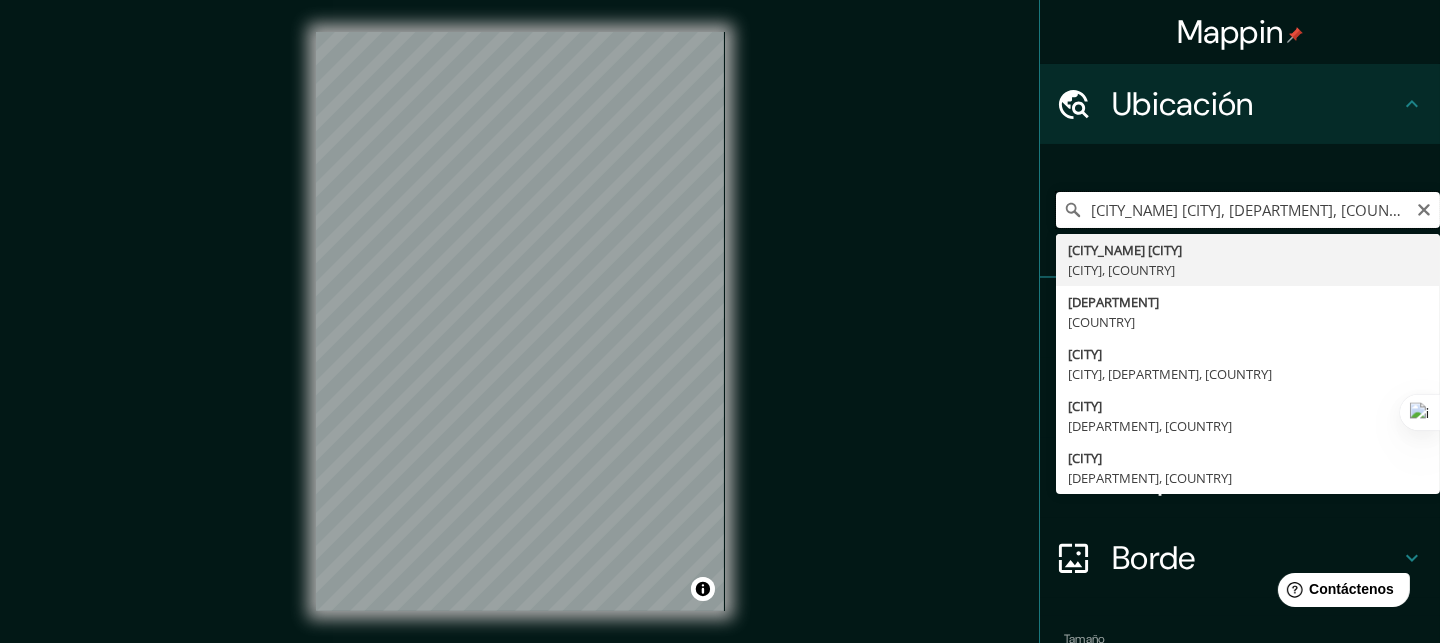 scroll, scrollTop: 0, scrollLeft: 0, axis: both 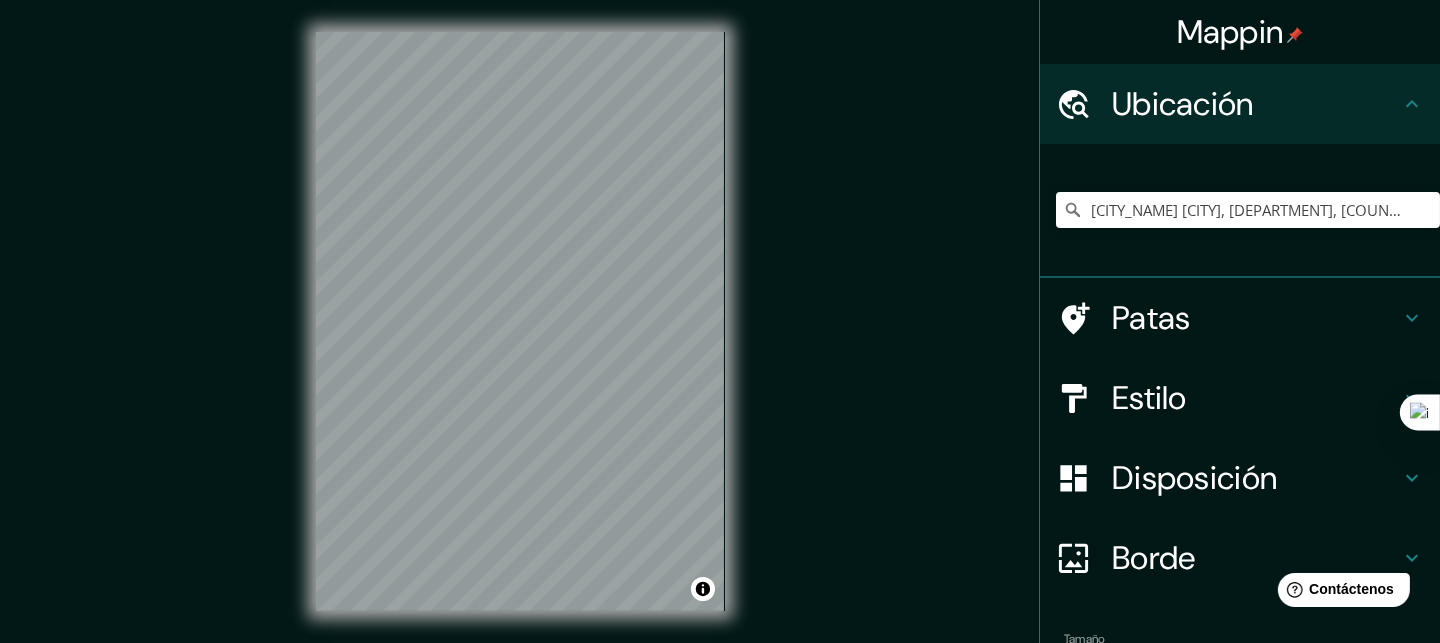 click on "Estilo" at bounding box center (1149, 398) 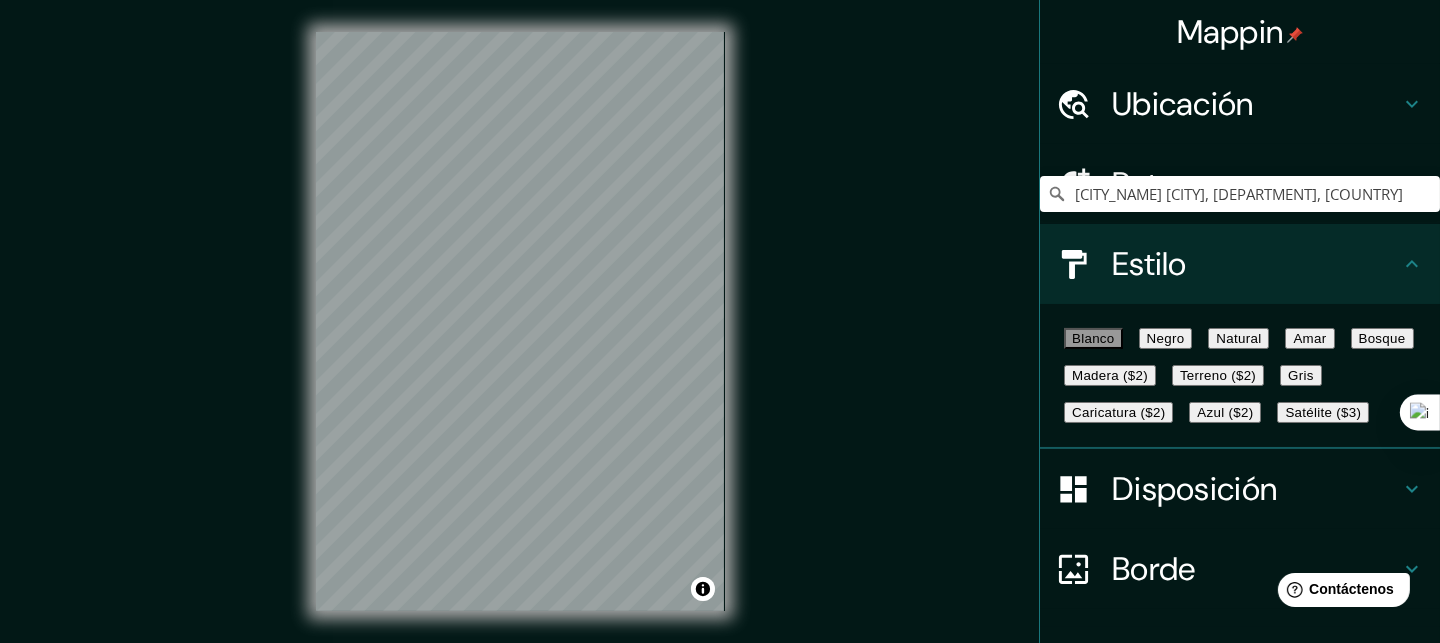 click on "Gris" at bounding box center (1301, 375) 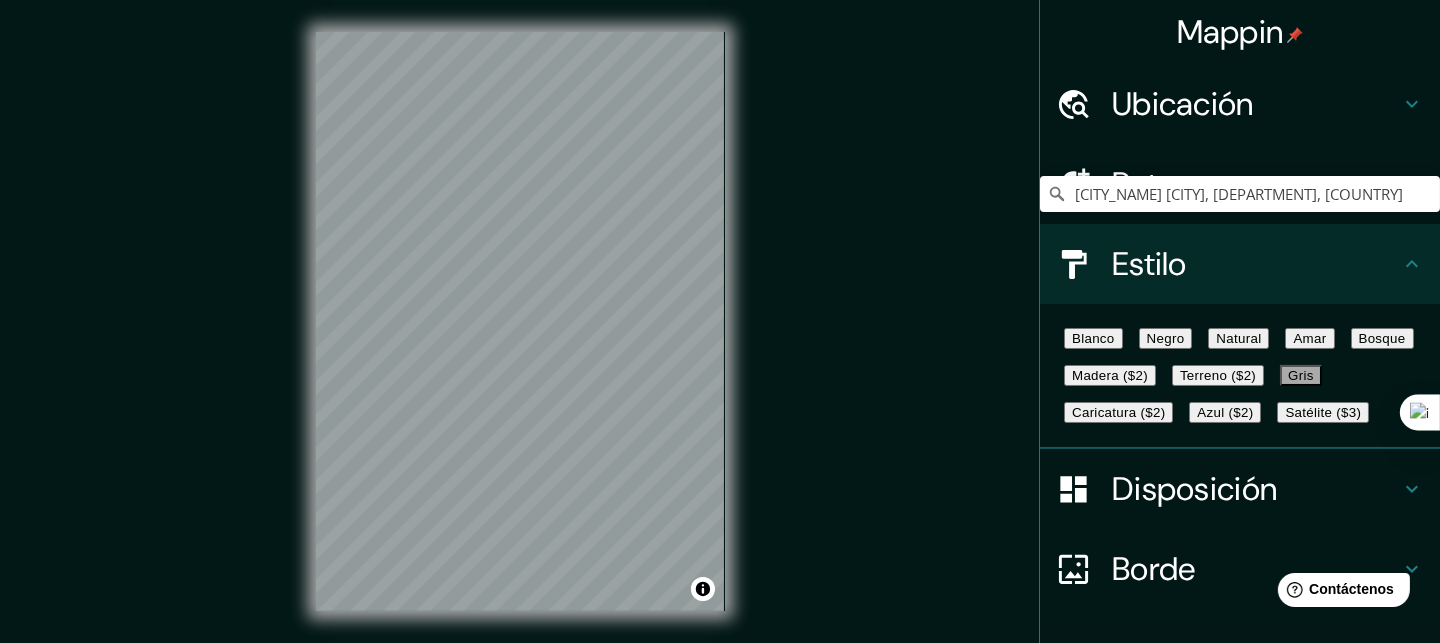 click on "Natural" at bounding box center (1238, 338) 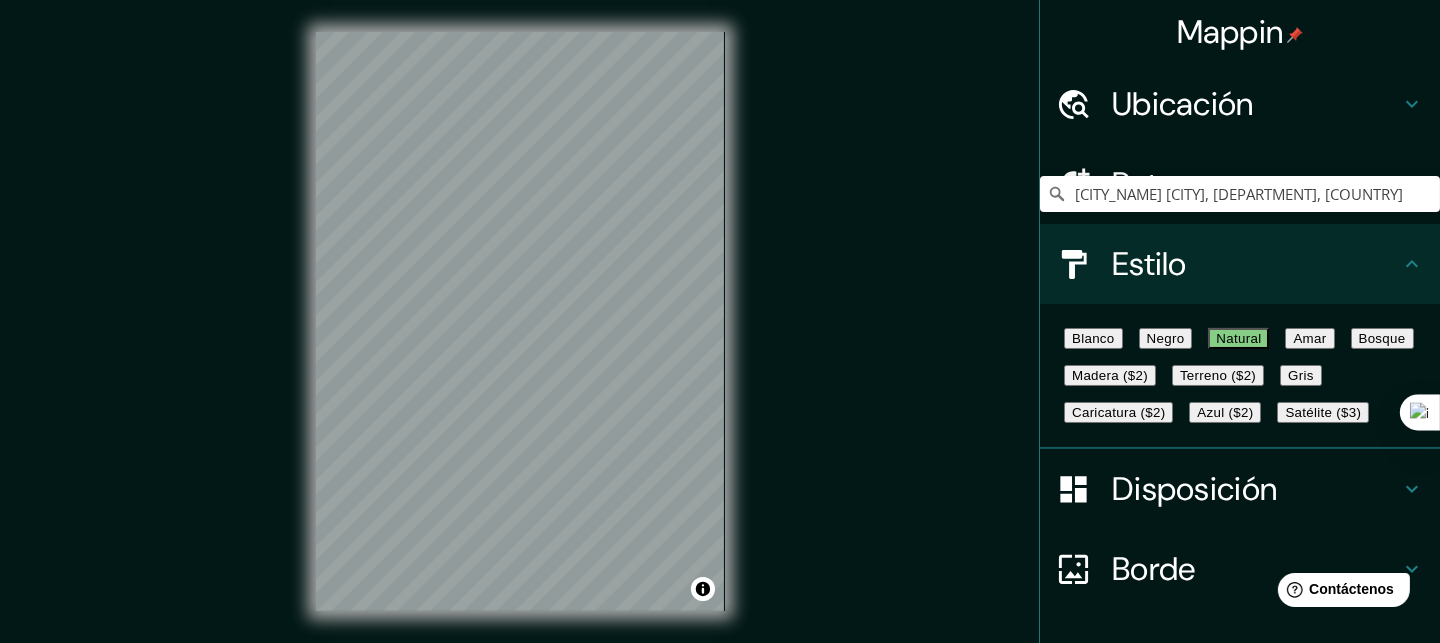 click on "Negro" at bounding box center (1166, 338) 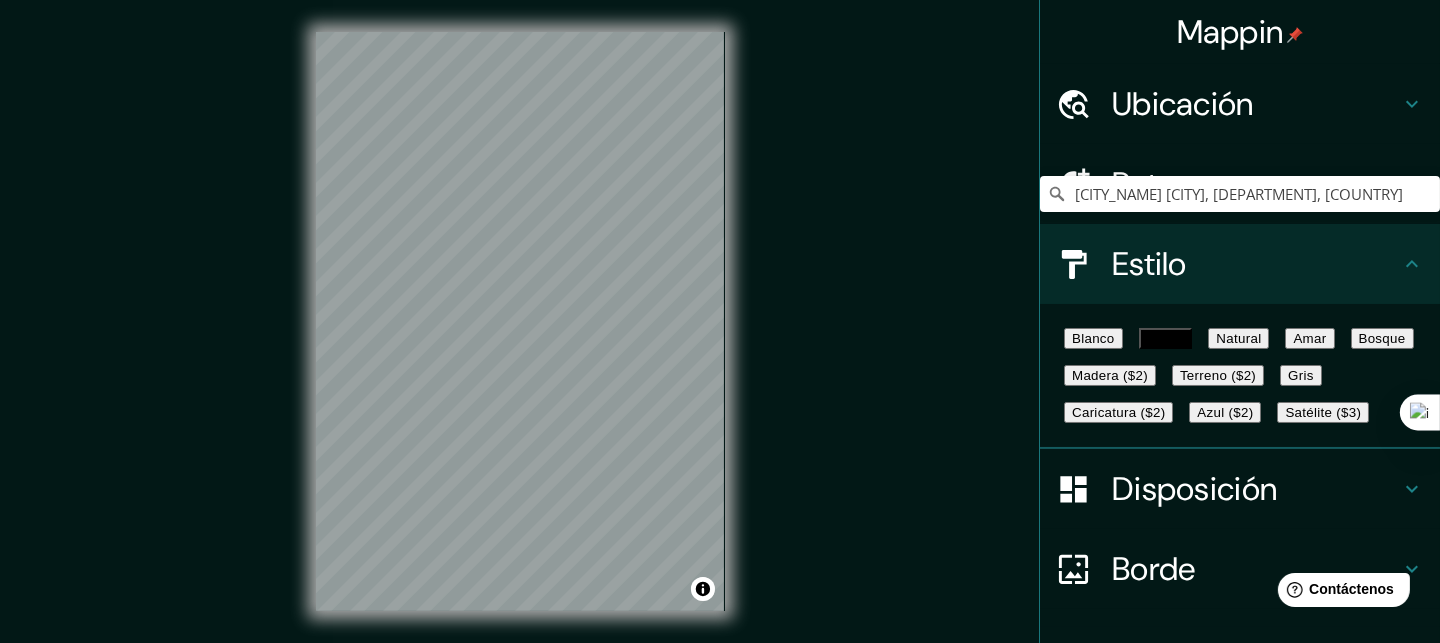 click on "Blanco" at bounding box center (1093, 338) 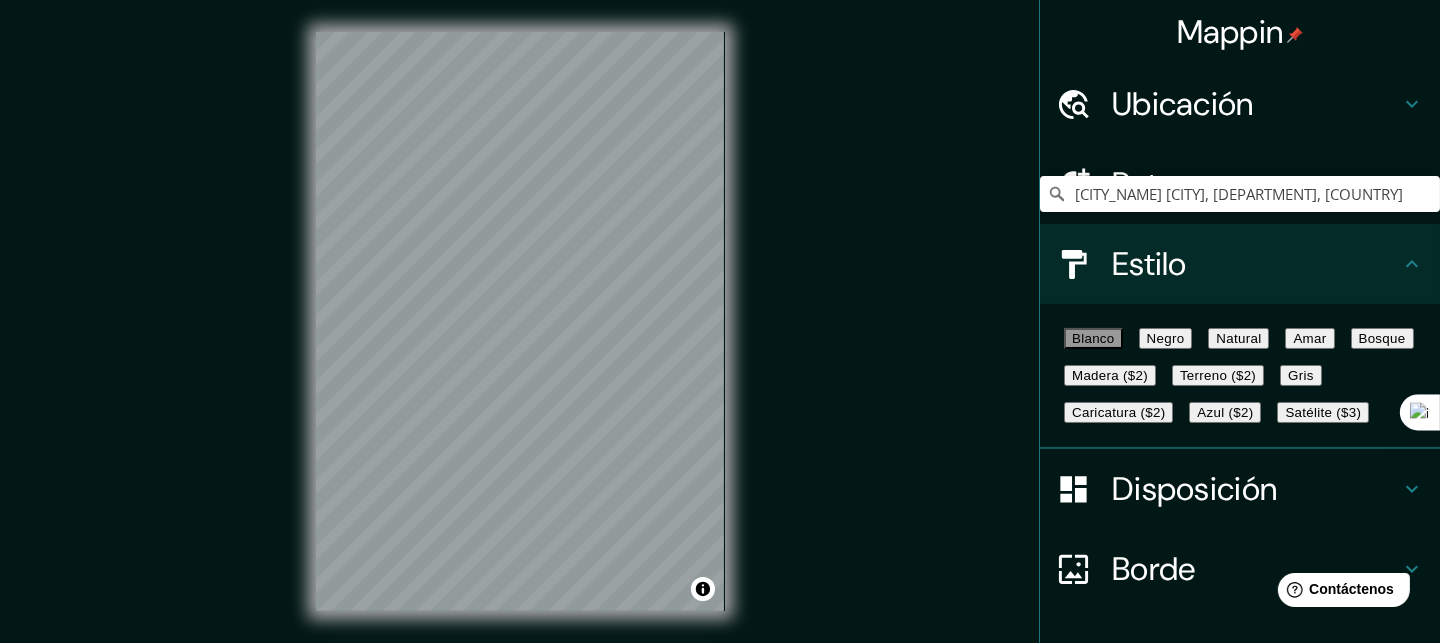 click on "Negro" at bounding box center [1166, 338] 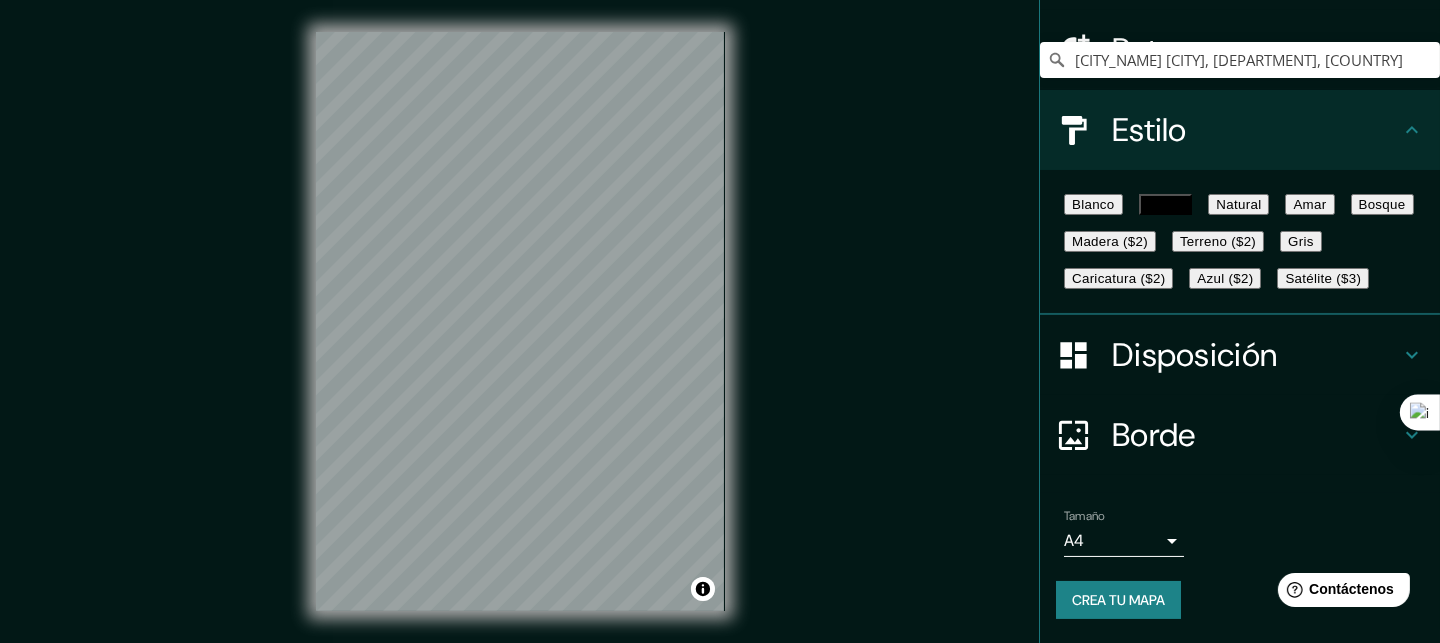 click on "Disposición" at bounding box center [1194, 355] 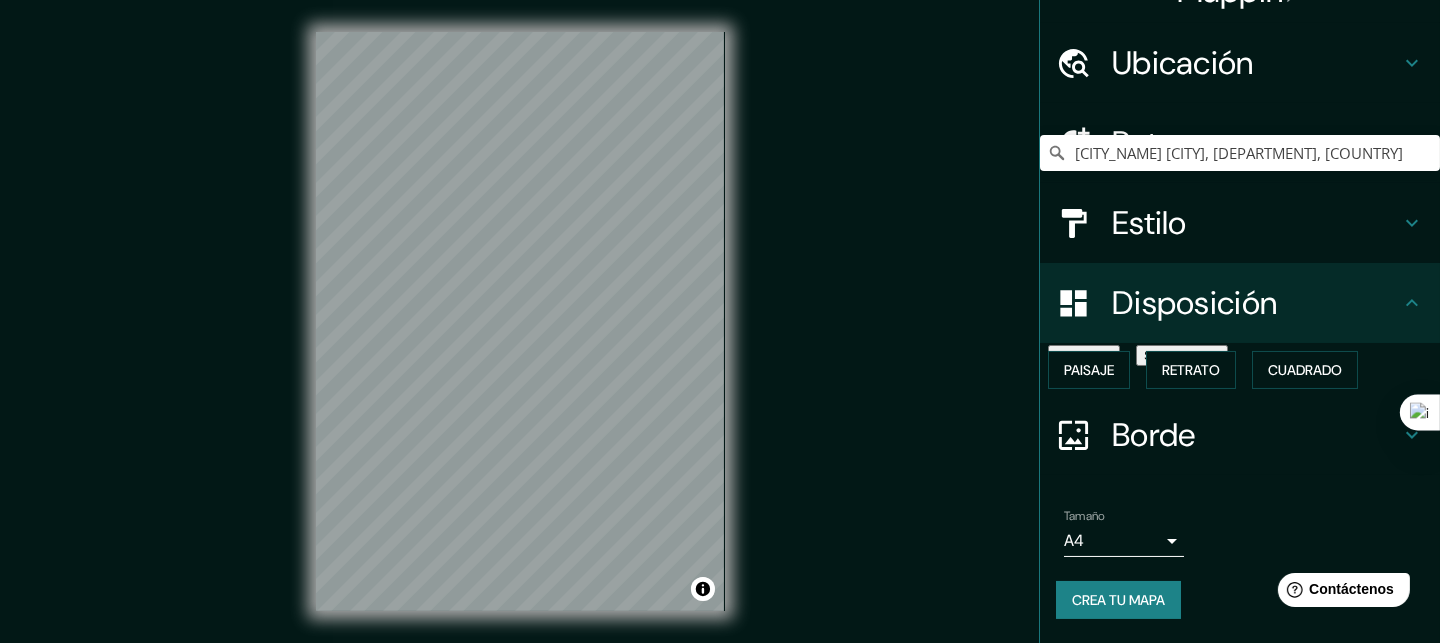 scroll, scrollTop: 75, scrollLeft: 0, axis: vertical 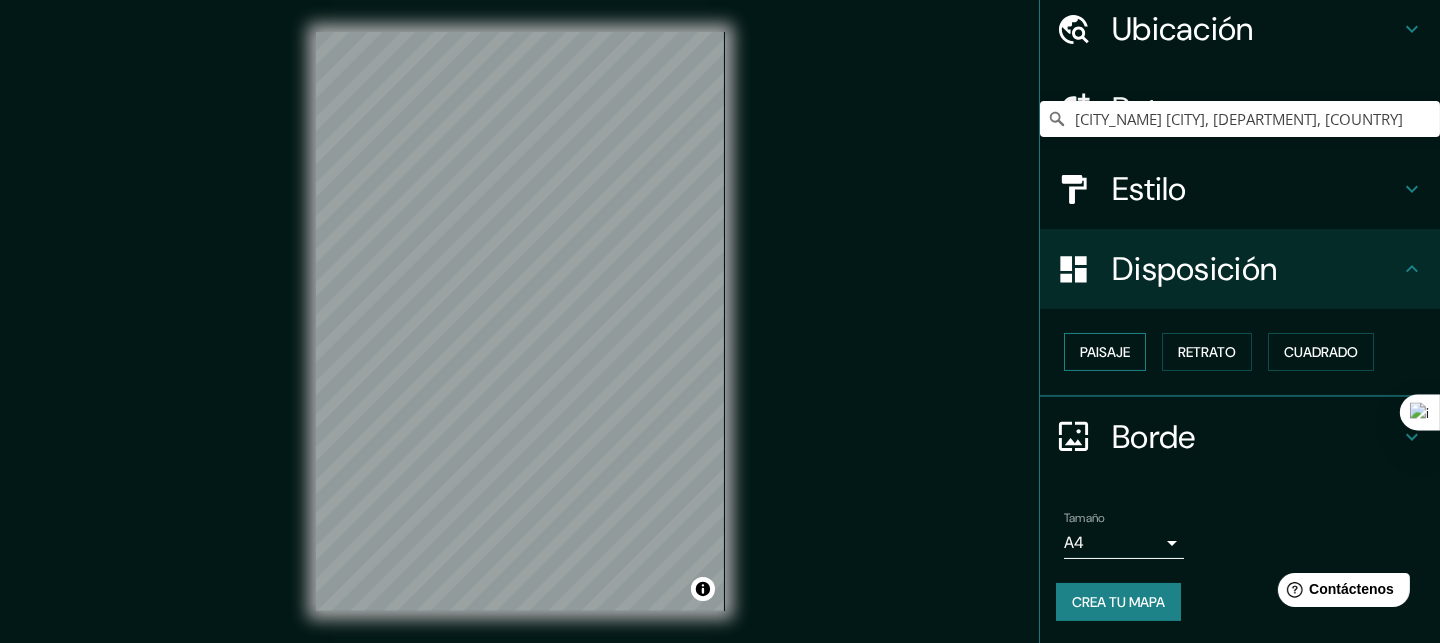 click on "Paisaje" at bounding box center (1105, 352) 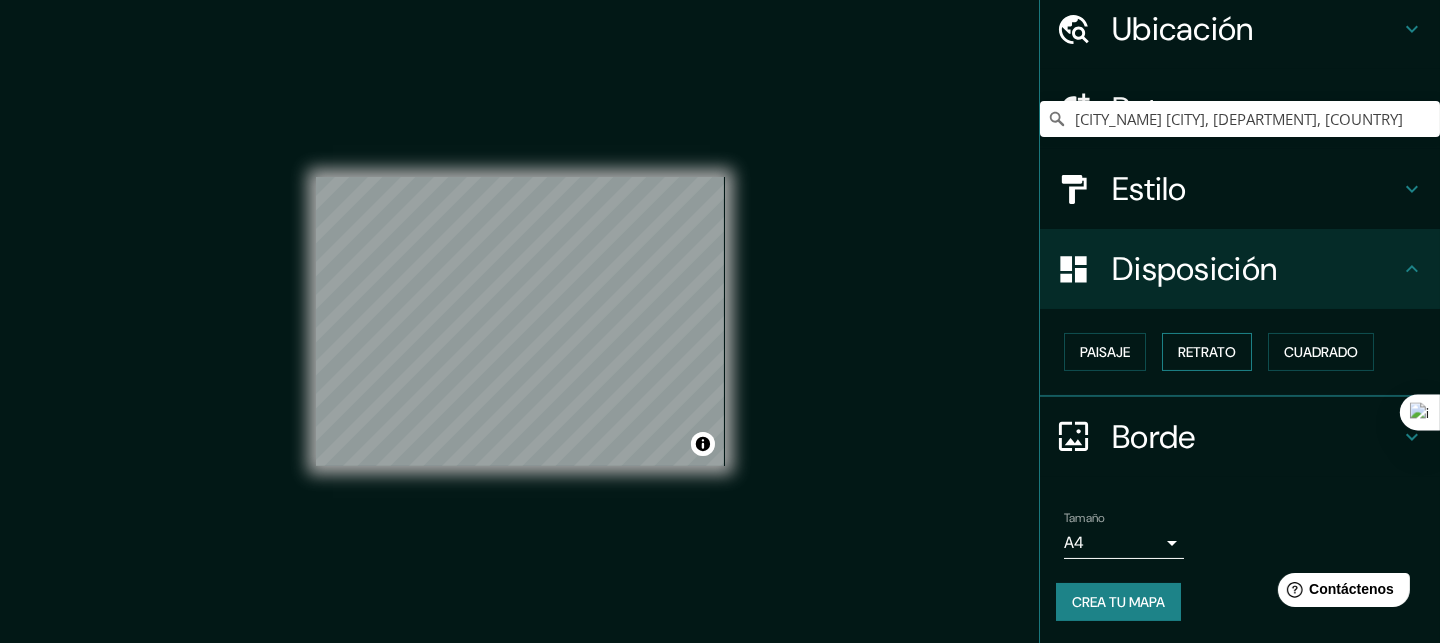 click on "Retrato" at bounding box center (1207, 352) 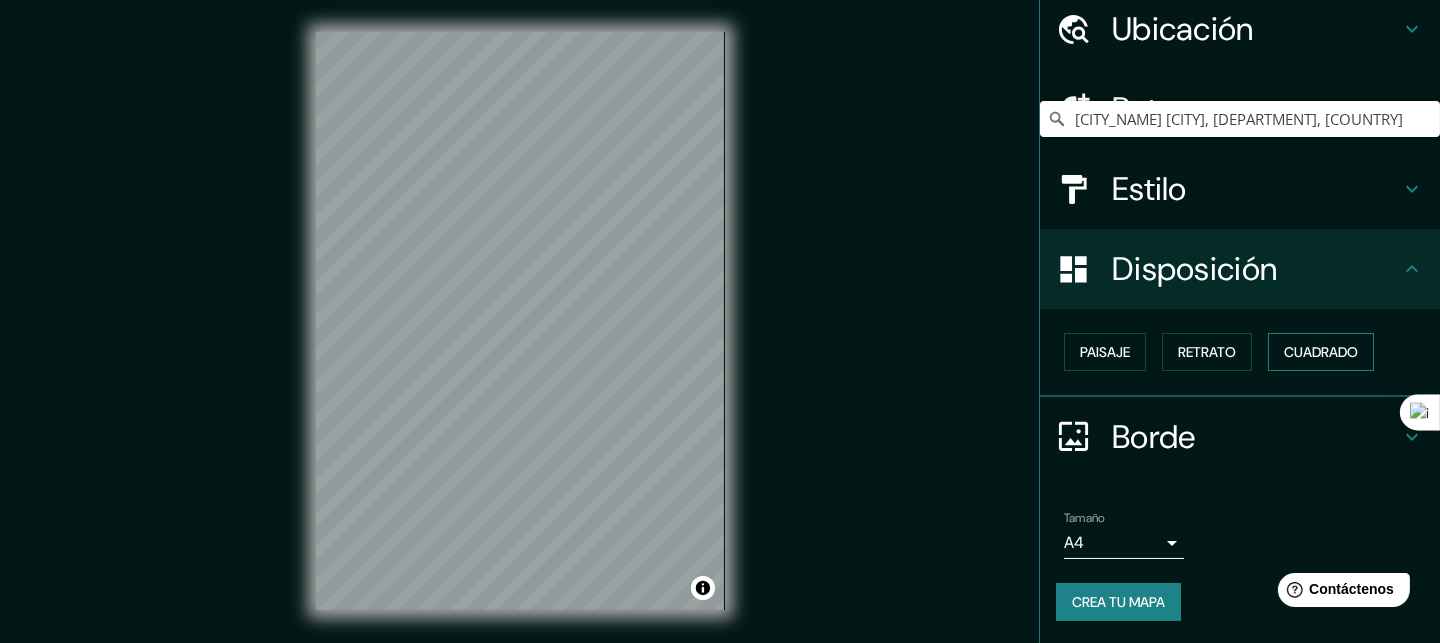 click on "Cuadrado" at bounding box center (1321, 352) 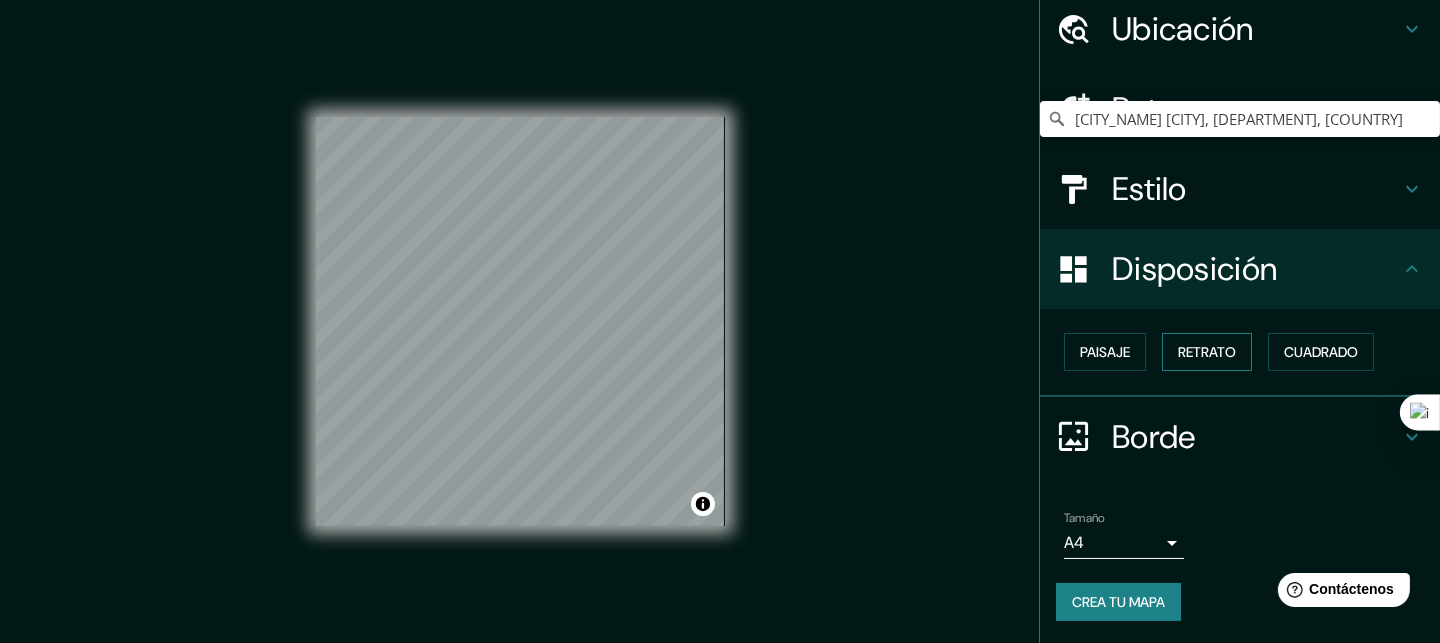 click on "Retrato" at bounding box center [1207, 352] 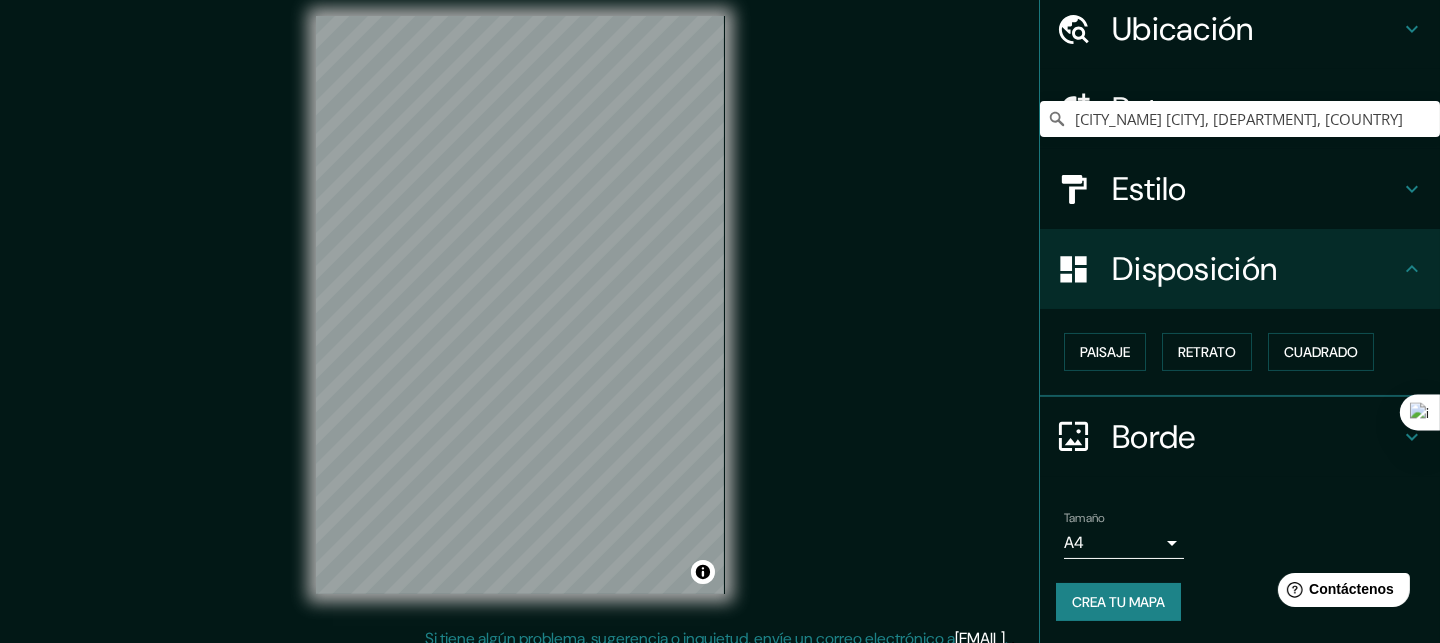scroll, scrollTop: 31, scrollLeft: 0, axis: vertical 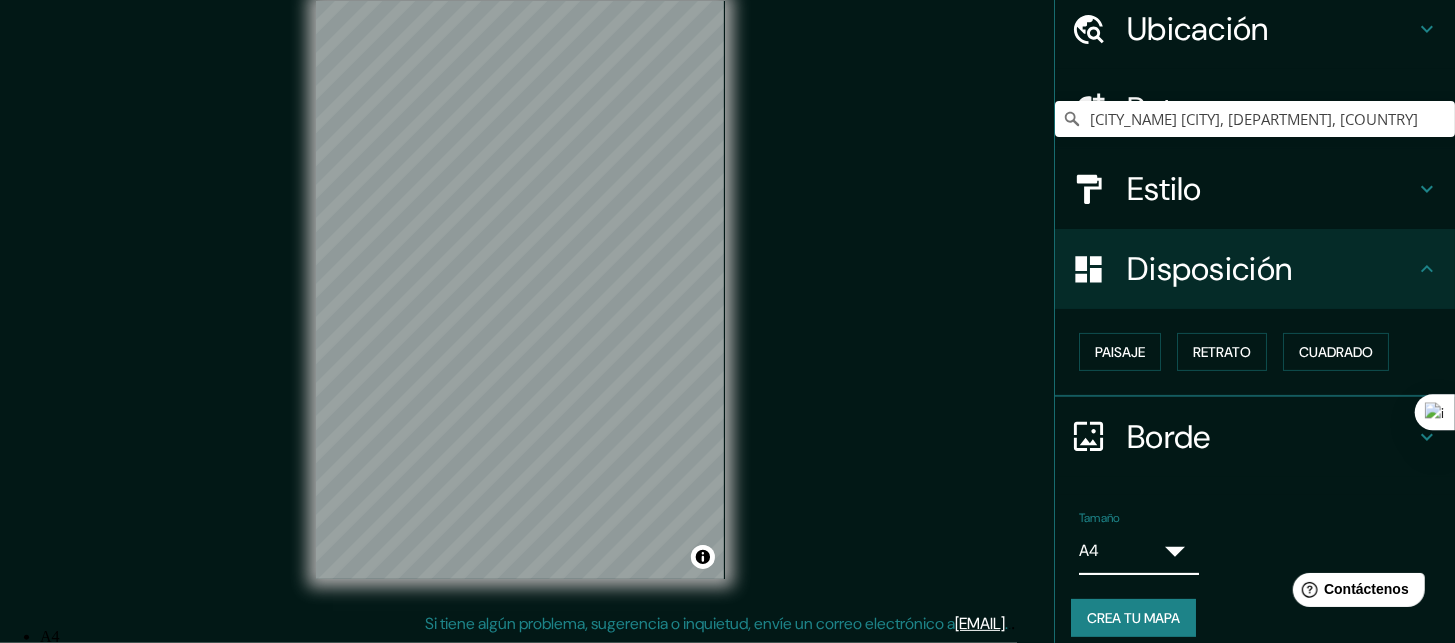 click on "Mappin Ubicación Nuestra Señora de La Paz, Departamento de La Paz, Bolivia Patas Estilo Disposición Paisaje Retrato Cuadrado Borde Elige un borde.  Consejo  : puedes opacar las capas del marco para crear efectos geniales. Ninguno Simple Transparente Elegante Tamaño A4 single Crea tu mapa © Mapbox   © OpenStreetMap   Improve this map Si tiene algún problema, sugerencia o inquietud, envíe un correo electrónico a  help@mappin.pro  .   . . Texto original Valora esta traducción Tu opinión servirá para ayudar a mejorar el Traductor de Google A4 A3 A1 ($2.50)" at bounding box center [727, 290] 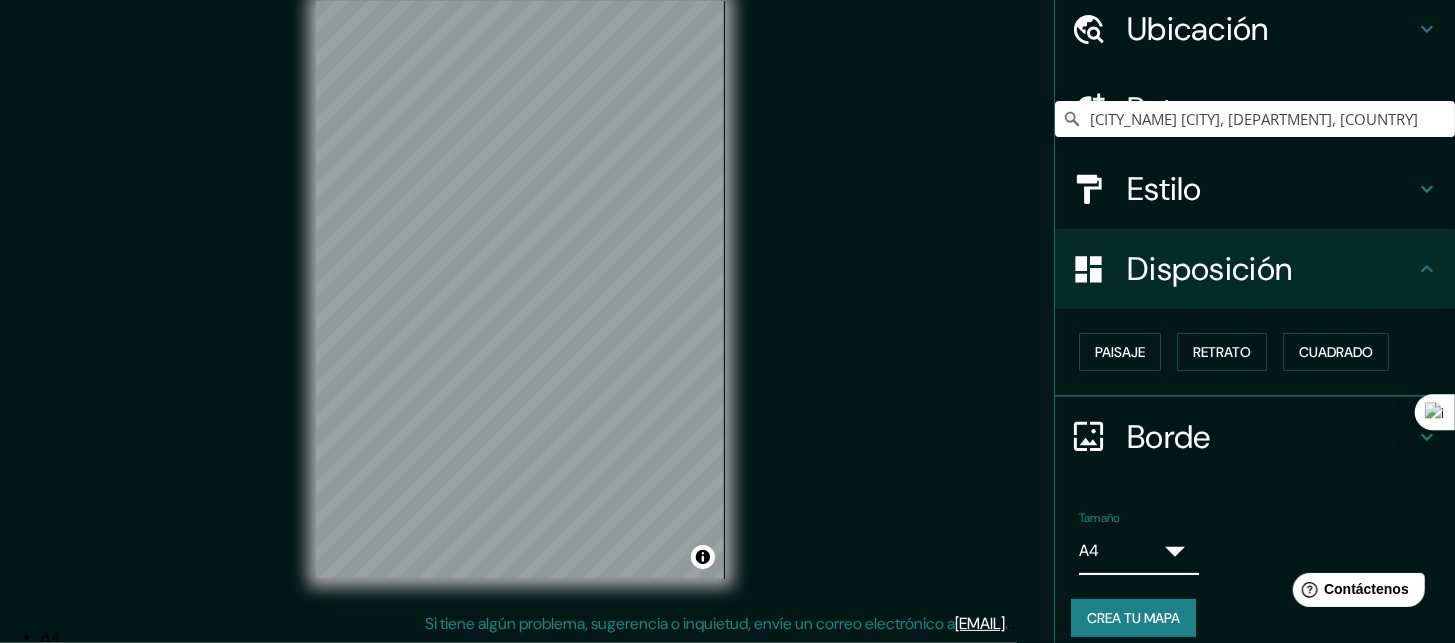 click on "A3" at bounding box center [740, 655] 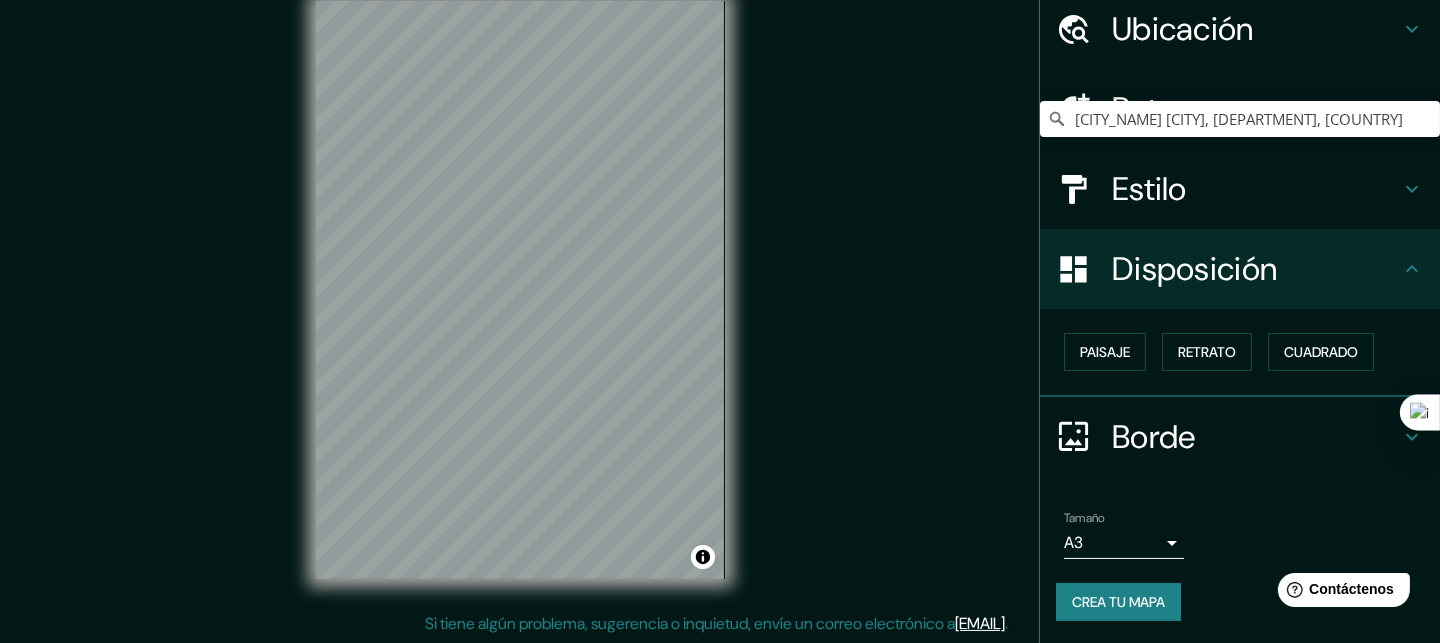 click on "Crea tu mapa" at bounding box center (1118, 602) 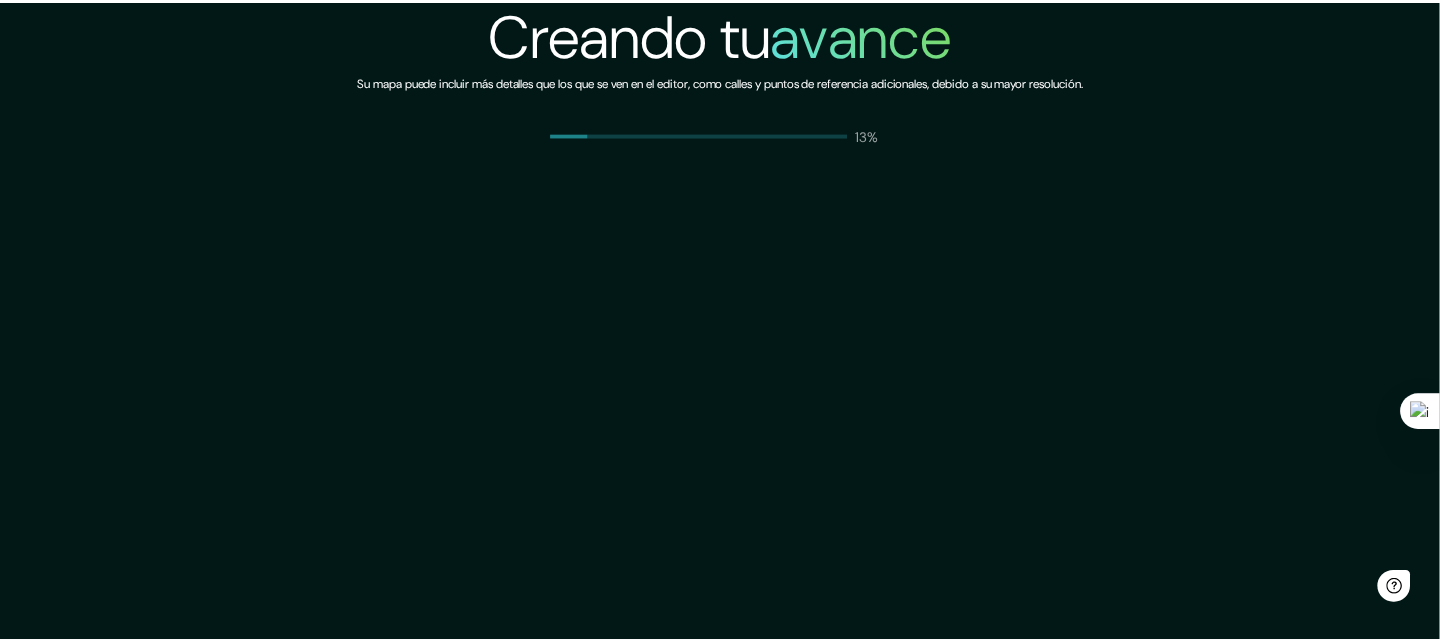 scroll, scrollTop: 0, scrollLeft: 0, axis: both 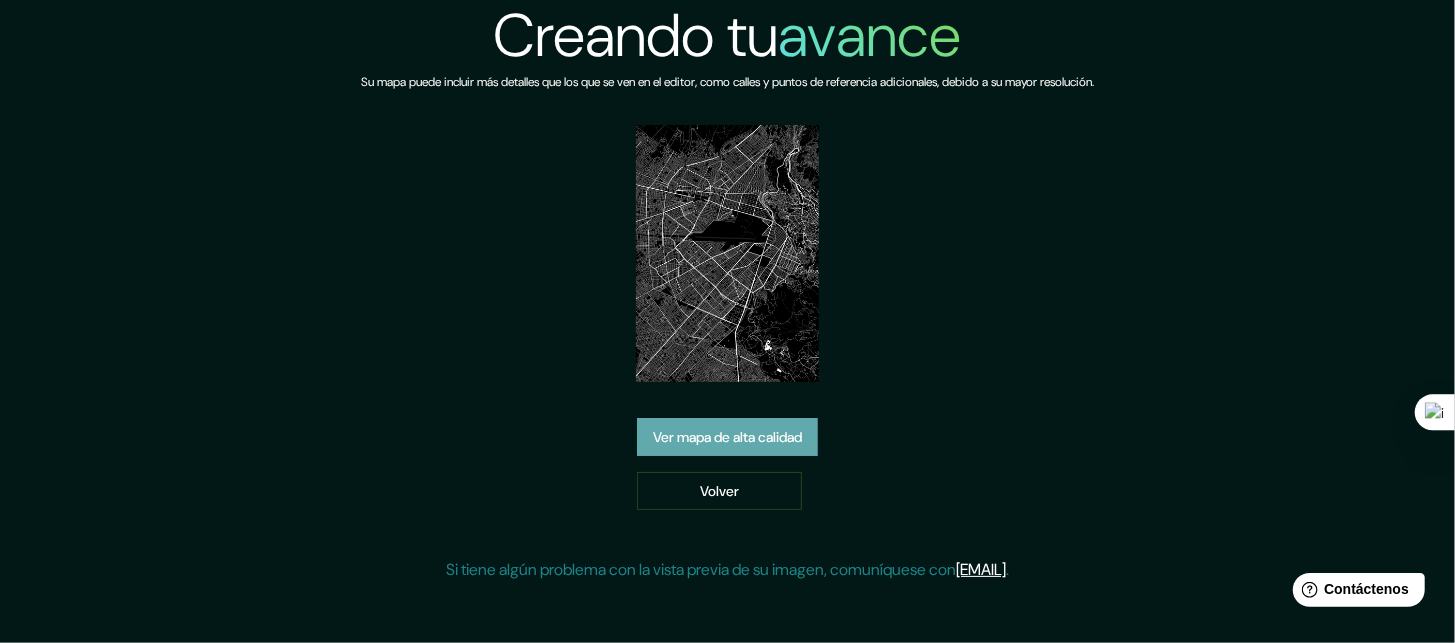 click on "Ver mapa de alta calidad" at bounding box center (727, 437) 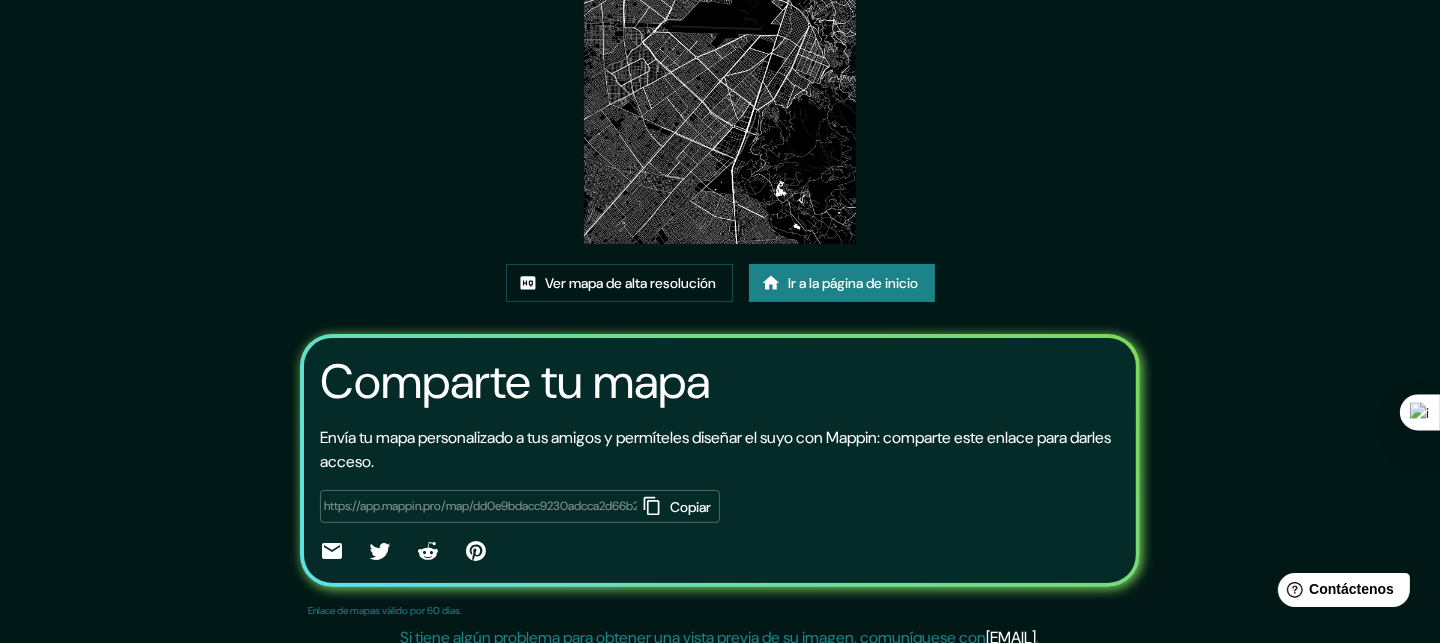 scroll, scrollTop: 244, scrollLeft: 0, axis: vertical 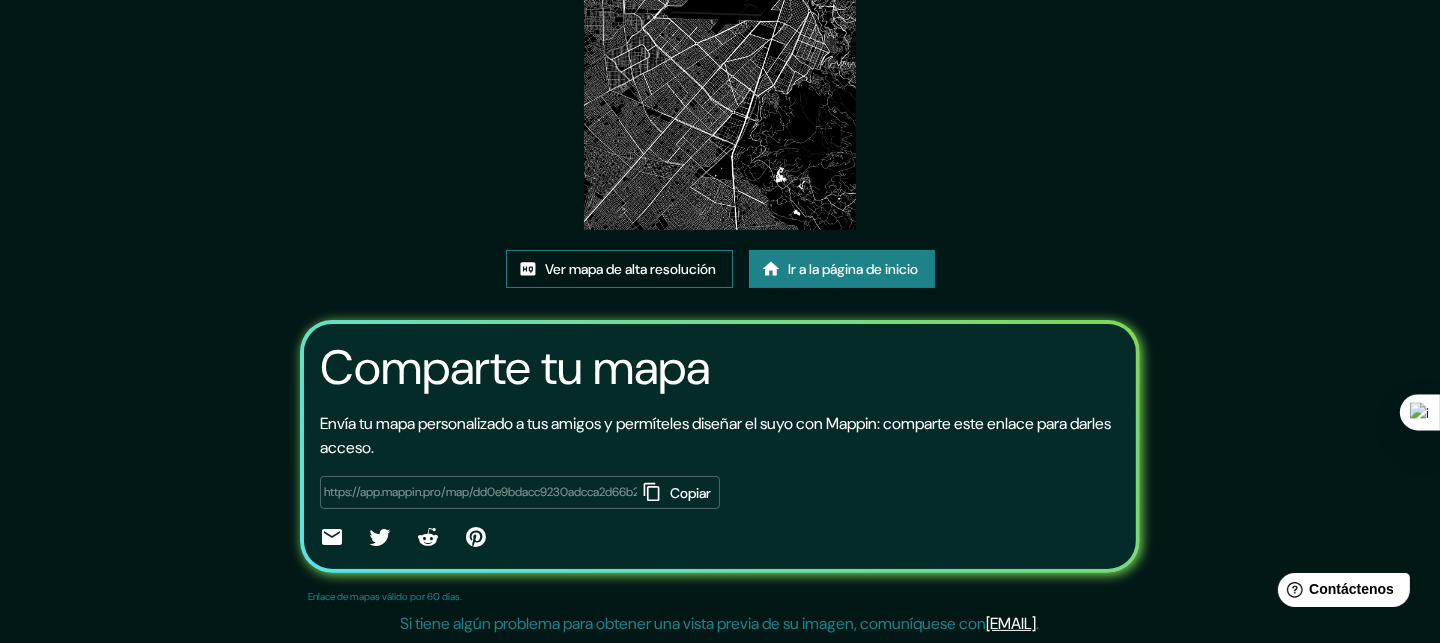 click on "Ver mapa de alta resolución" at bounding box center [631, 269] 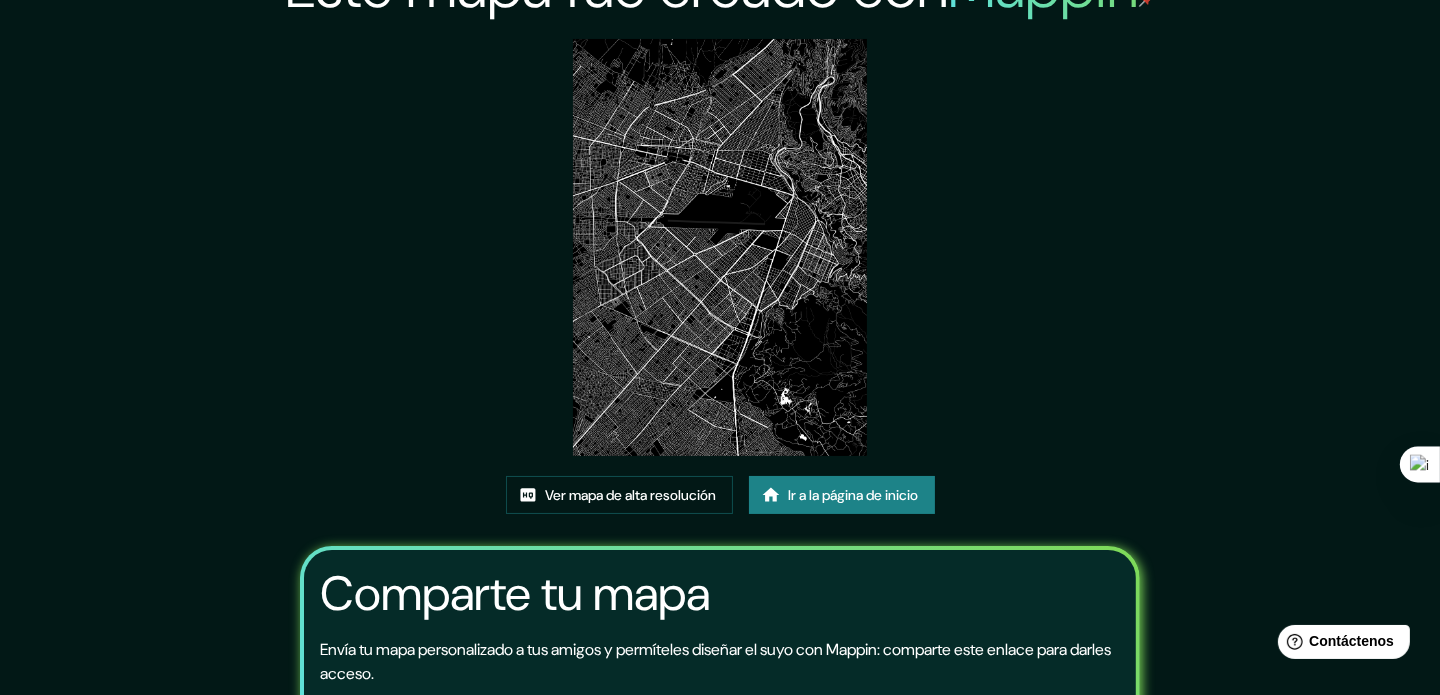 scroll, scrollTop: 48, scrollLeft: 0, axis: vertical 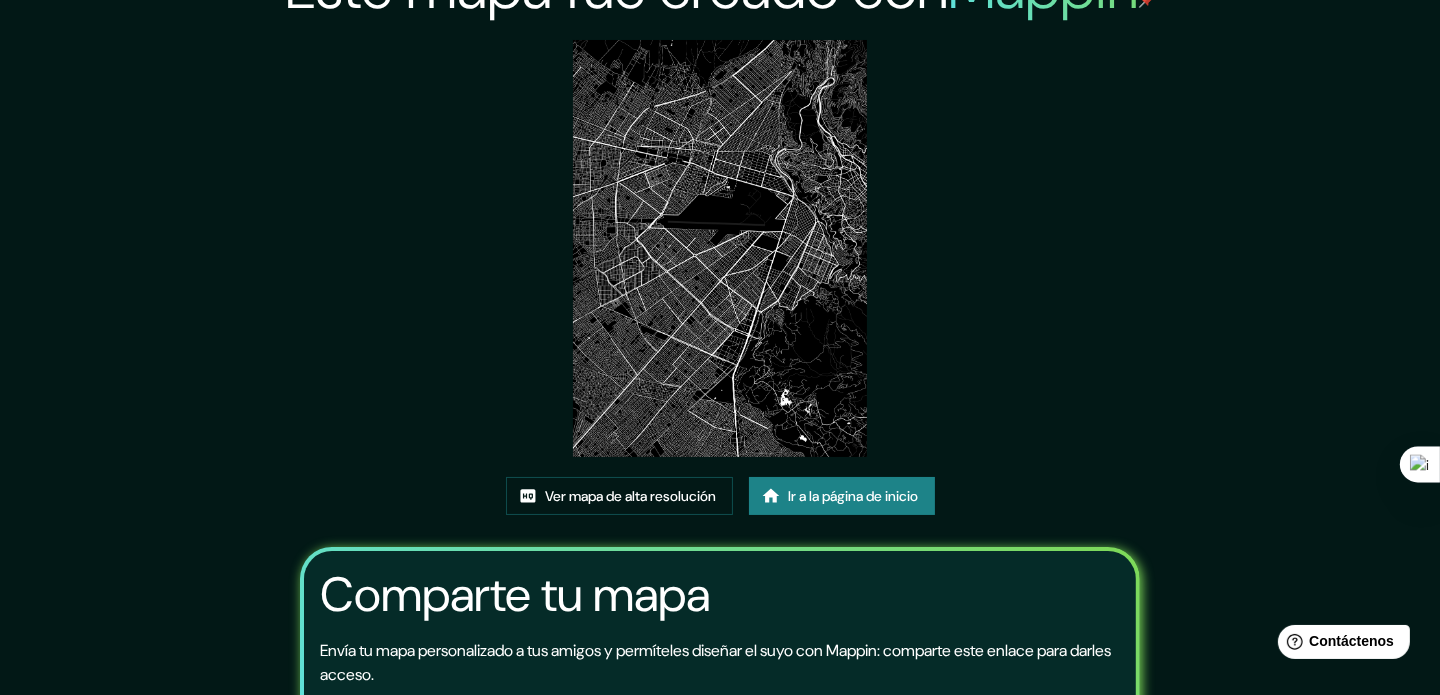 click on "Ir a la página de inicio" at bounding box center [854, 496] 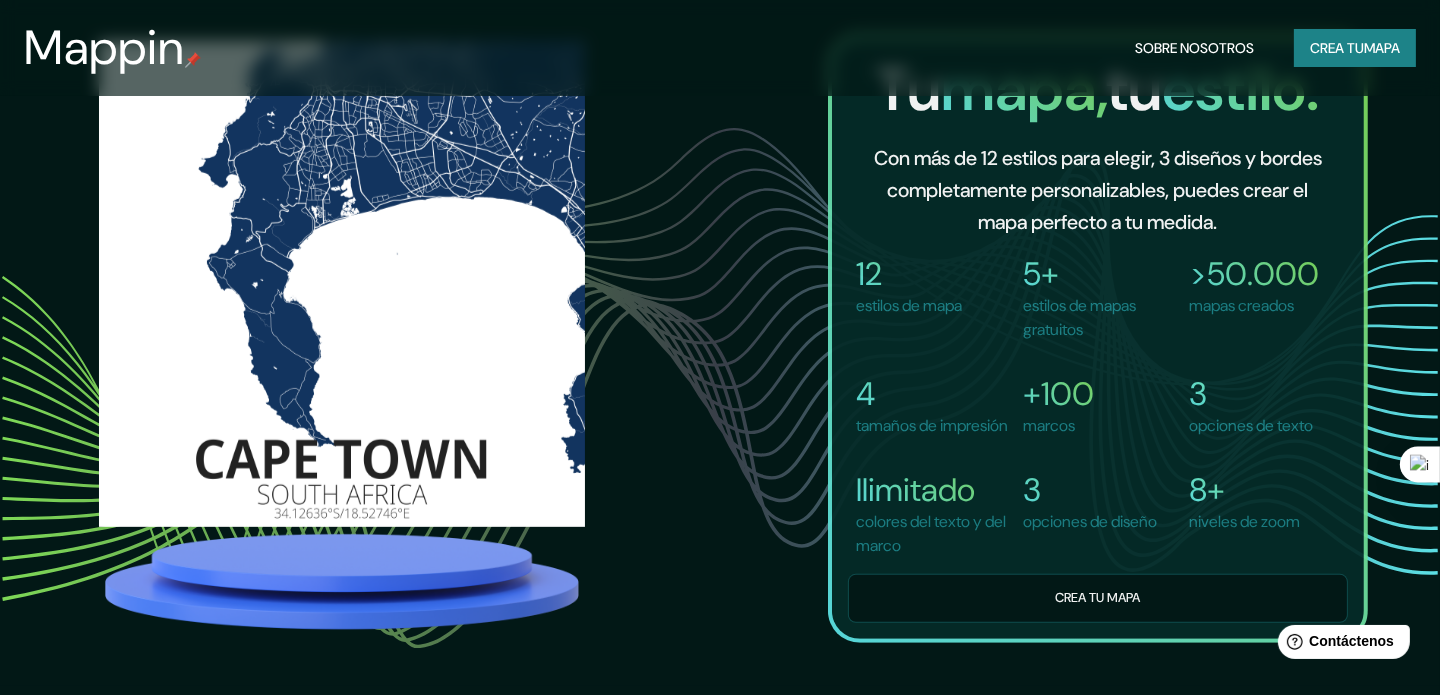 scroll, scrollTop: 1417, scrollLeft: 0, axis: vertical 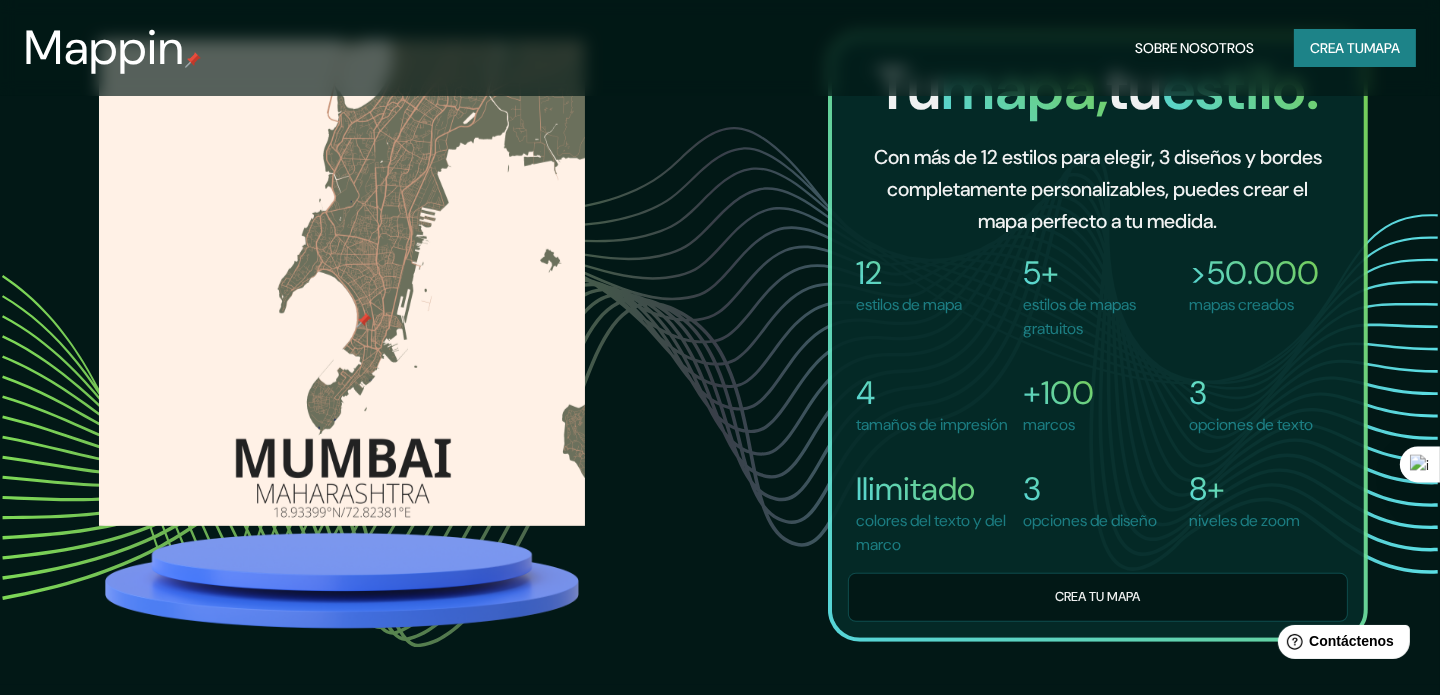 click on "mapa" at bounding box center [1382, 48] 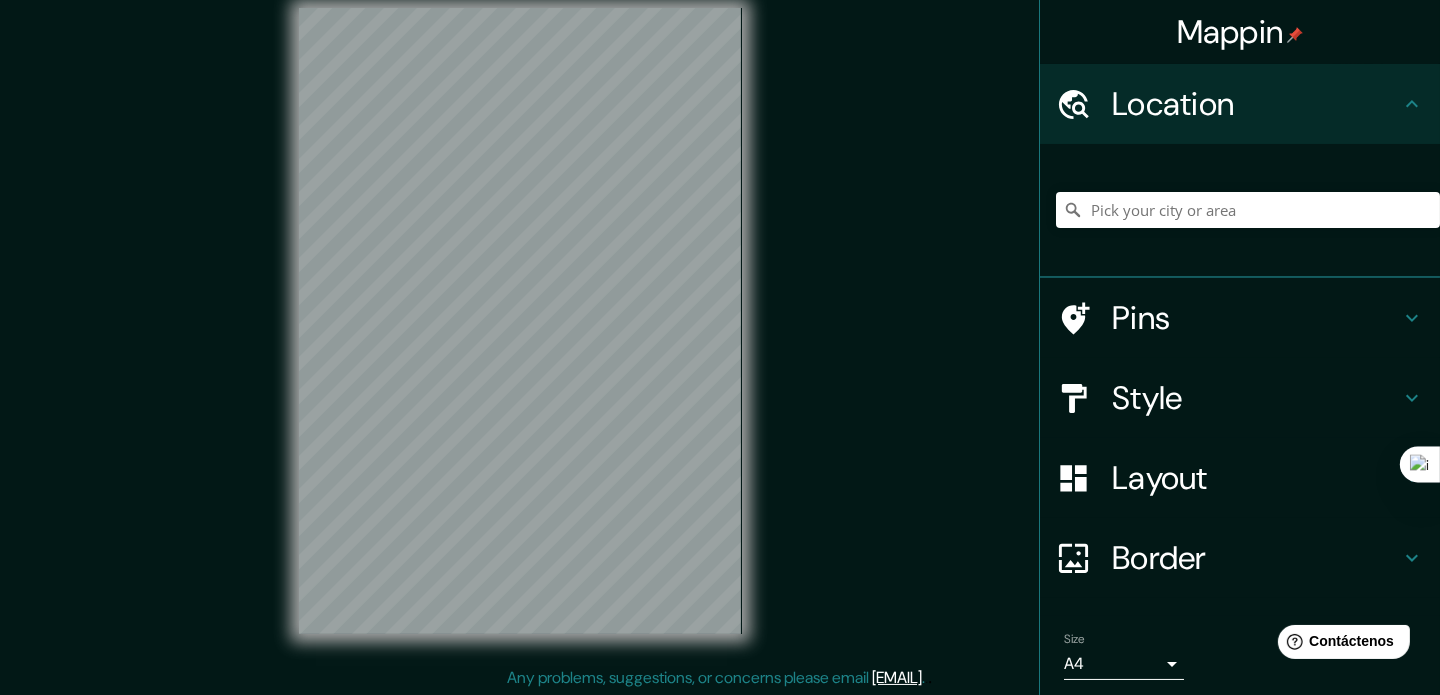 scroll, scrollTop: 0, scrollLeft: 0, axis: both 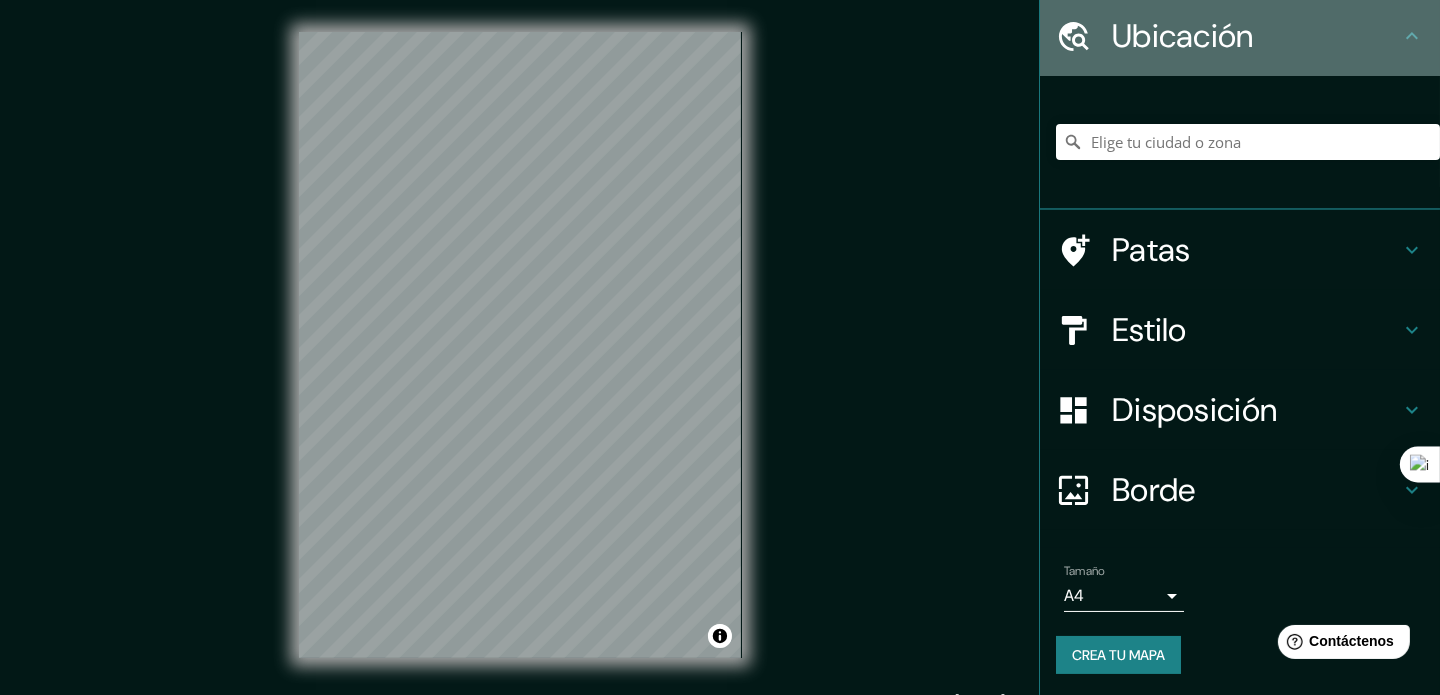 click on "Ubicación" at bounding box center [1240, 36] 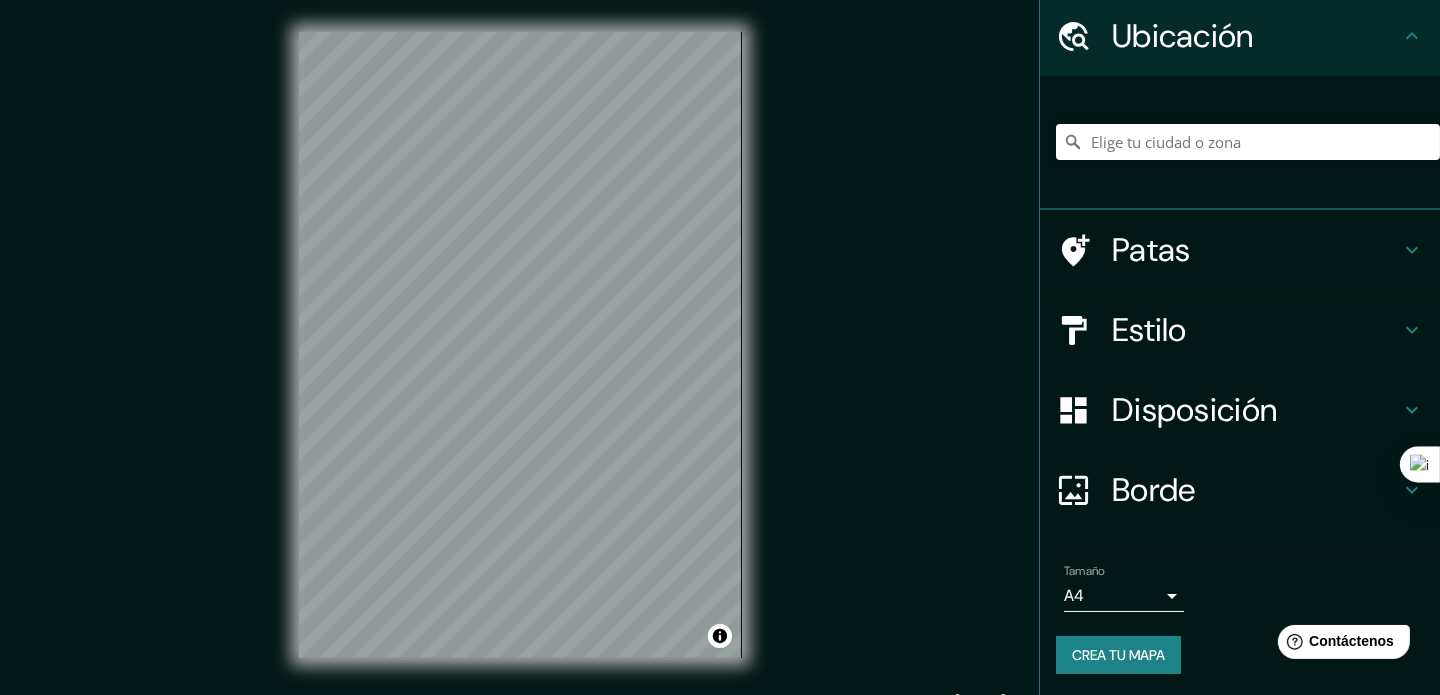 click on "Ubicación" at bounding box center [1240, 36] 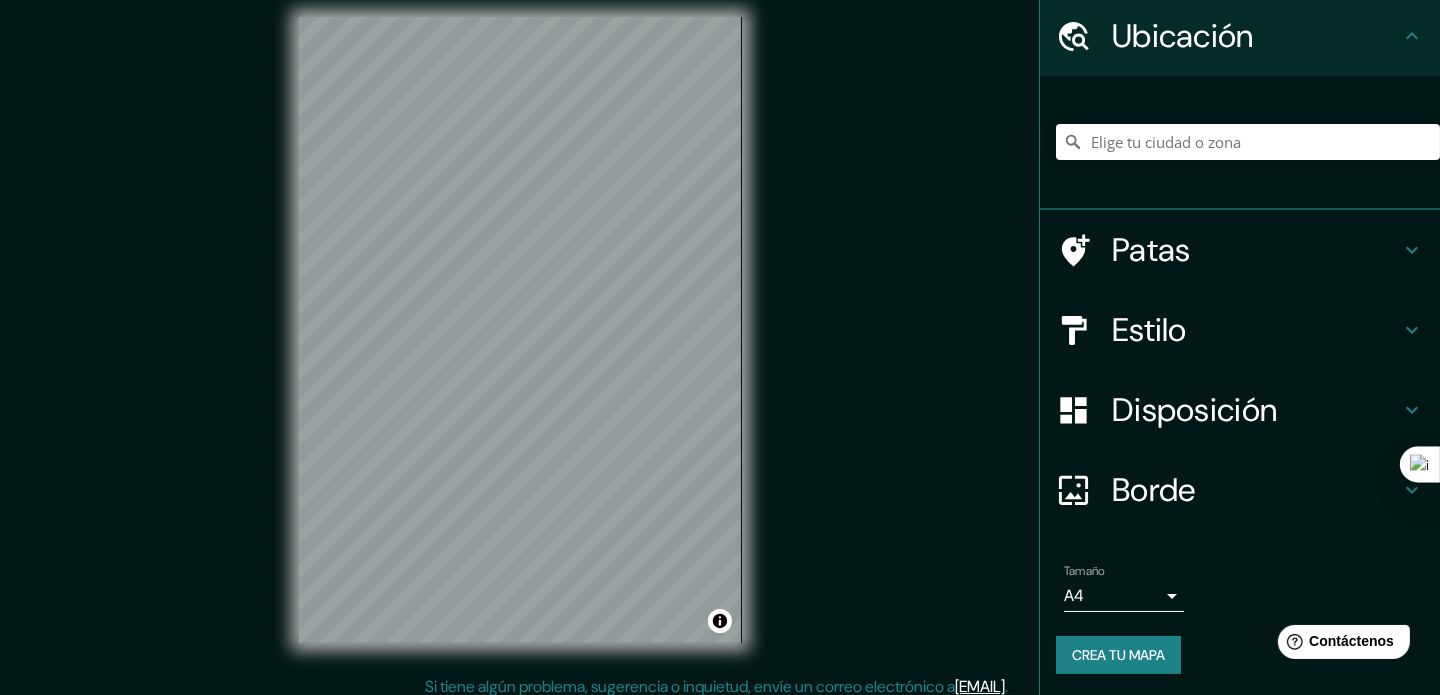 scroll, scrollTop: 26, scrollLeft: 0, axis: vertical 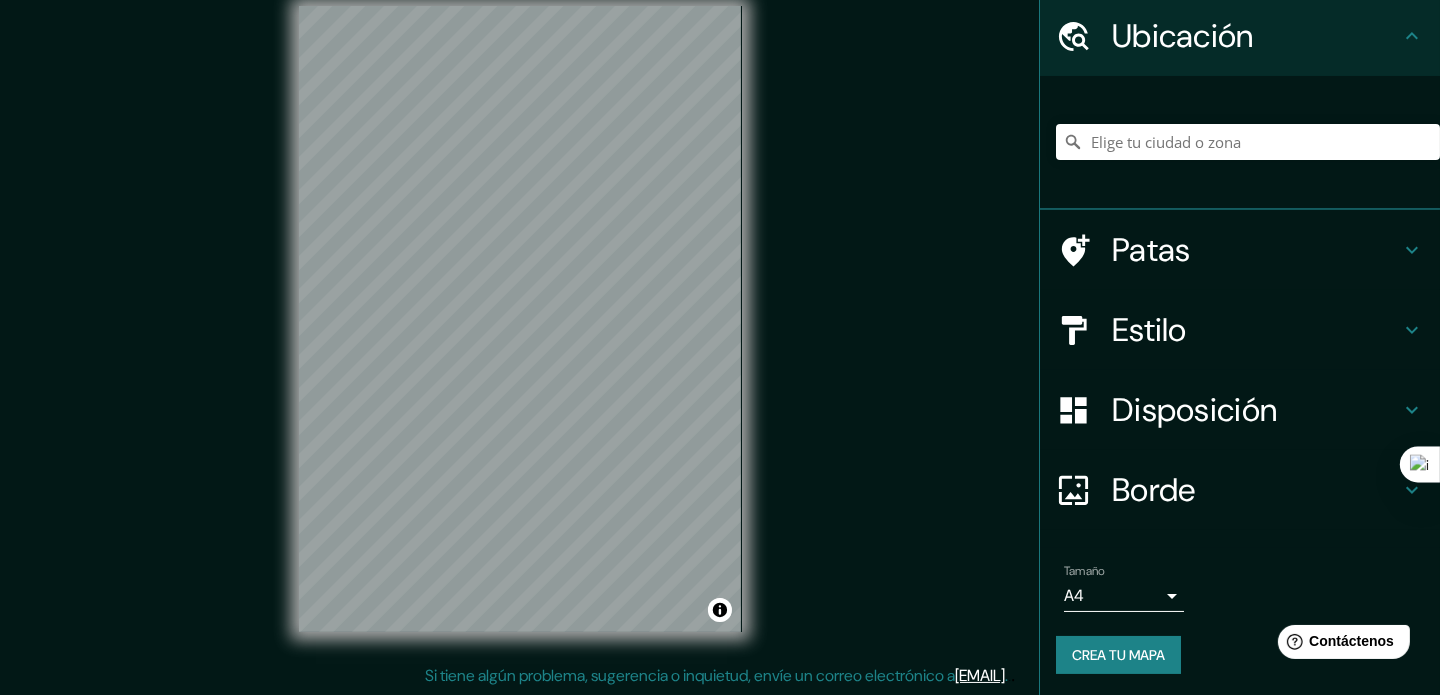 click on "Estilo" at bounding box center (1149, 330) 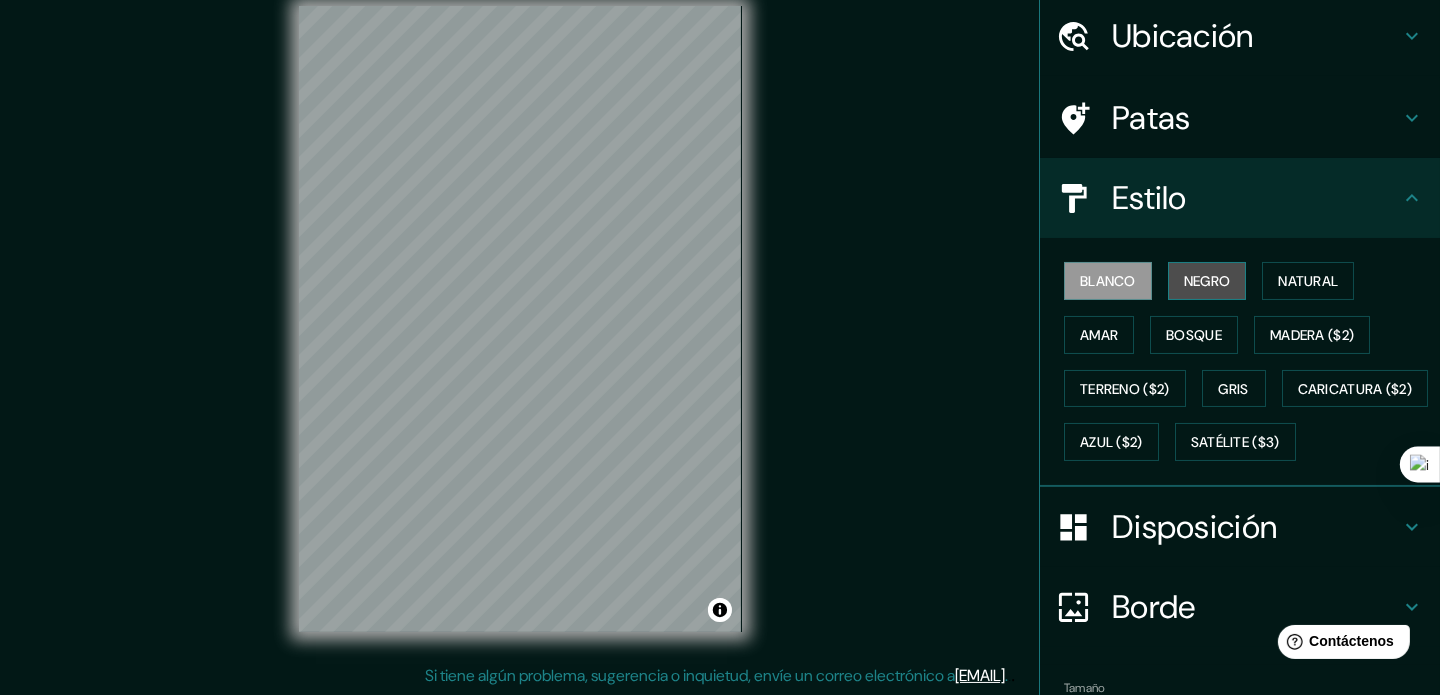 click on "Negro" at bounding box center (1207, 281) 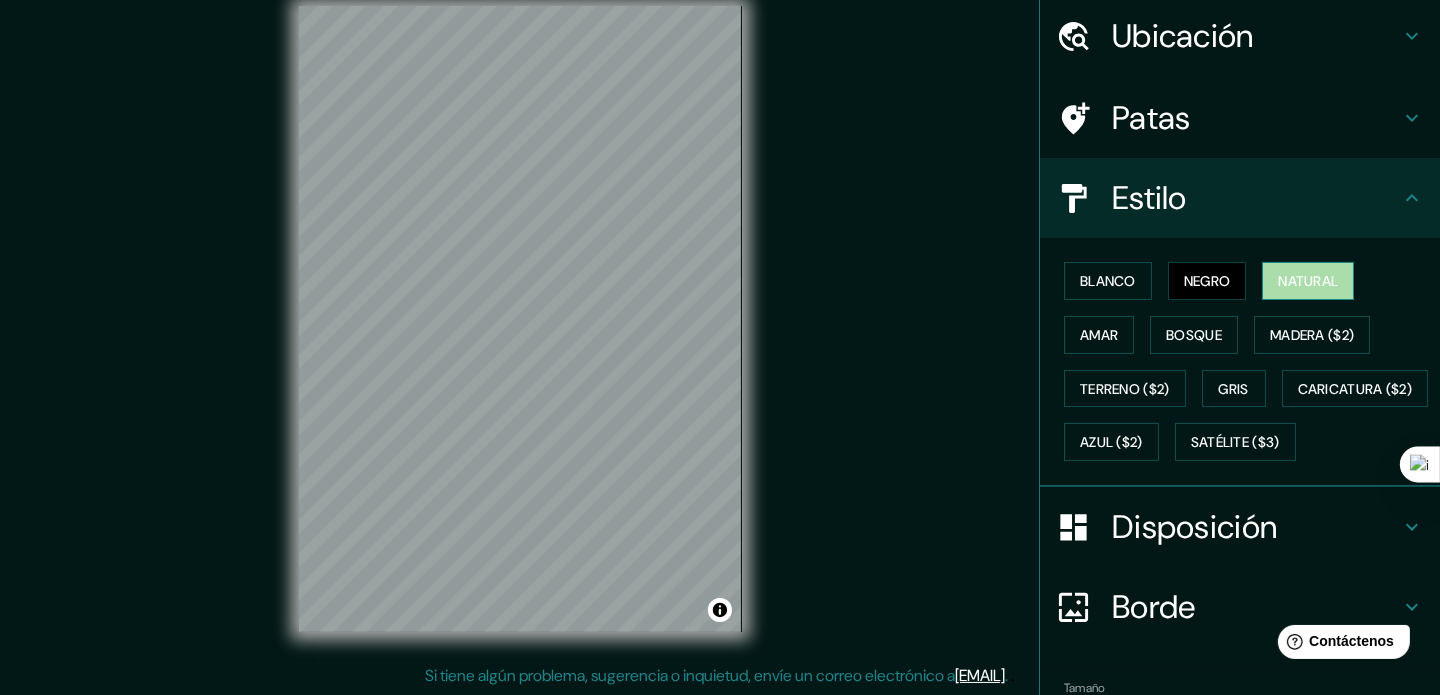 click on "Natural" at bounding box center (1308, 281) 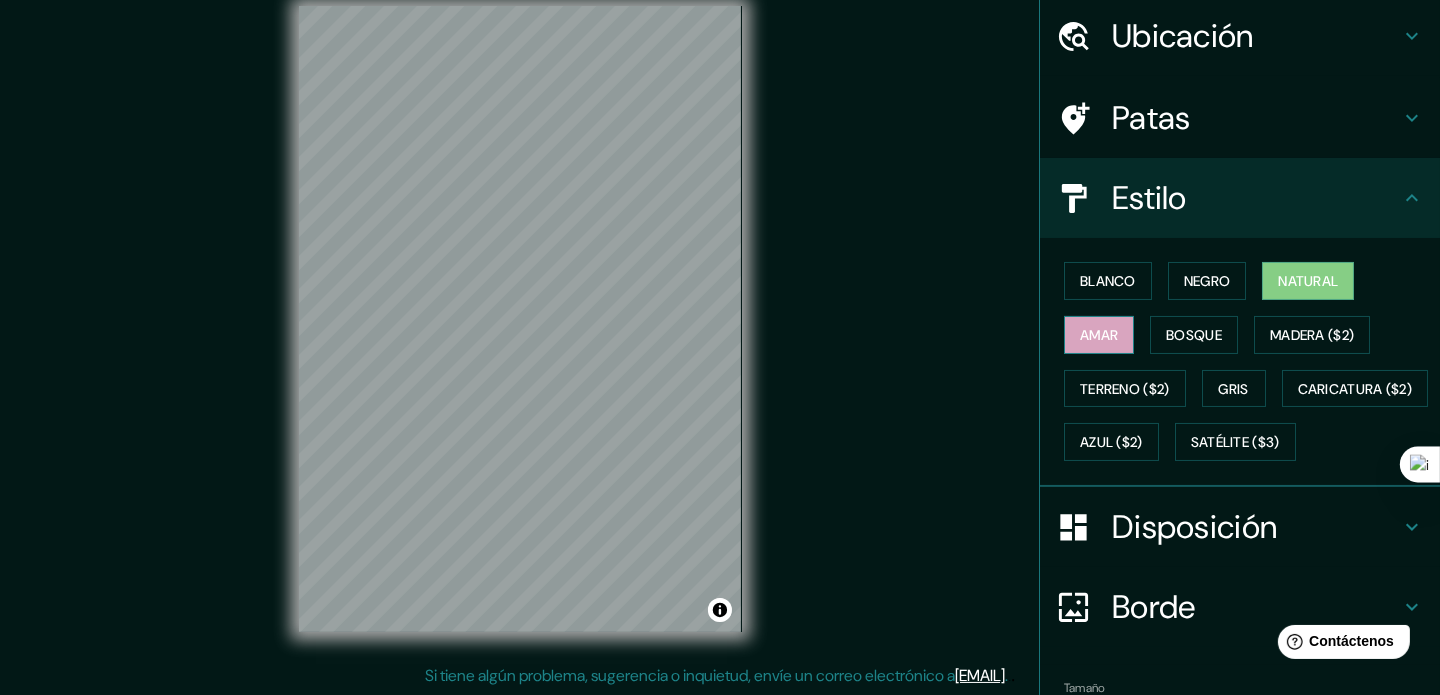 click on "Amar" at bounding box center (1099, 335) 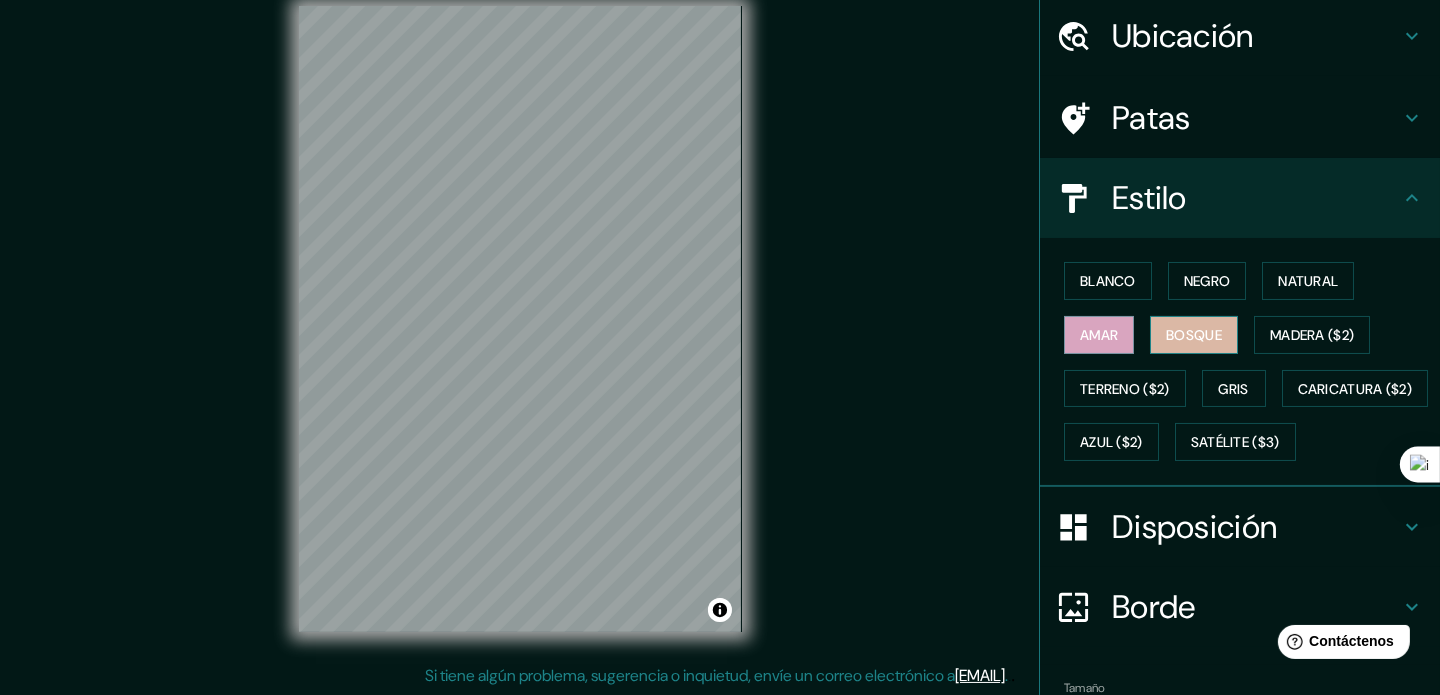 click on "Bosque" at bounding box center [1194, 335] 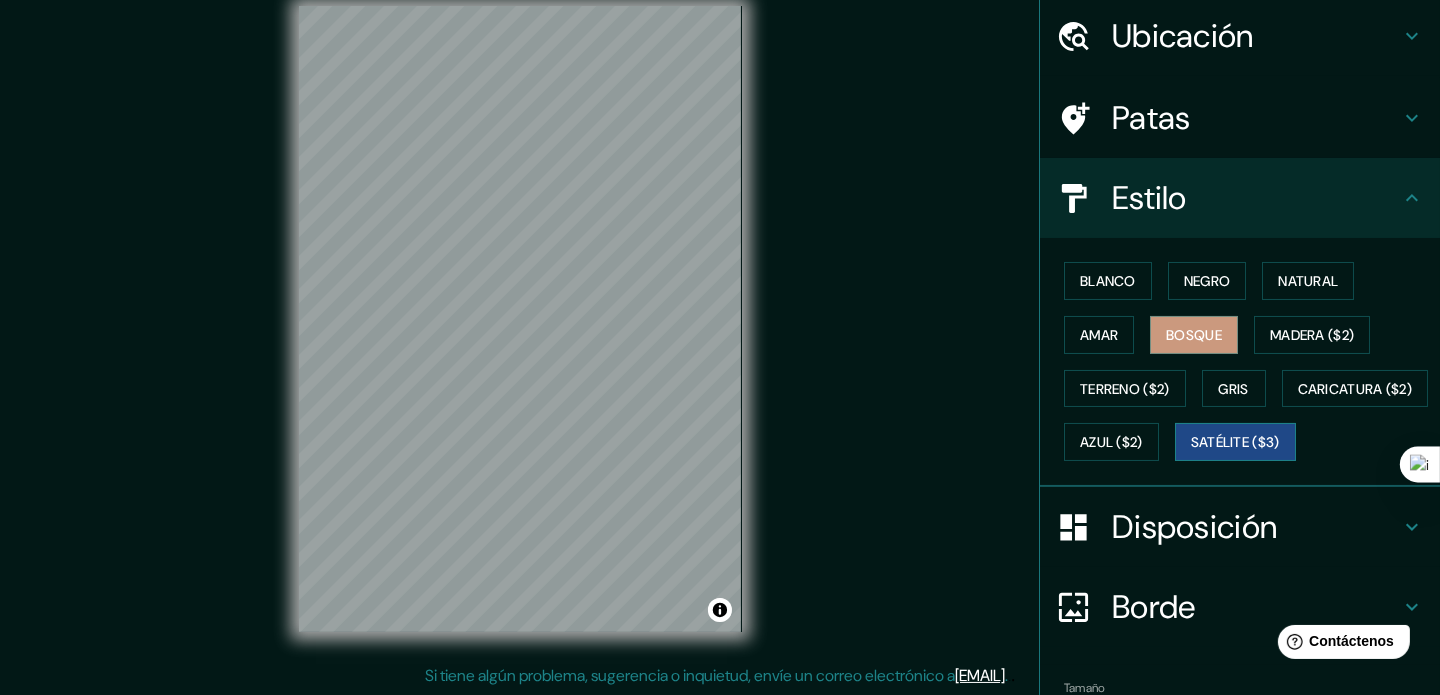 click on "Satélite ($3)" at bounding box center [1235, 442] 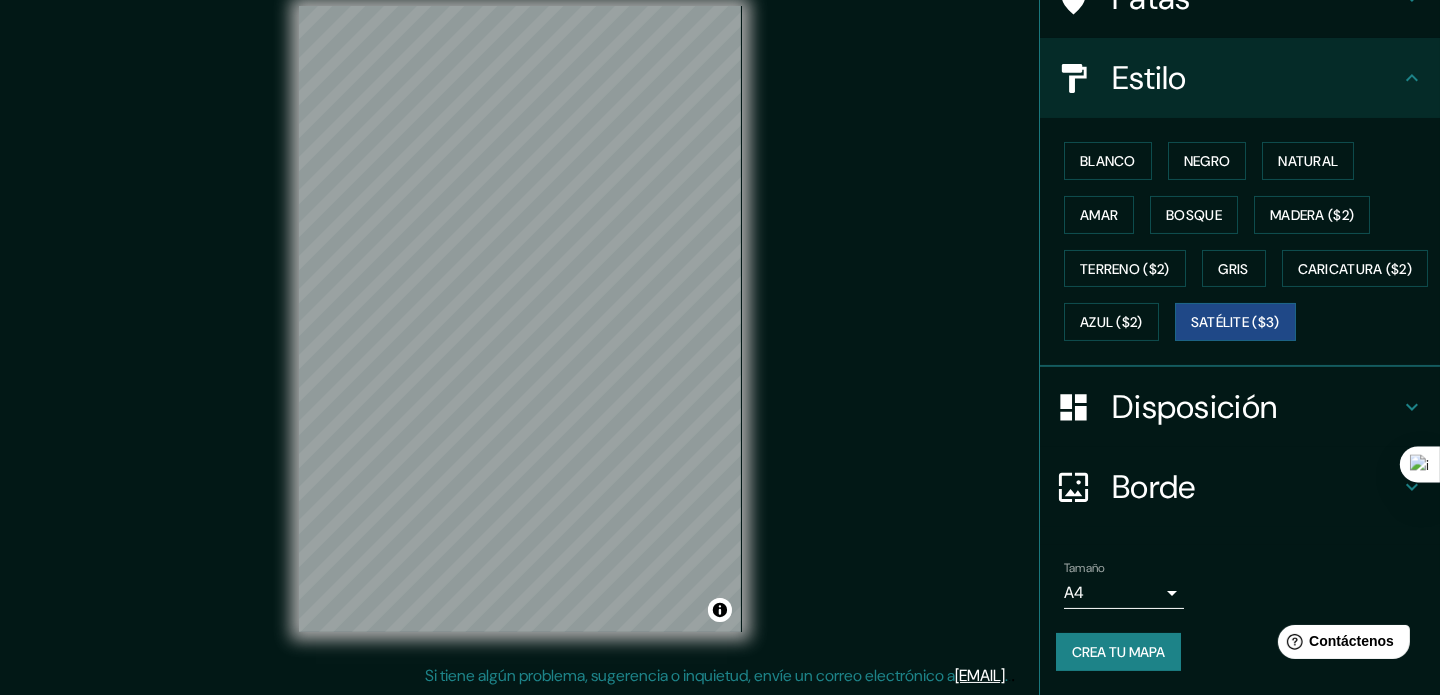 scroll, scrollTop: 234, scrollLeft: 0, axis: vertical 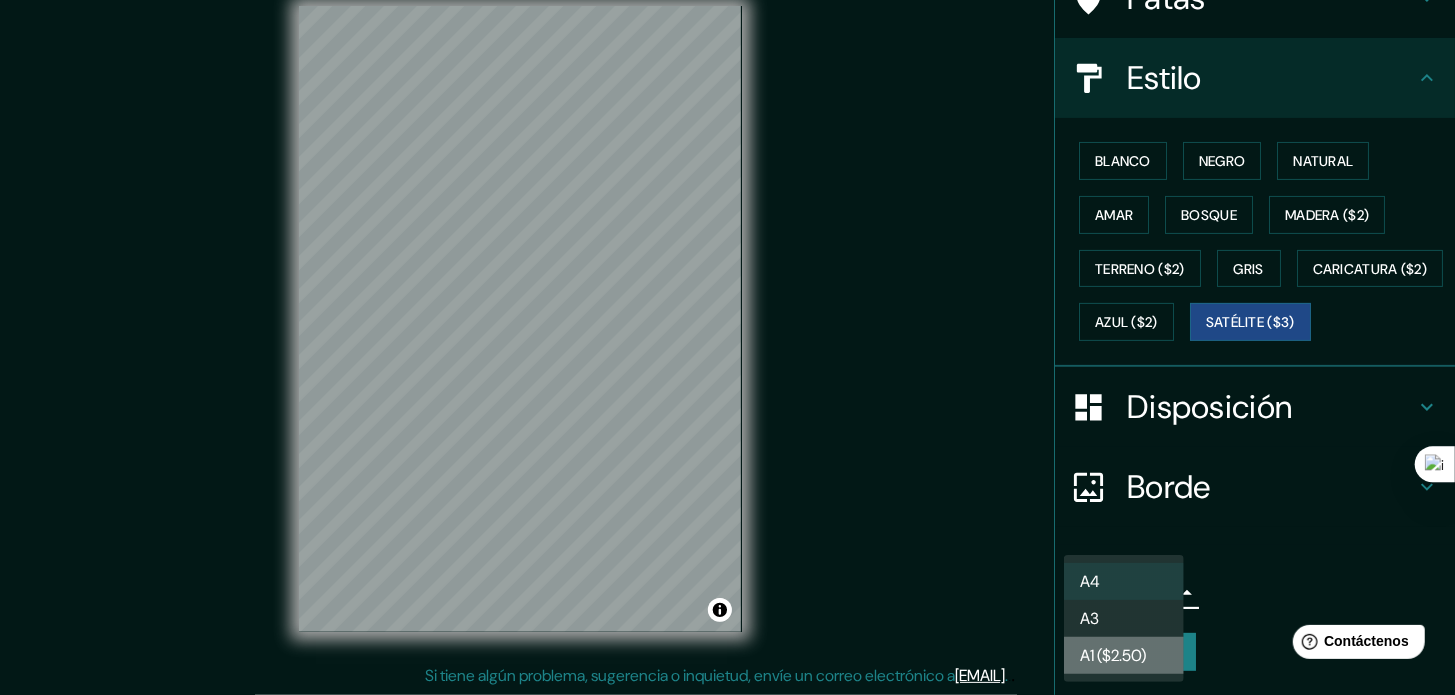 click on "A1 ($2.50)" at bounding box center (1124, 655) 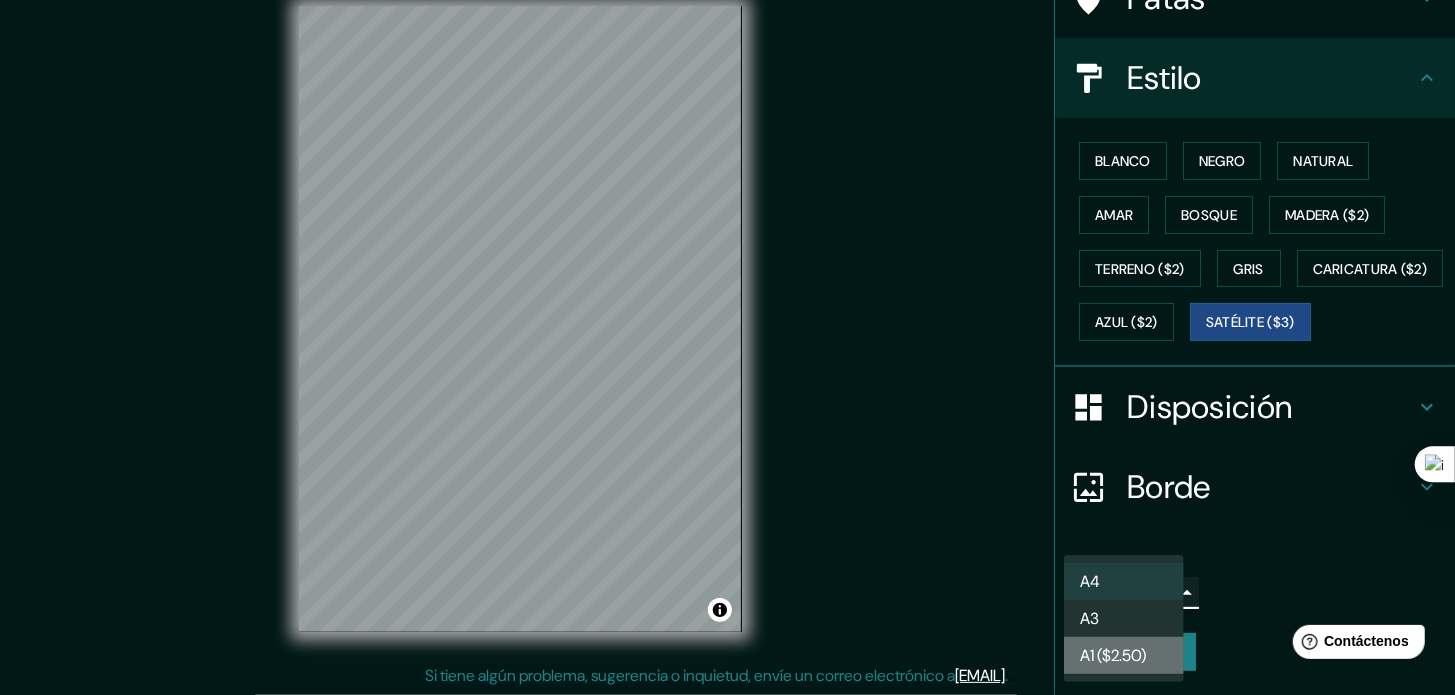type on "a3" 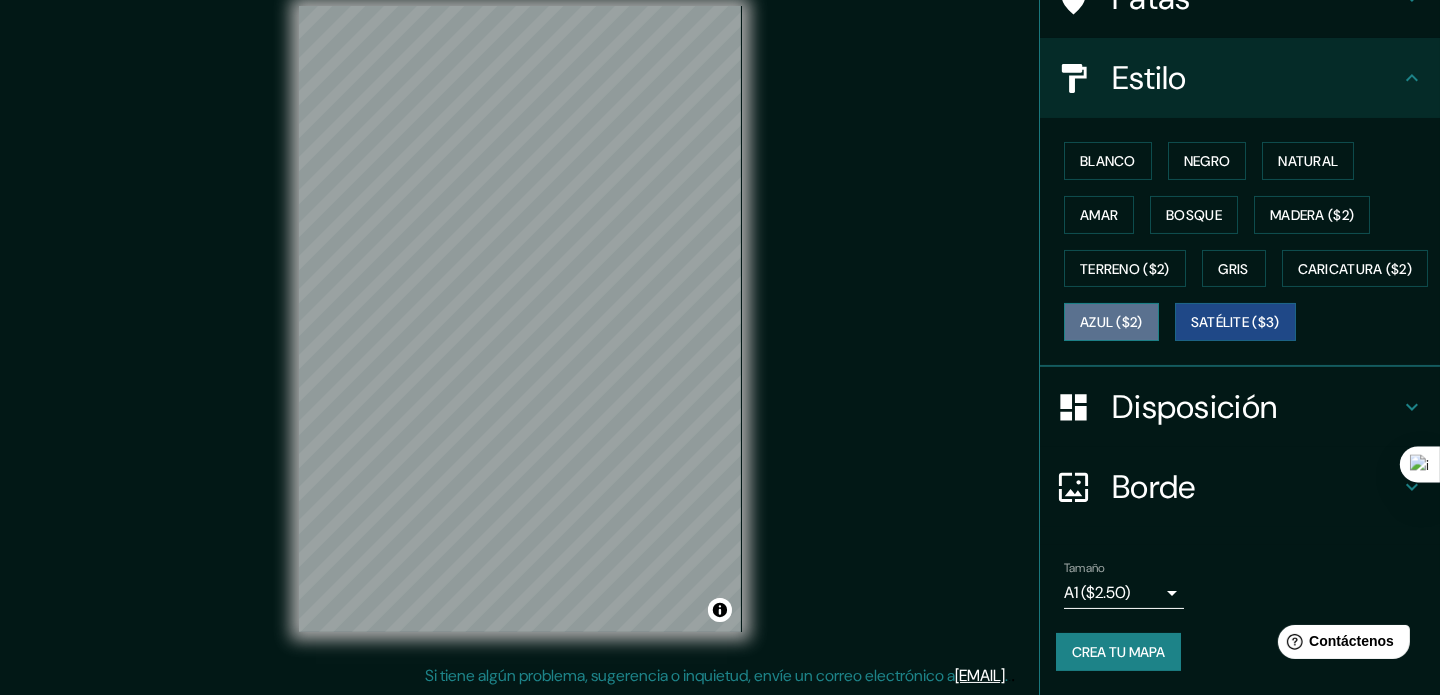 click on "Azul ($2)" at bounding box center (1111, 323) 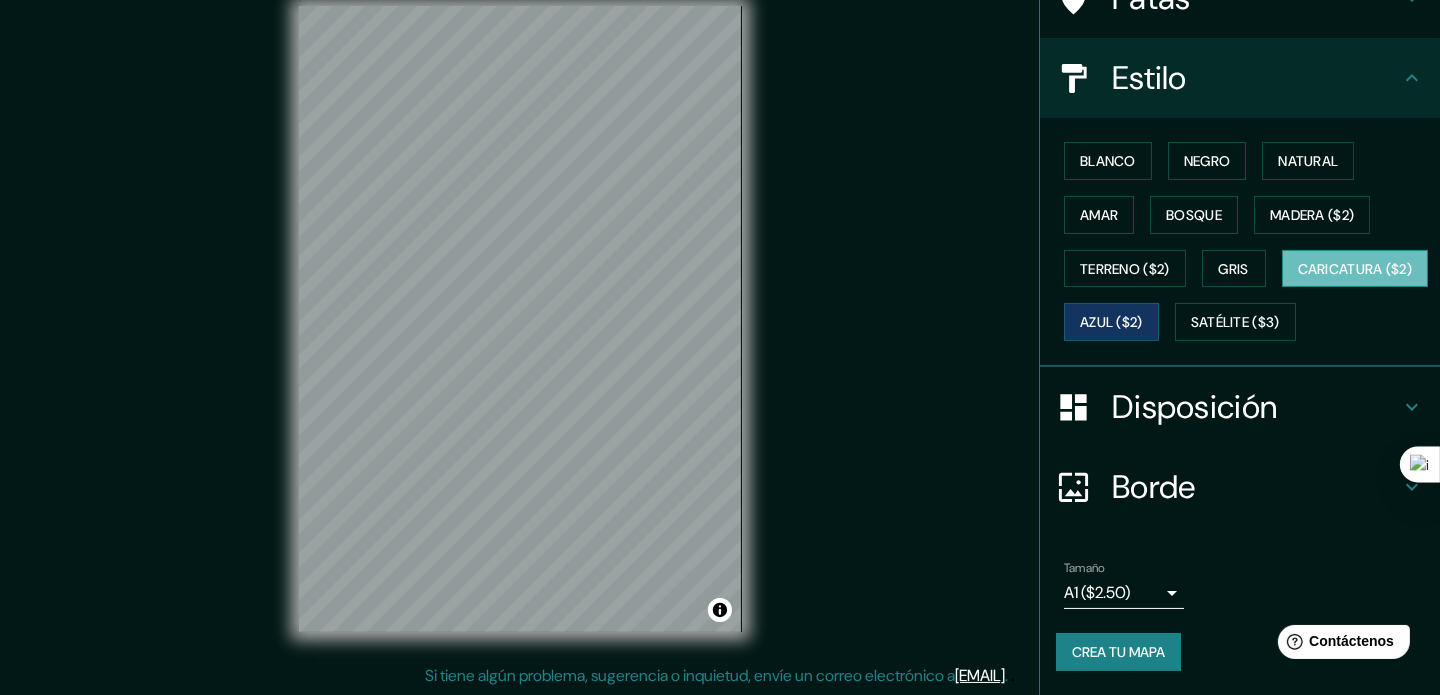 click on "Caricatura ($2)" at bounding box center (1355, 269) 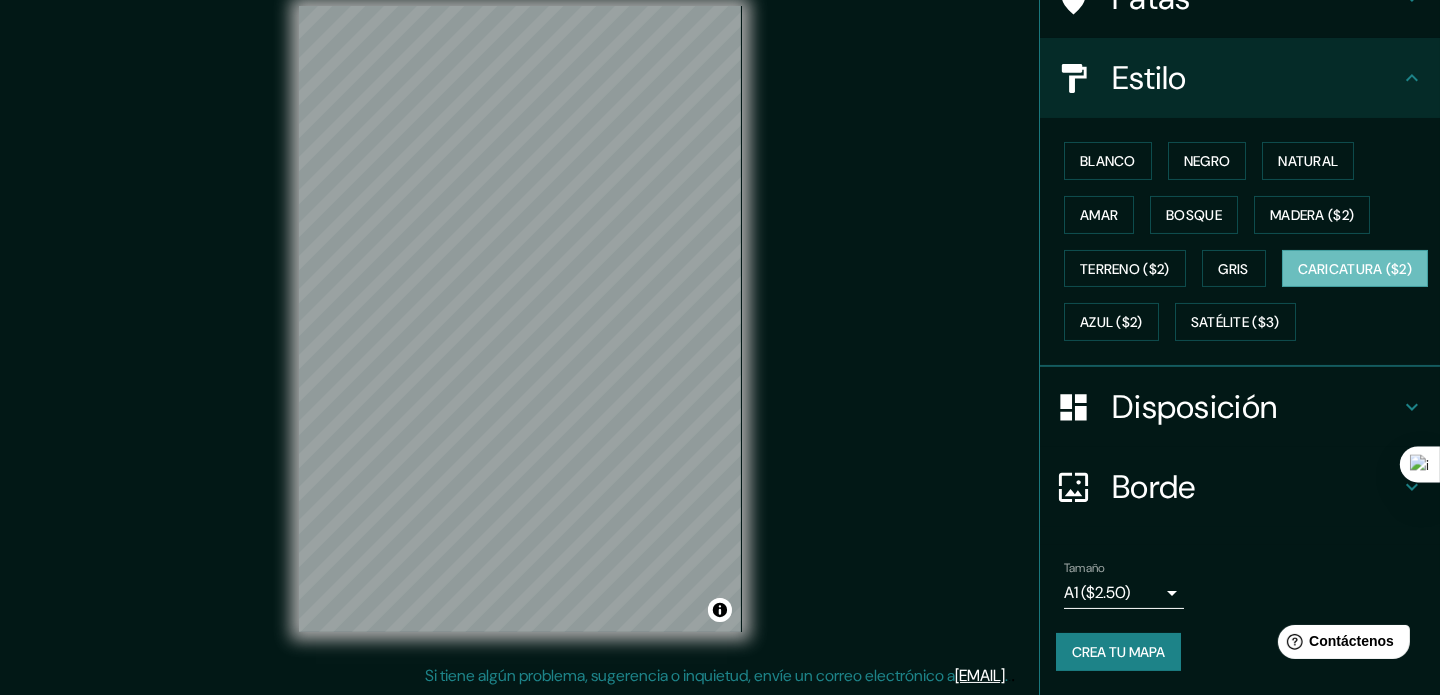 click on "Disposición" at bounding box center (1256, 407) 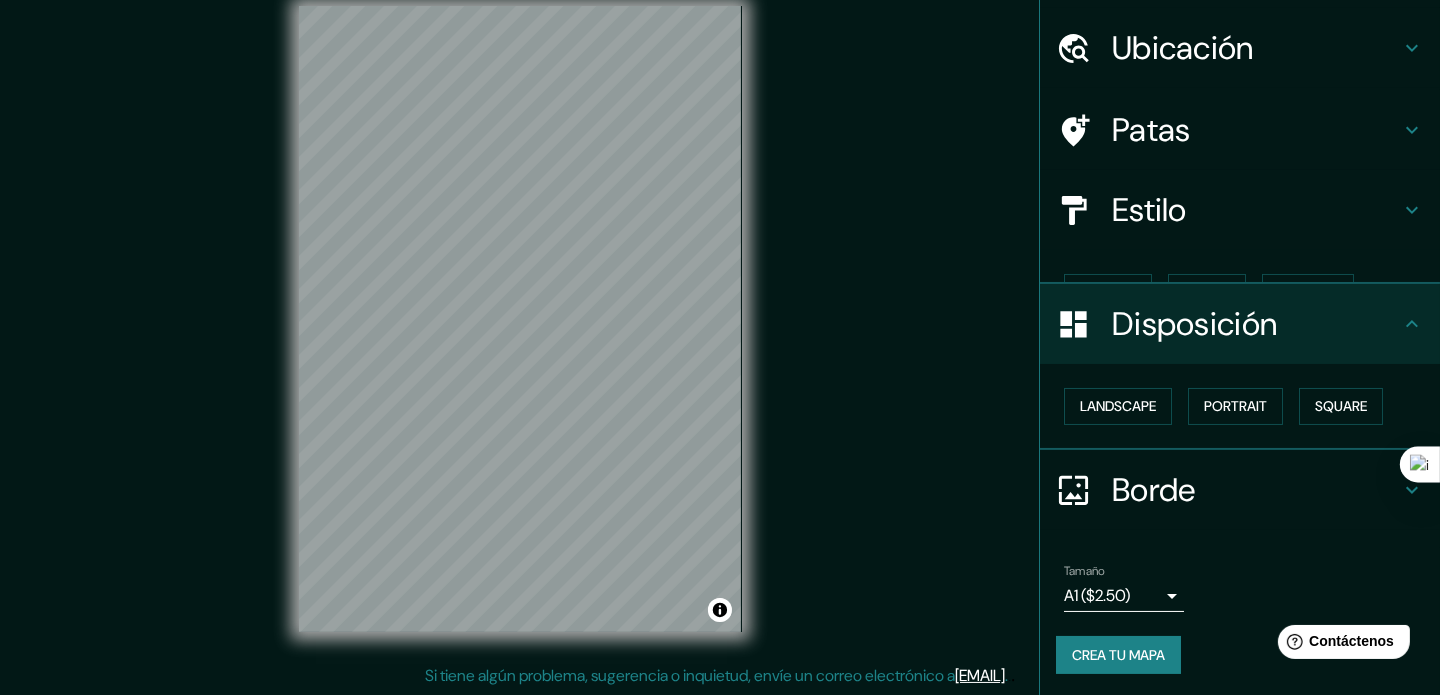 scroll, scrollTop: 22, scrollLeft: 0, axis: vertical 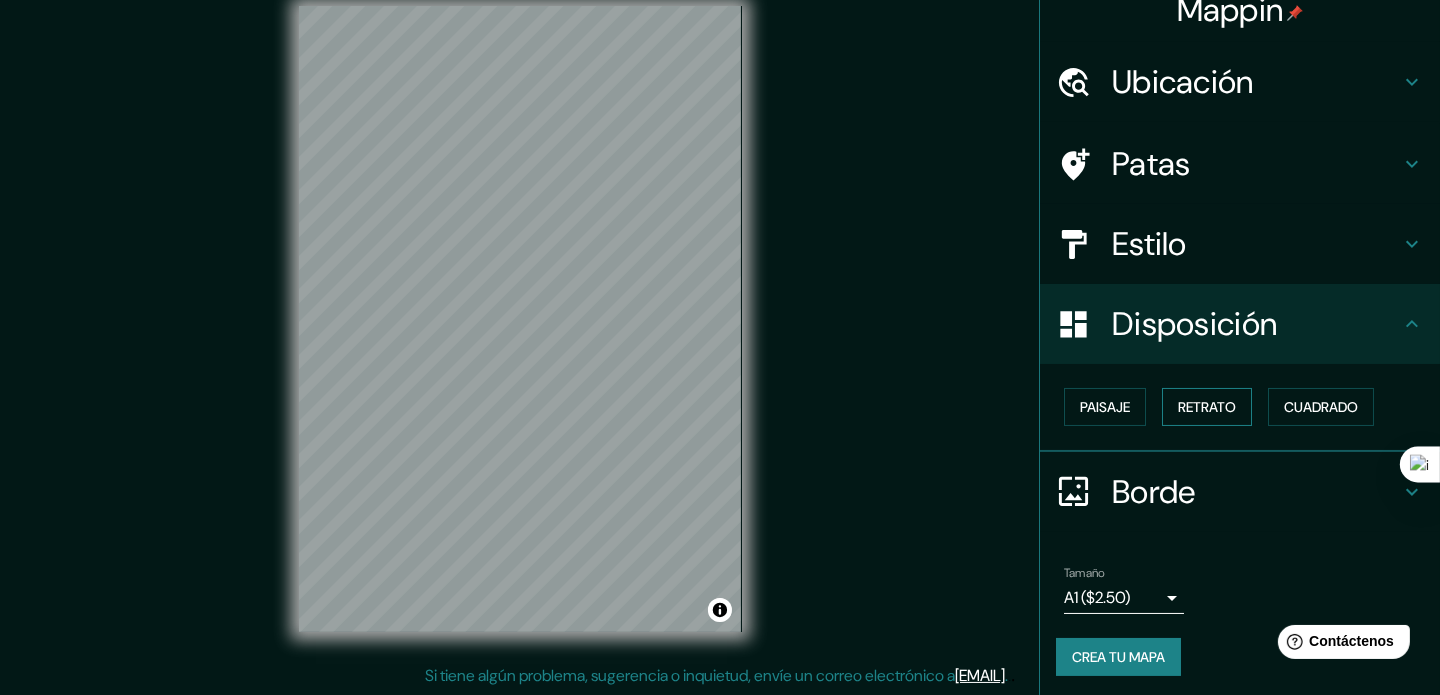 click on "Retrato" at bounding box center (1207, 407) 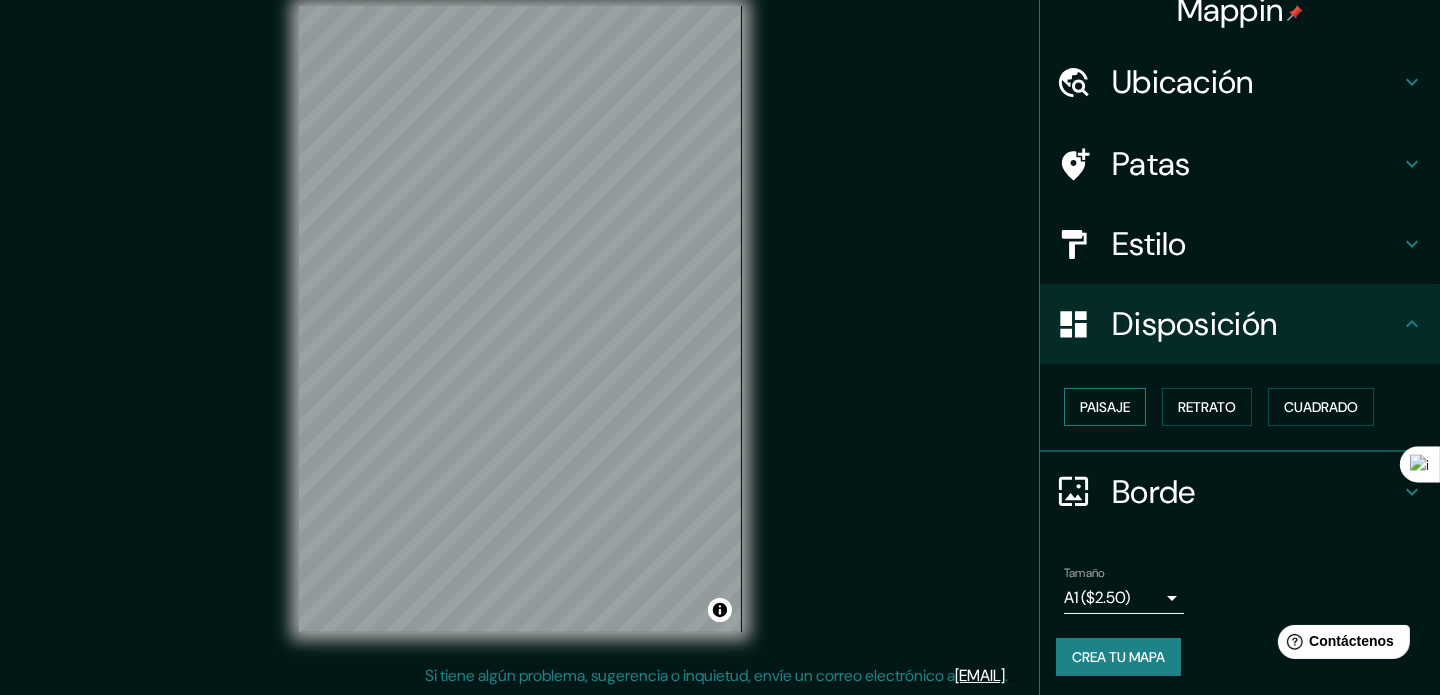 click on "Paisaje" at bounding box center [1105, 407] 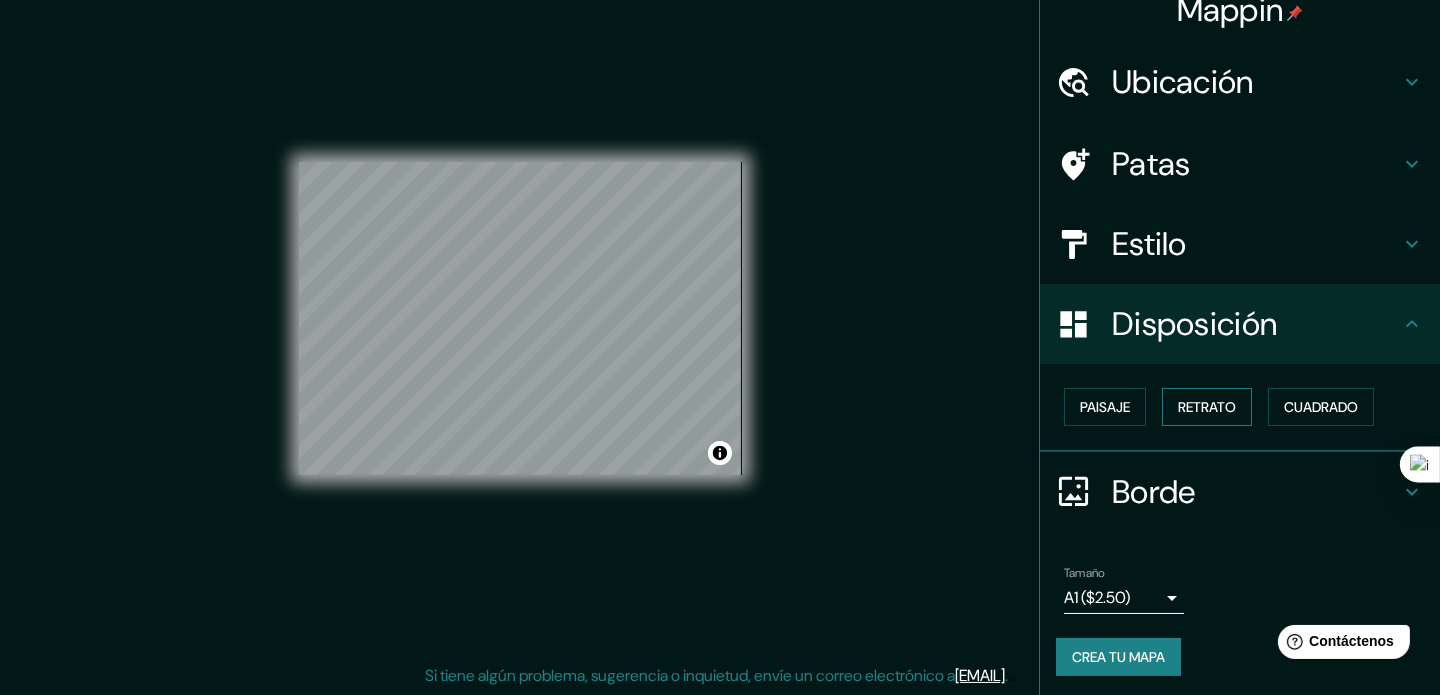 click on "Retrato" at bounding box center (1207, 407) 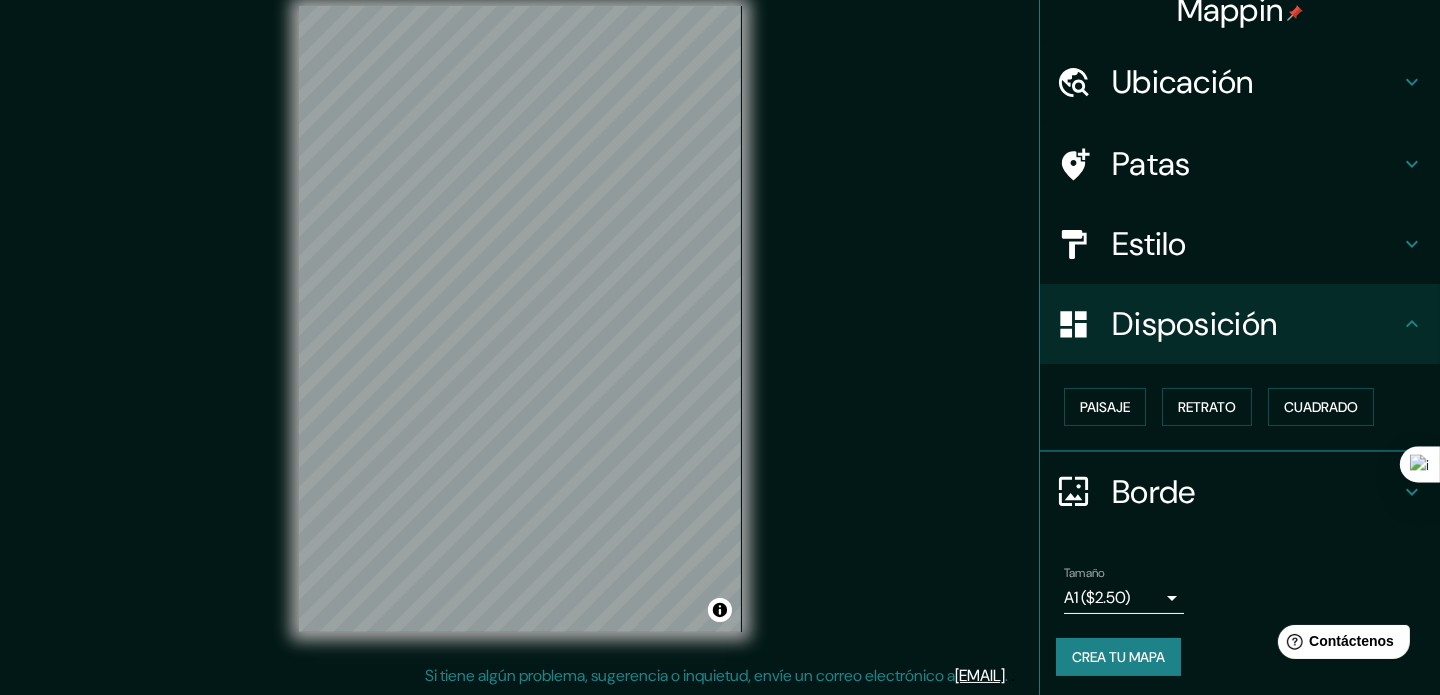 scroll, scrollTop: 0, scrollLeft: 0, axis: both 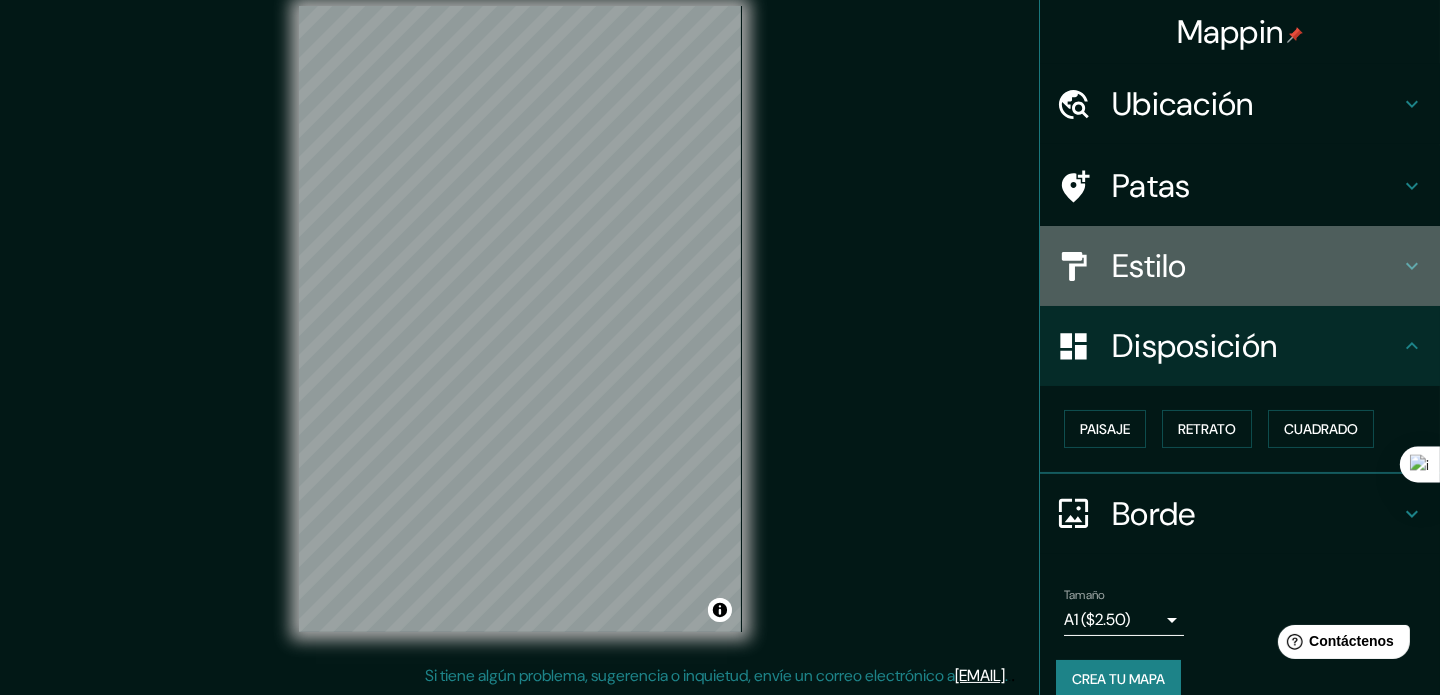 click on "Estilo" at bounding box center [1256, 266] 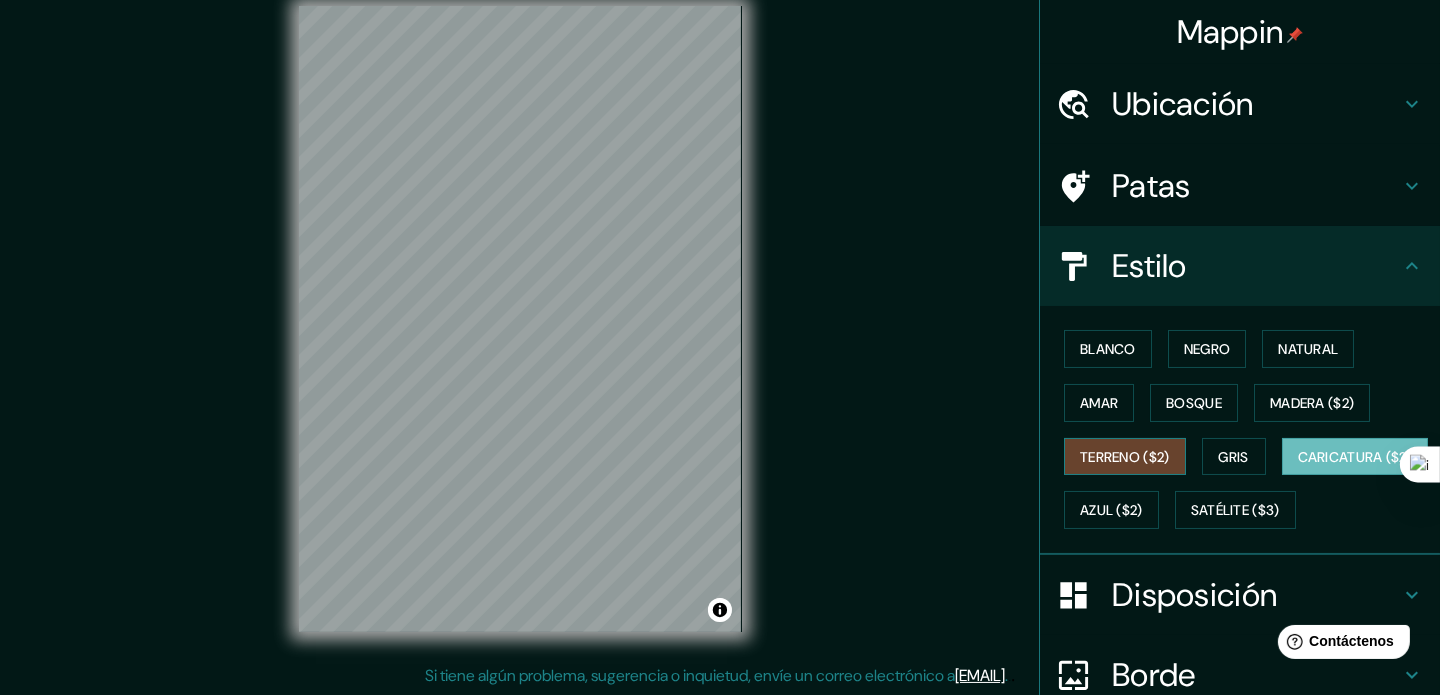 click on "Terreno ($2)" at bounding box center [1125, 457] 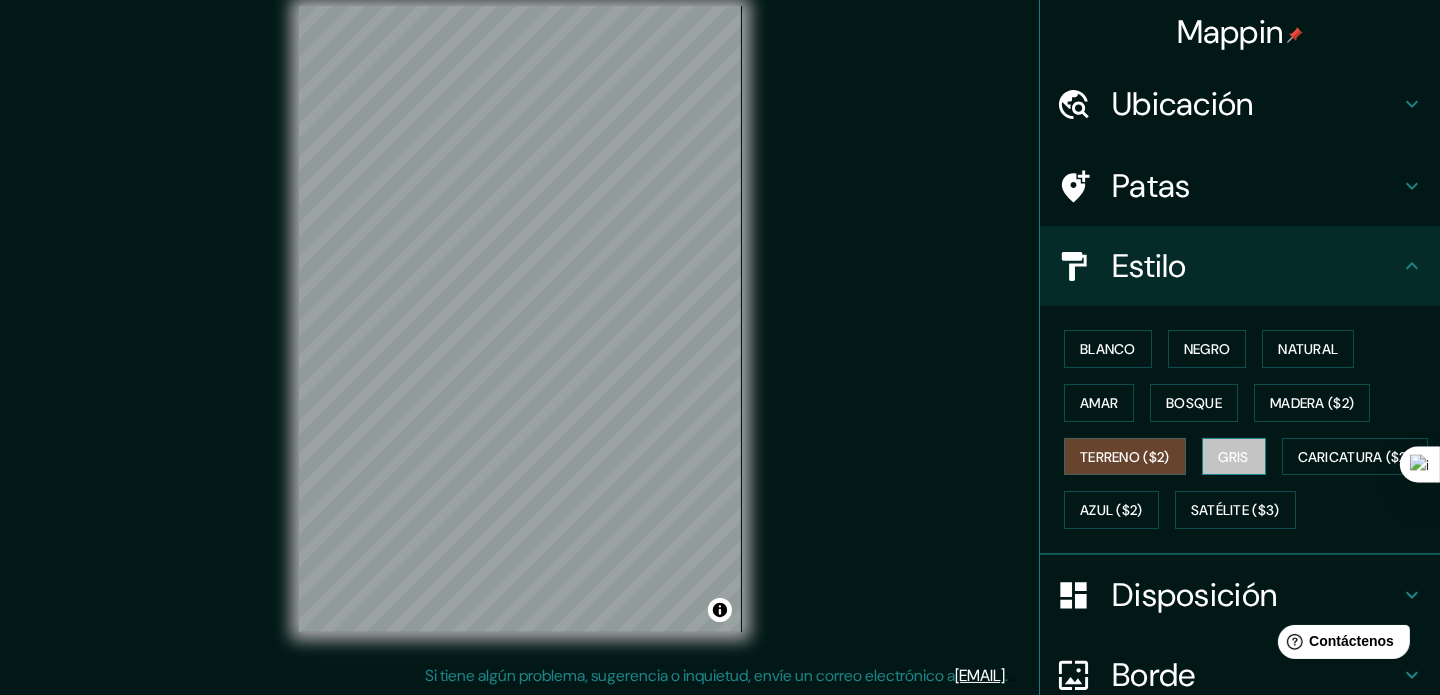 click on "Gris" at bounding box center (1234, 457) 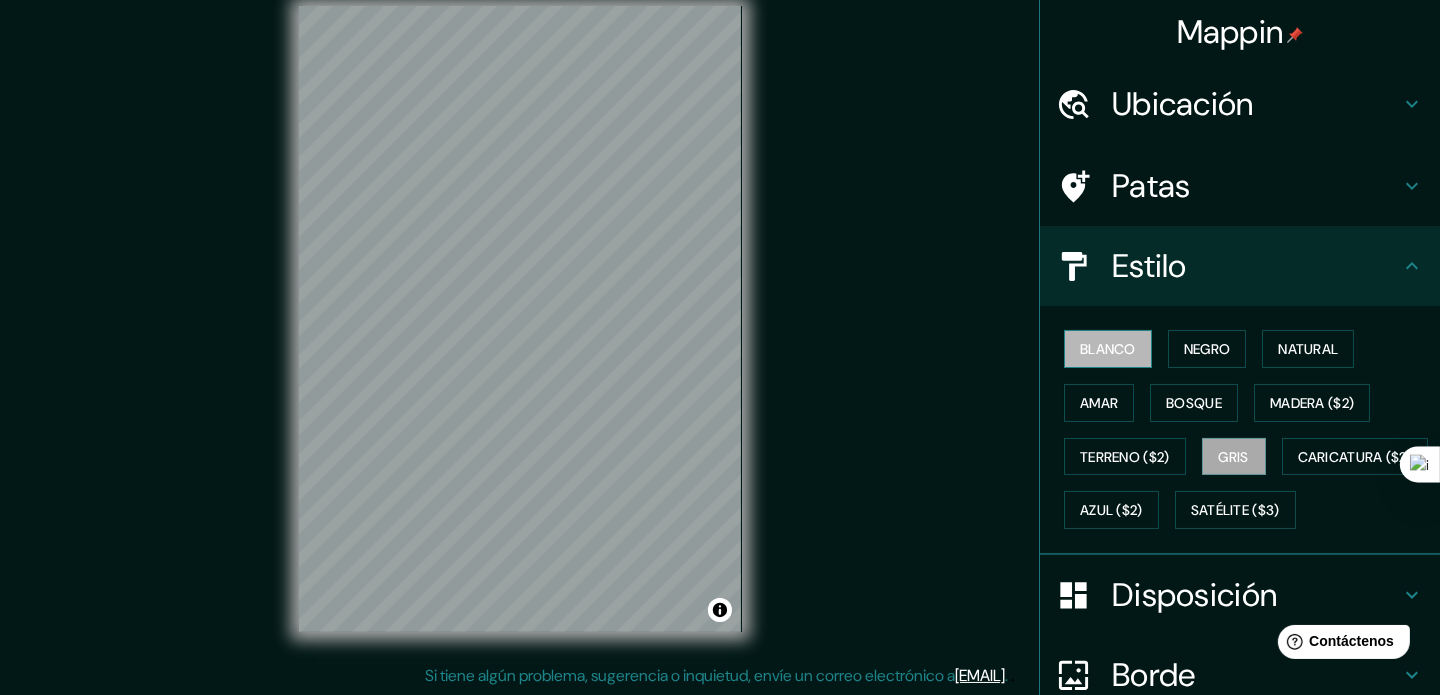 click on "Blanco" at bounding box center [1108, 349] 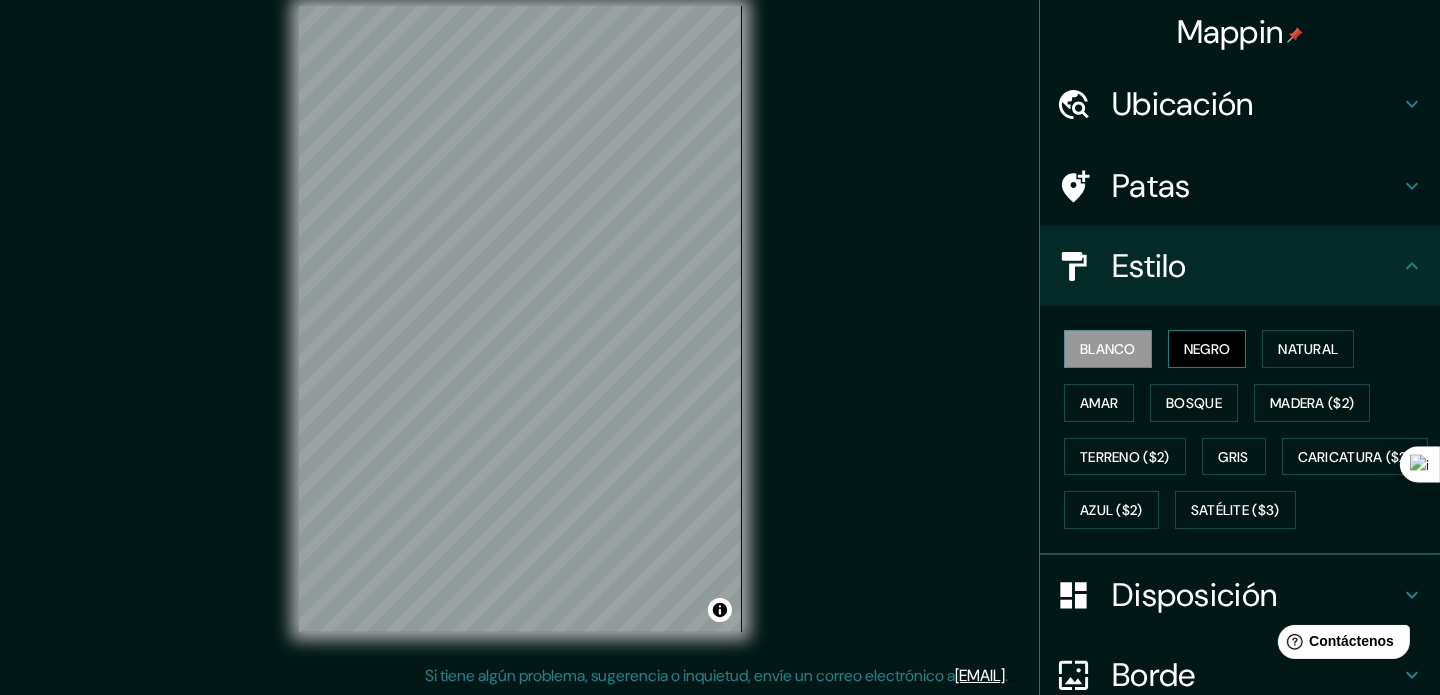 click on "Negro" at bounding box center (1207, 349) 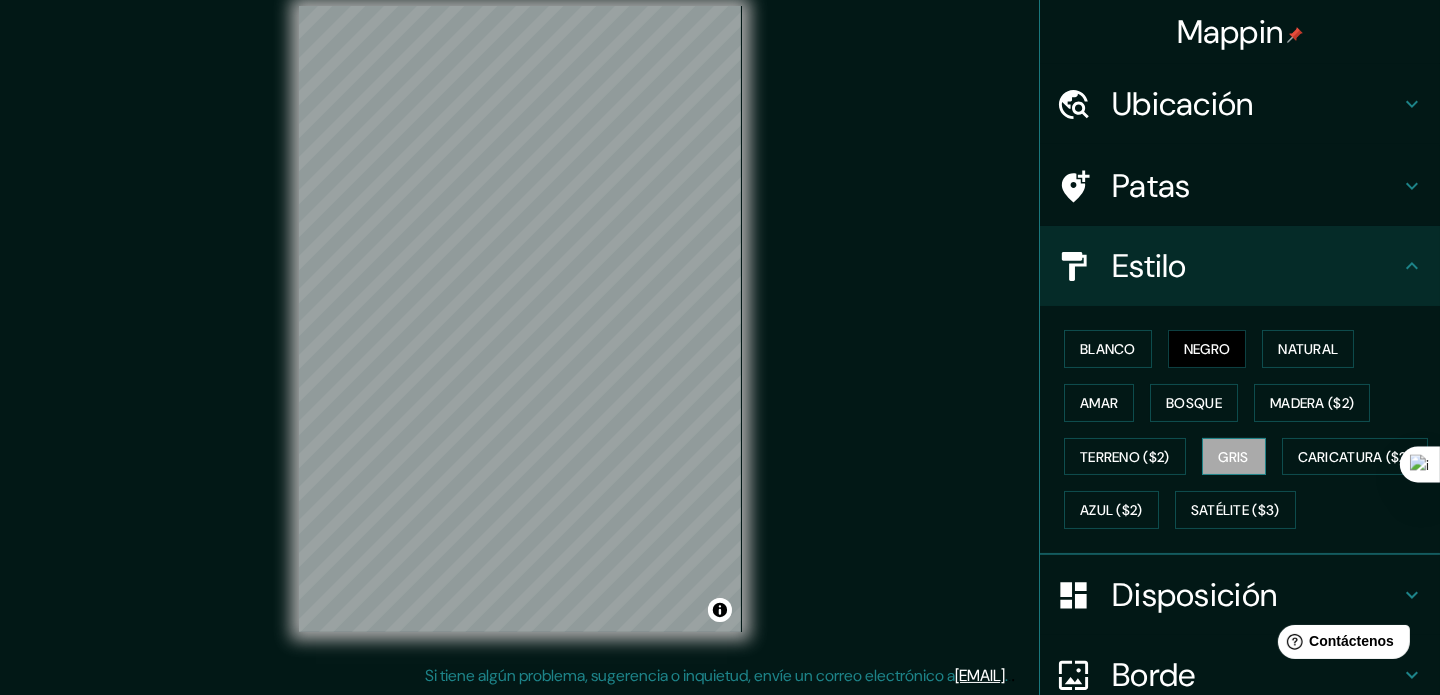 click on "Gris" at bounding box center (1234, 457) 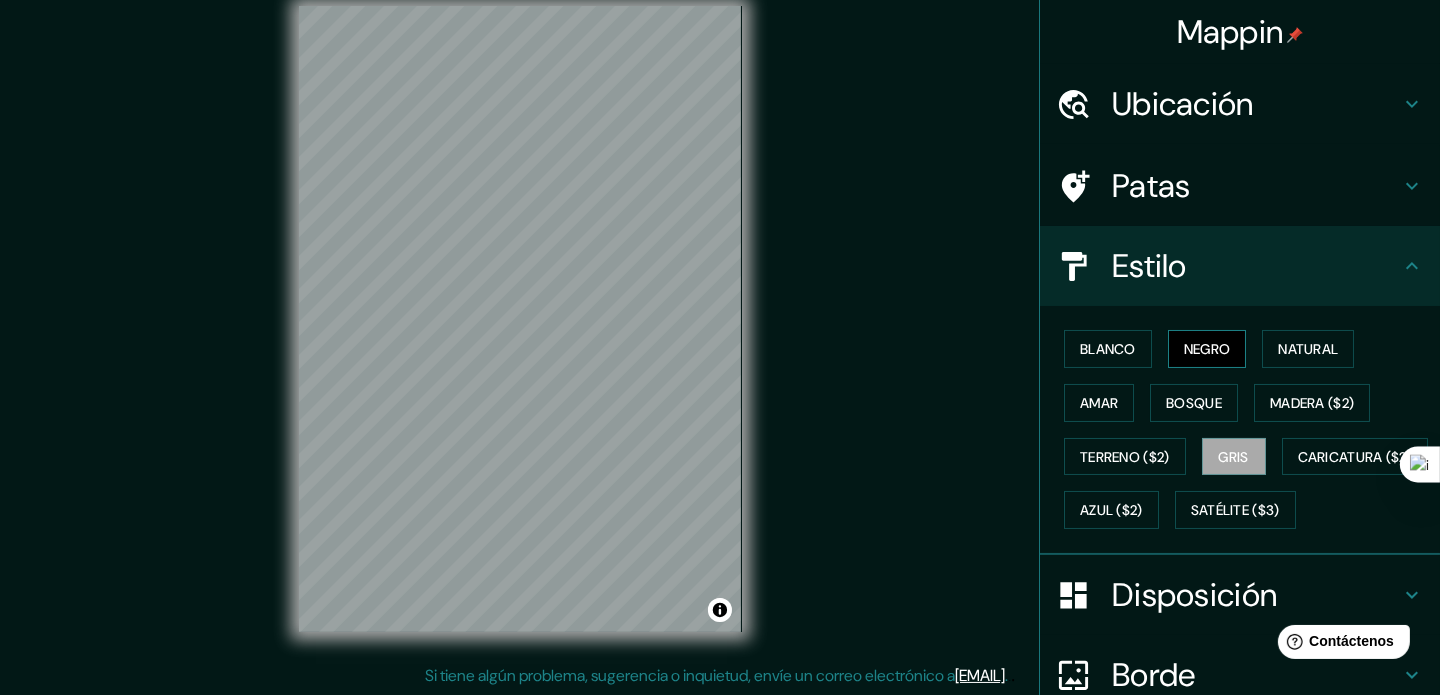 click on "Negro" at bounding box center [1207, 349] 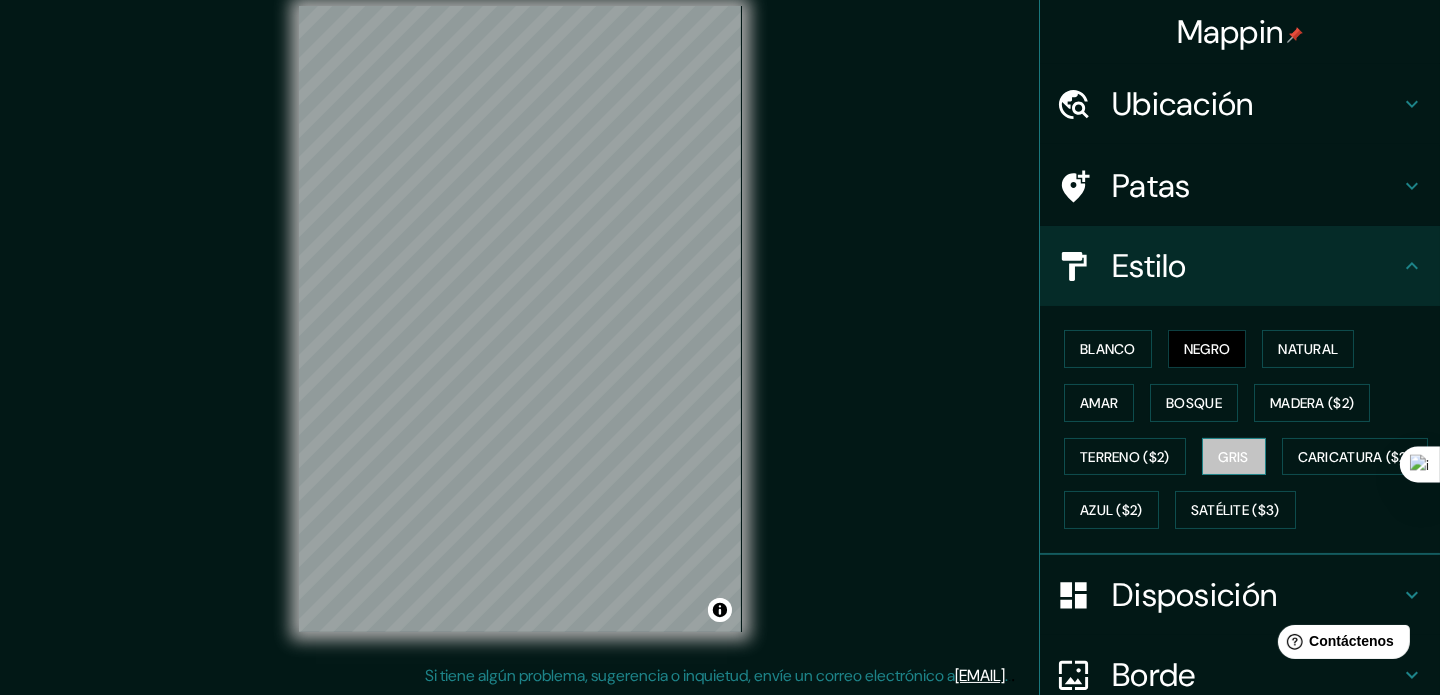 click on "Gris" at bounding box center [1234, 457] 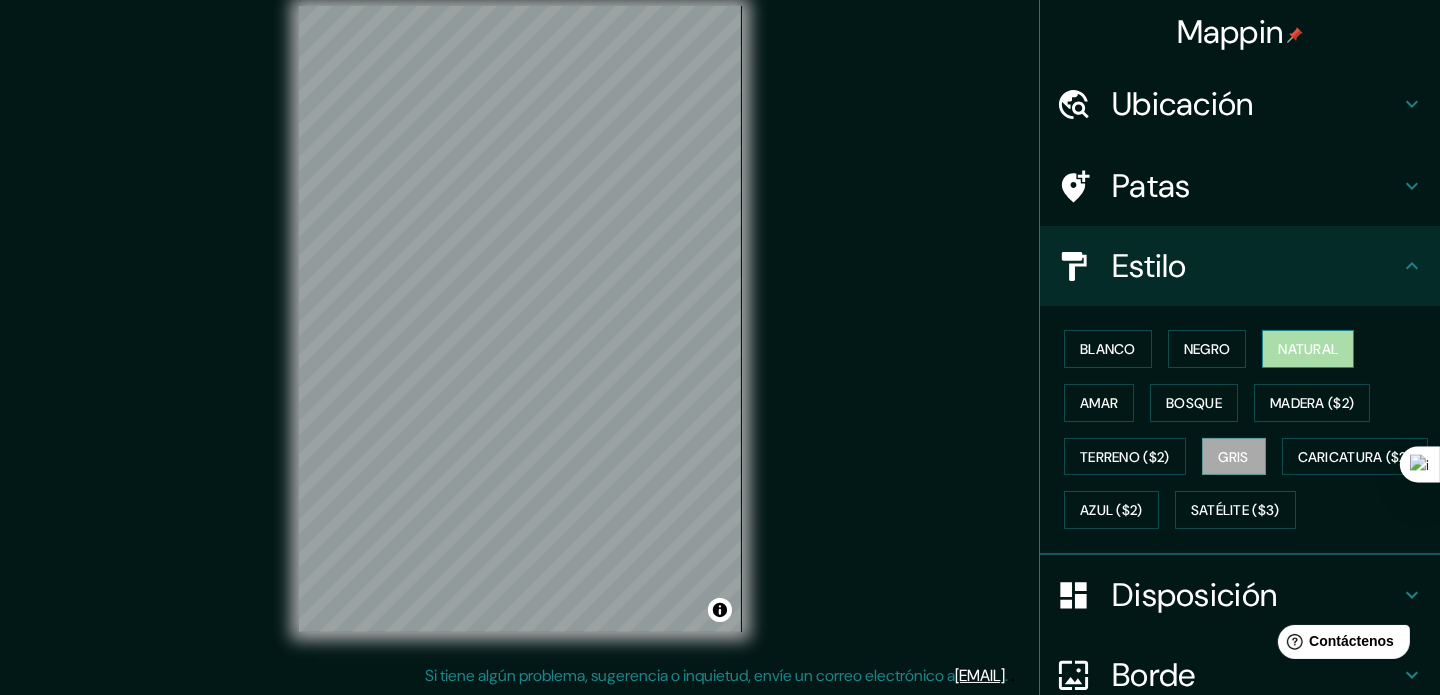 click on "Natural" at bounding box center [1308, 349] 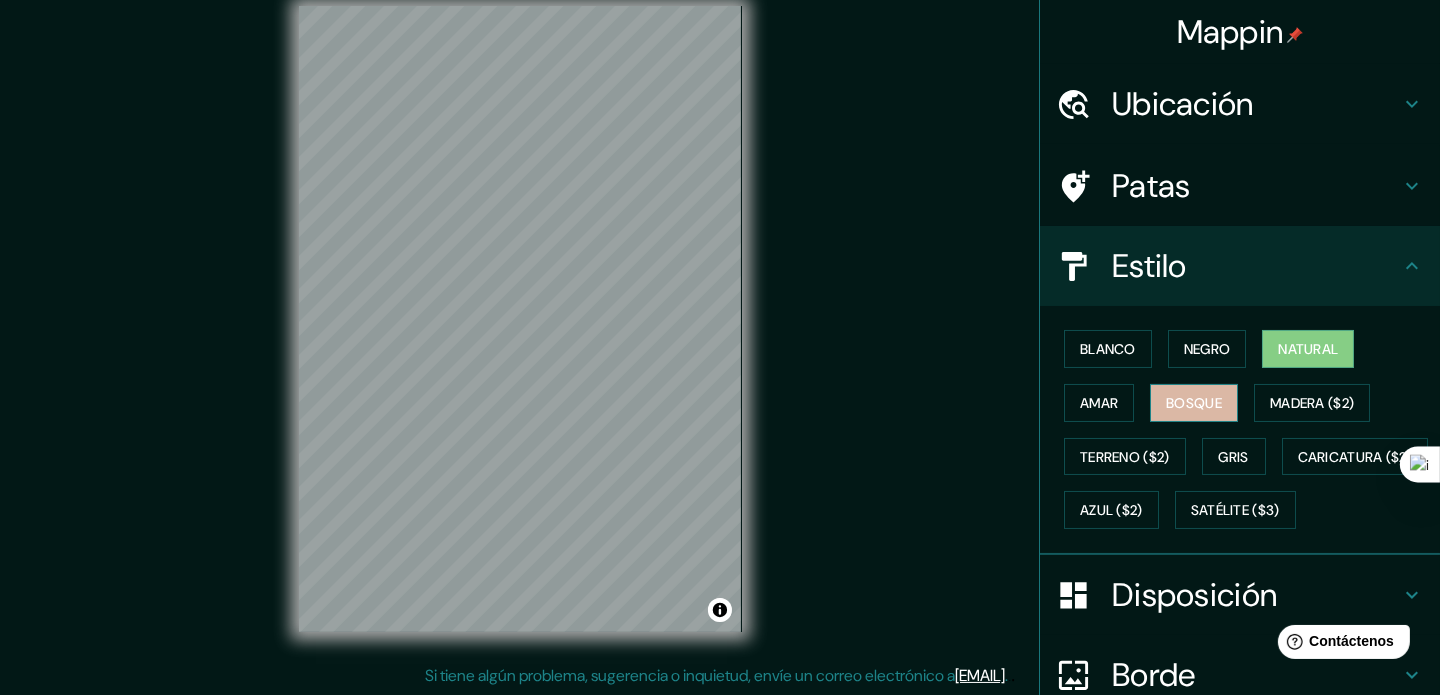 click on "Bosque" at bounding box center [1194, 403] 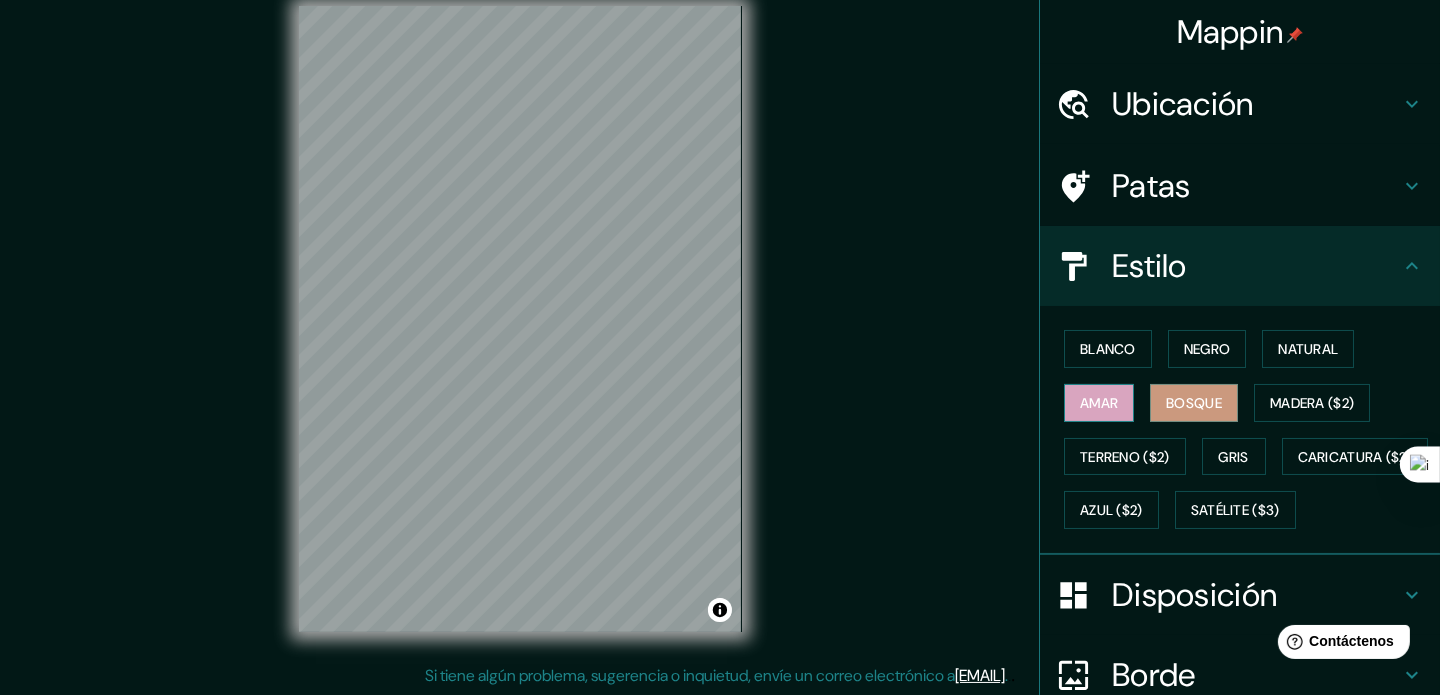 click on "Amar" at bounding box center [1099, 403] 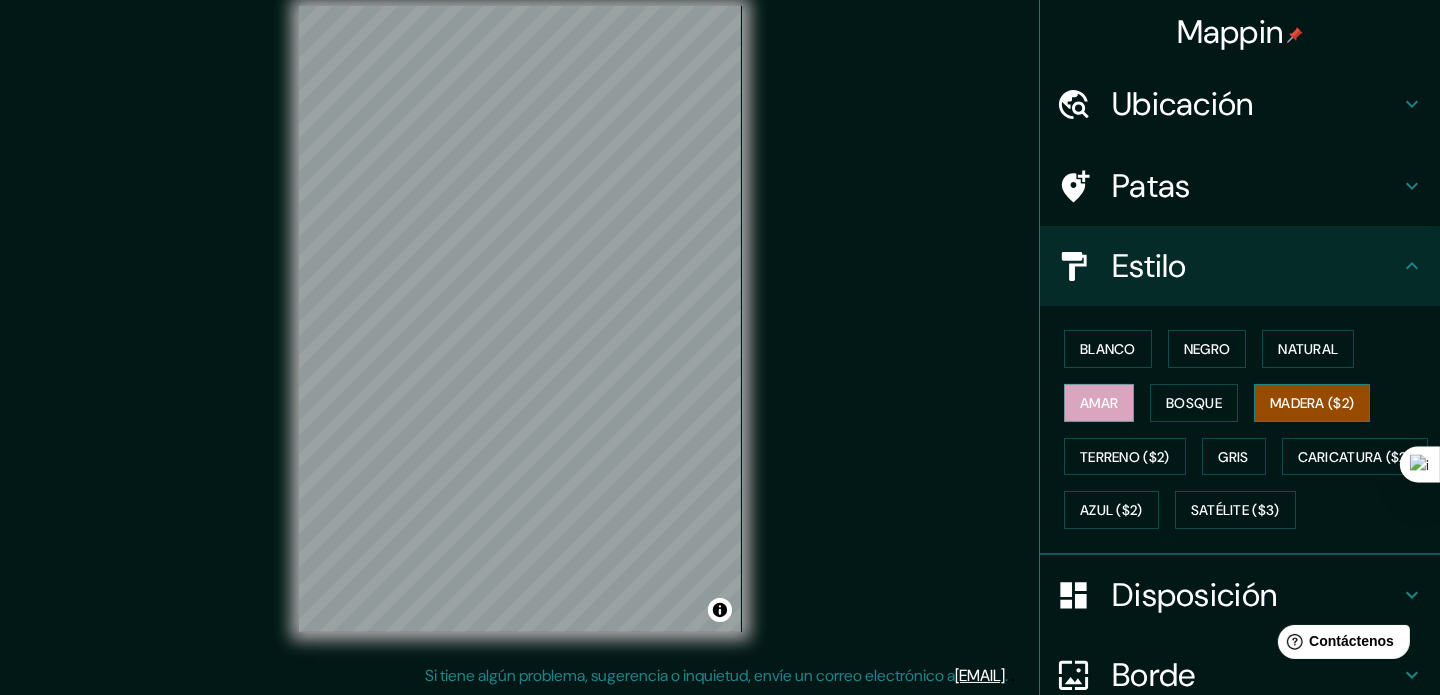 click on "Madera ($2)" at bounding box center [1312, 403] 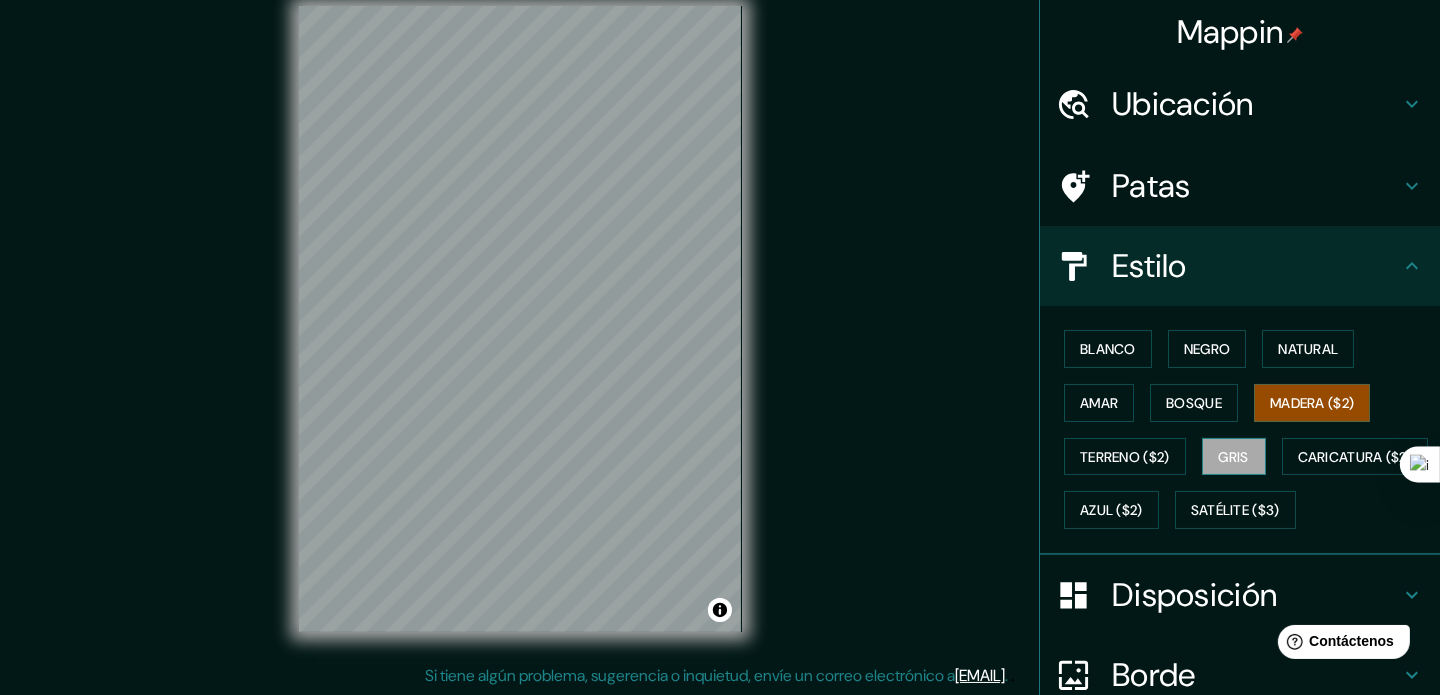 click on "Gris" at bounding box center (1234, 457) 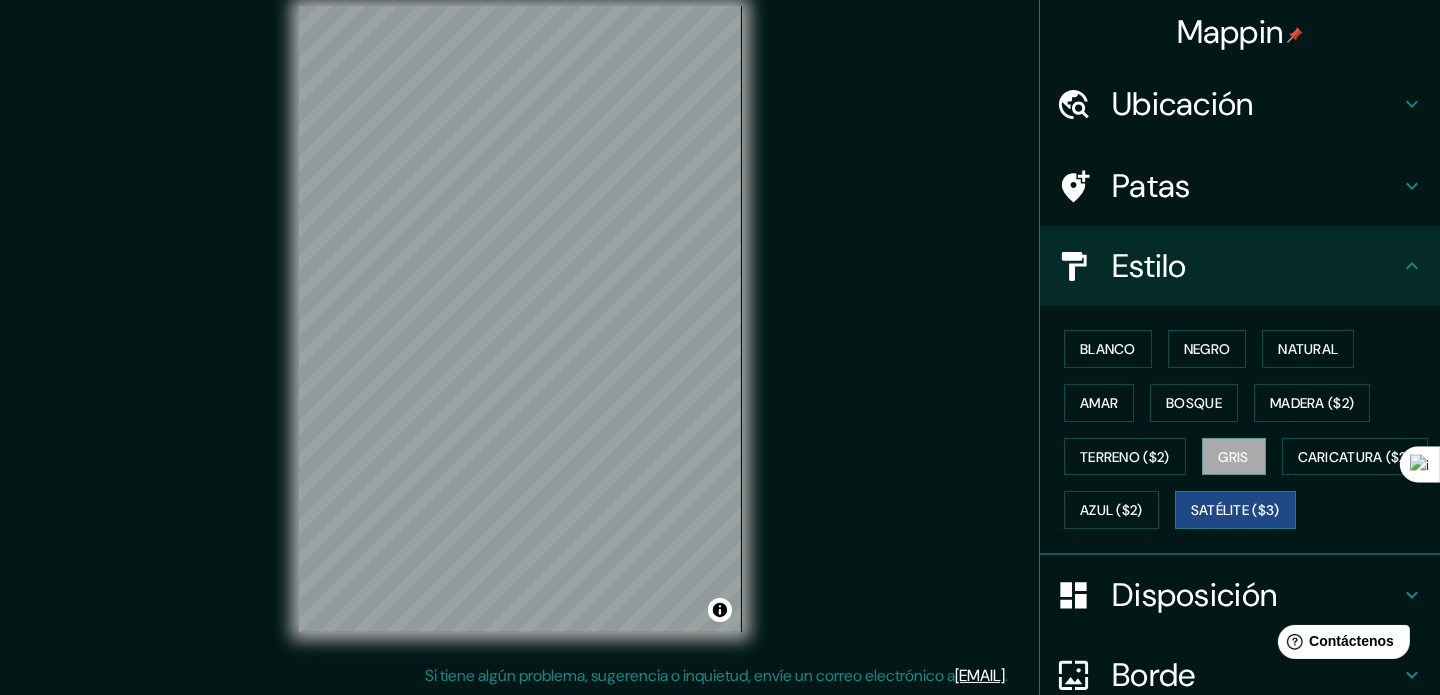 click on "Satélite ($3)" at bounding box center [1235, 511] 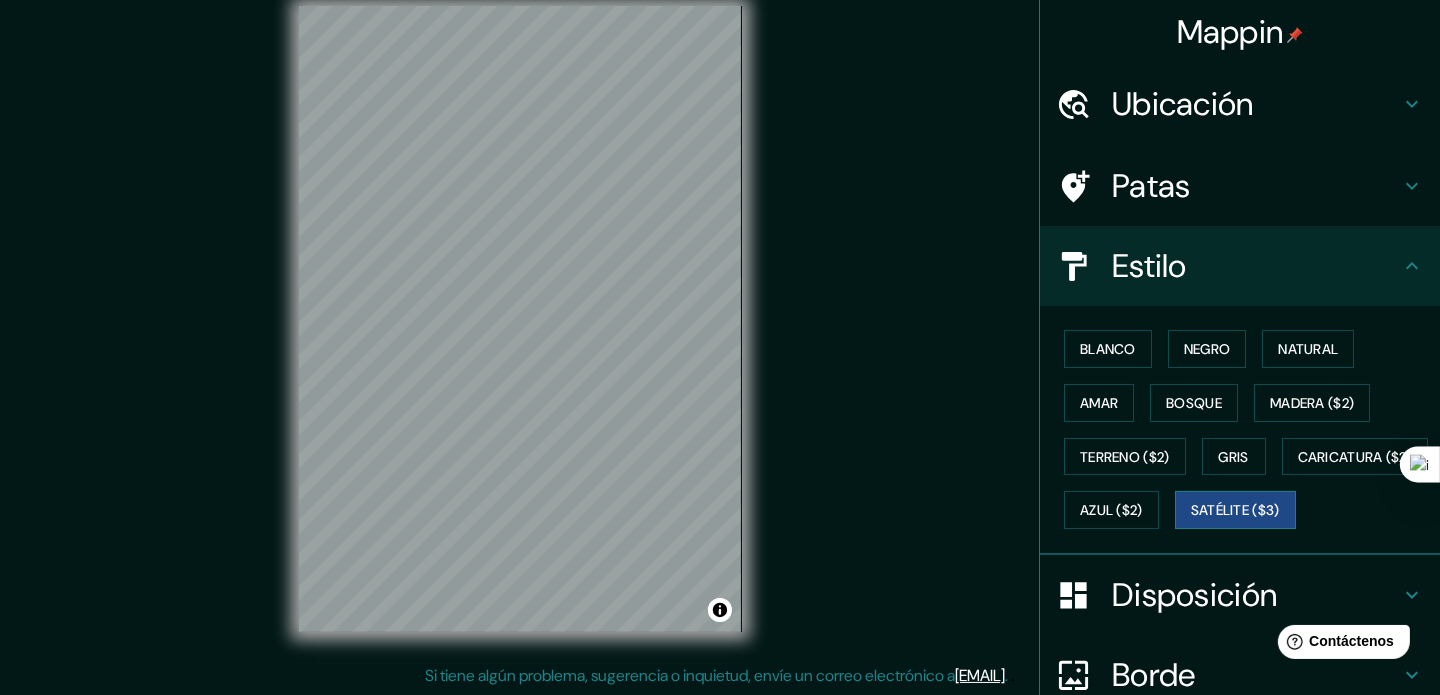 type 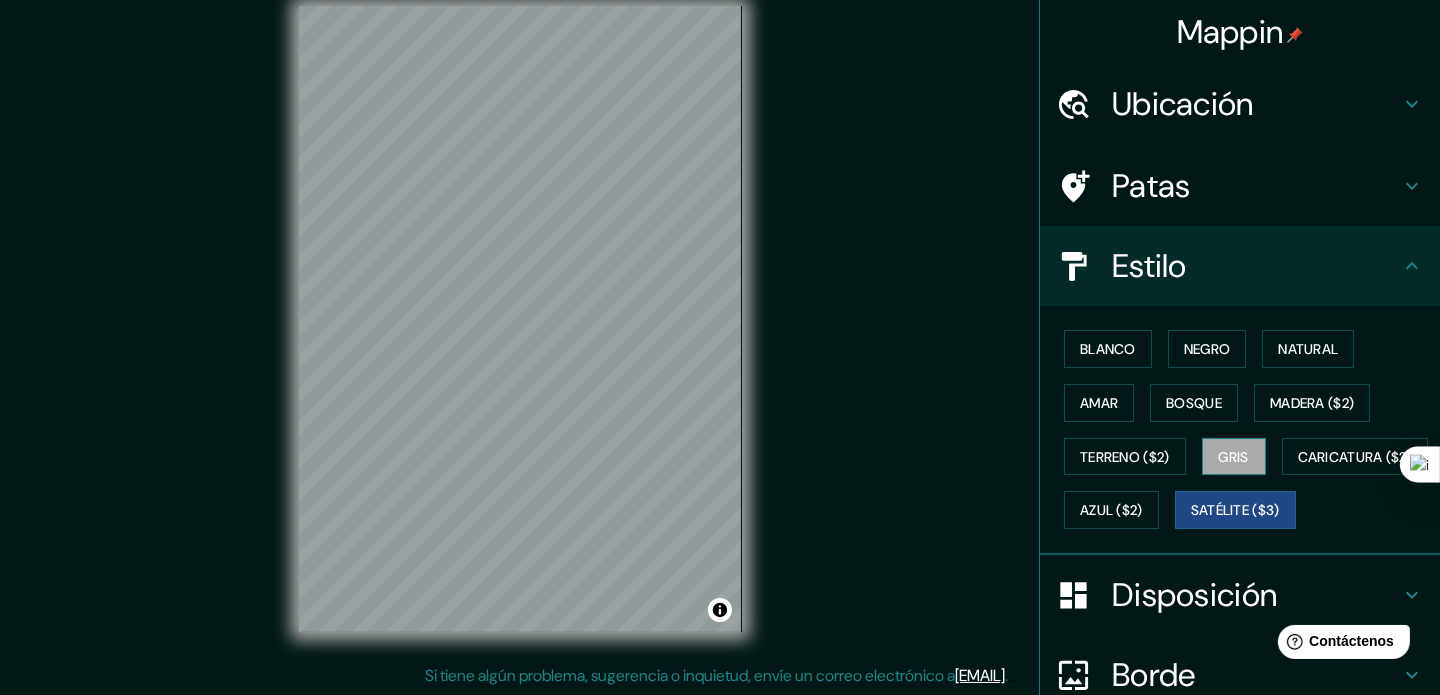 click on "Gris" at bounding box center (1234, 457) 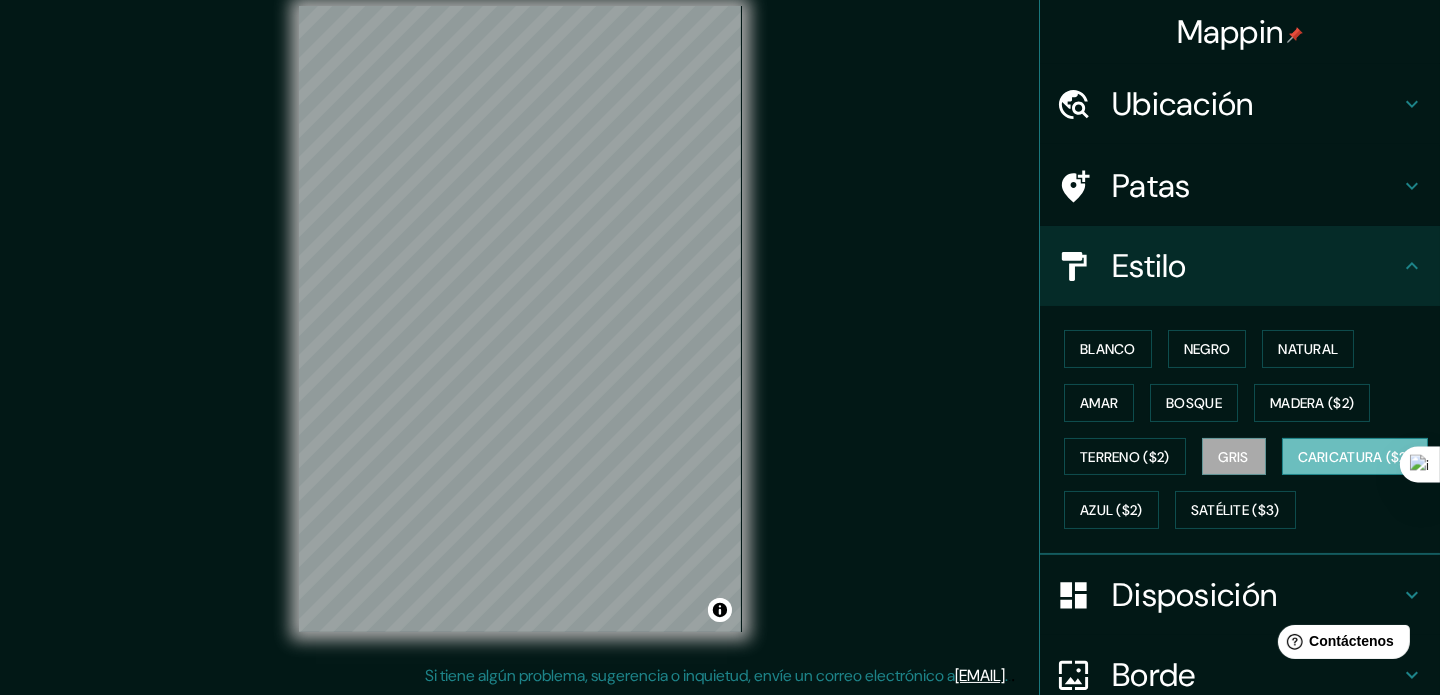 click on "Caricatura ($2)" at bounding box center [1355, 457] 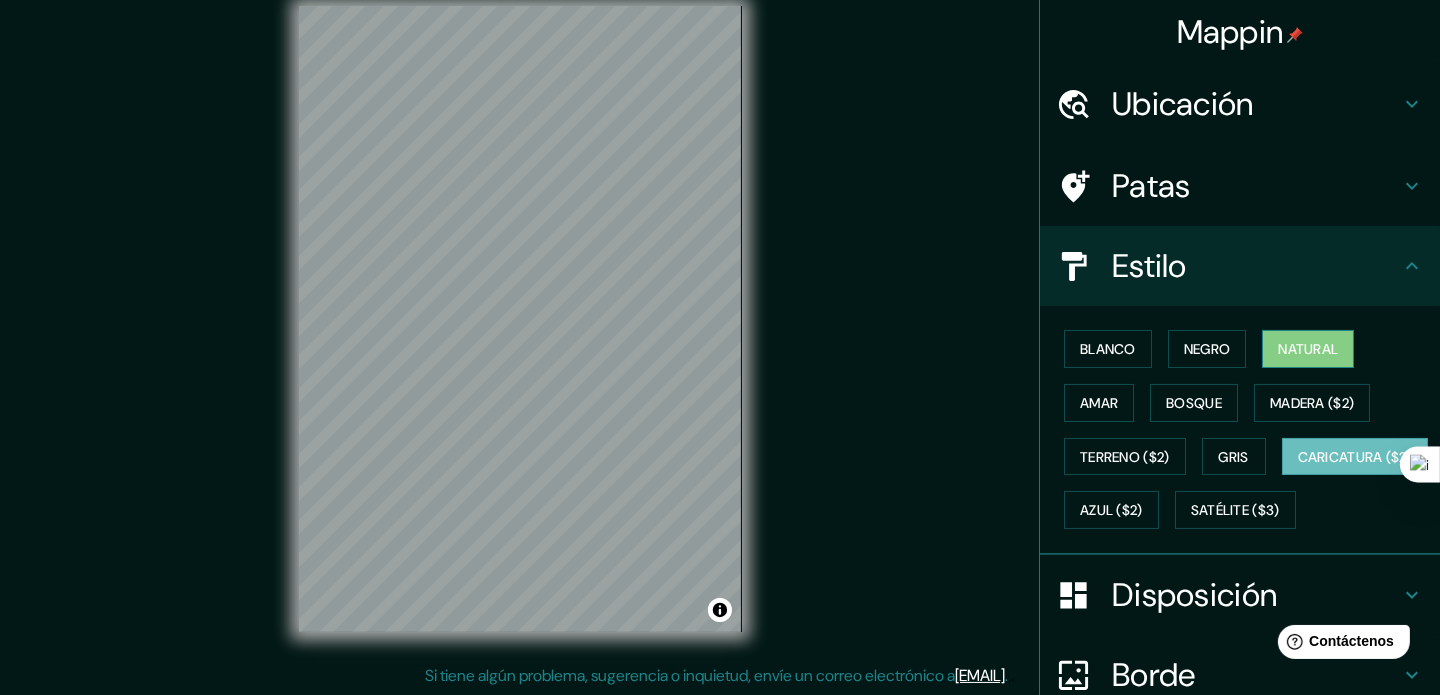 click on "Natural" at bounding box center [1308, 349] 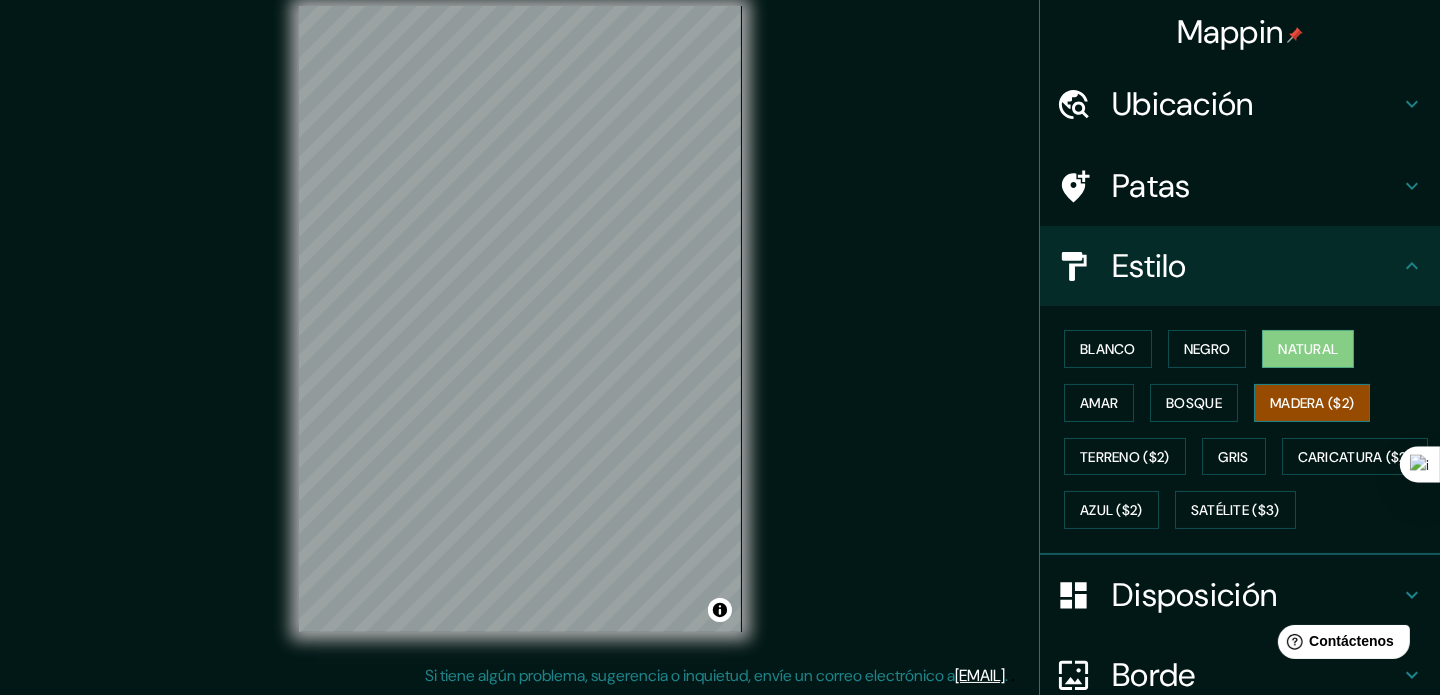 click on "Madera ($2)" at bounding box center (1312, 403) 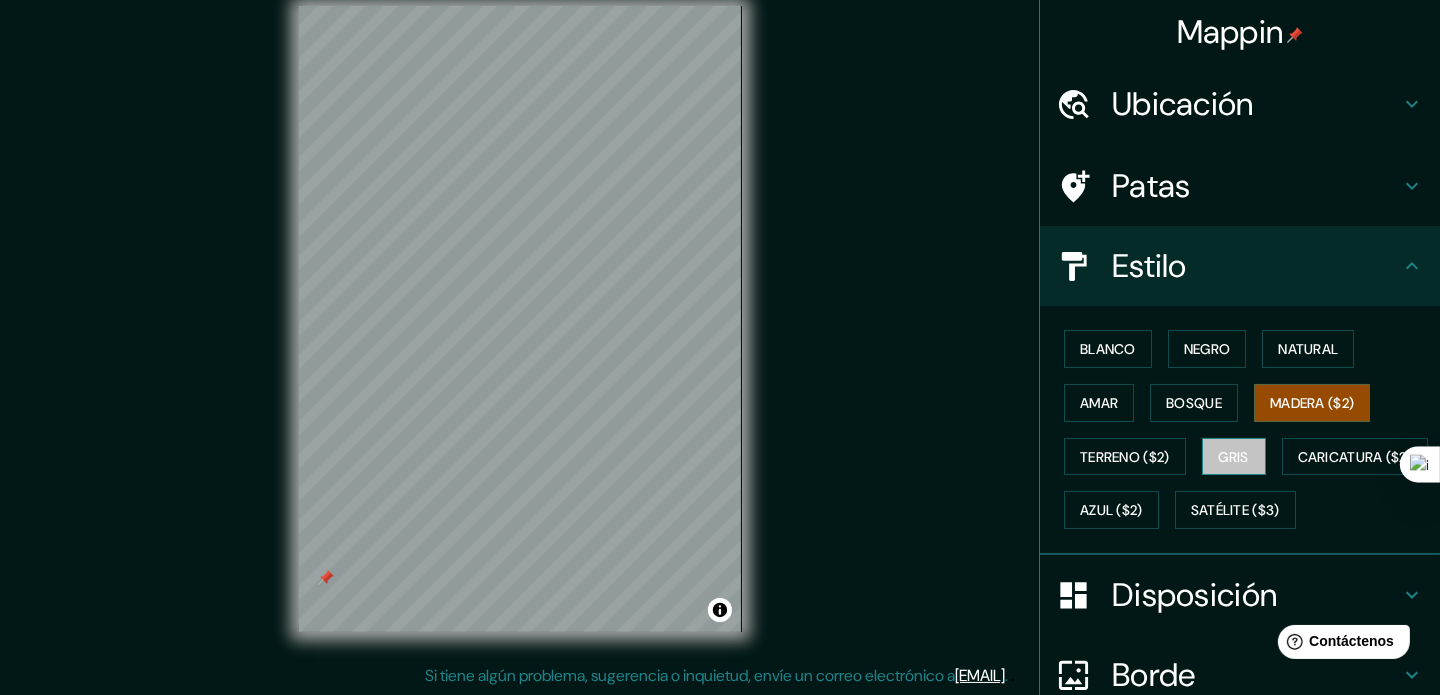 click on "Gris" at bounding box center (1234, 457) 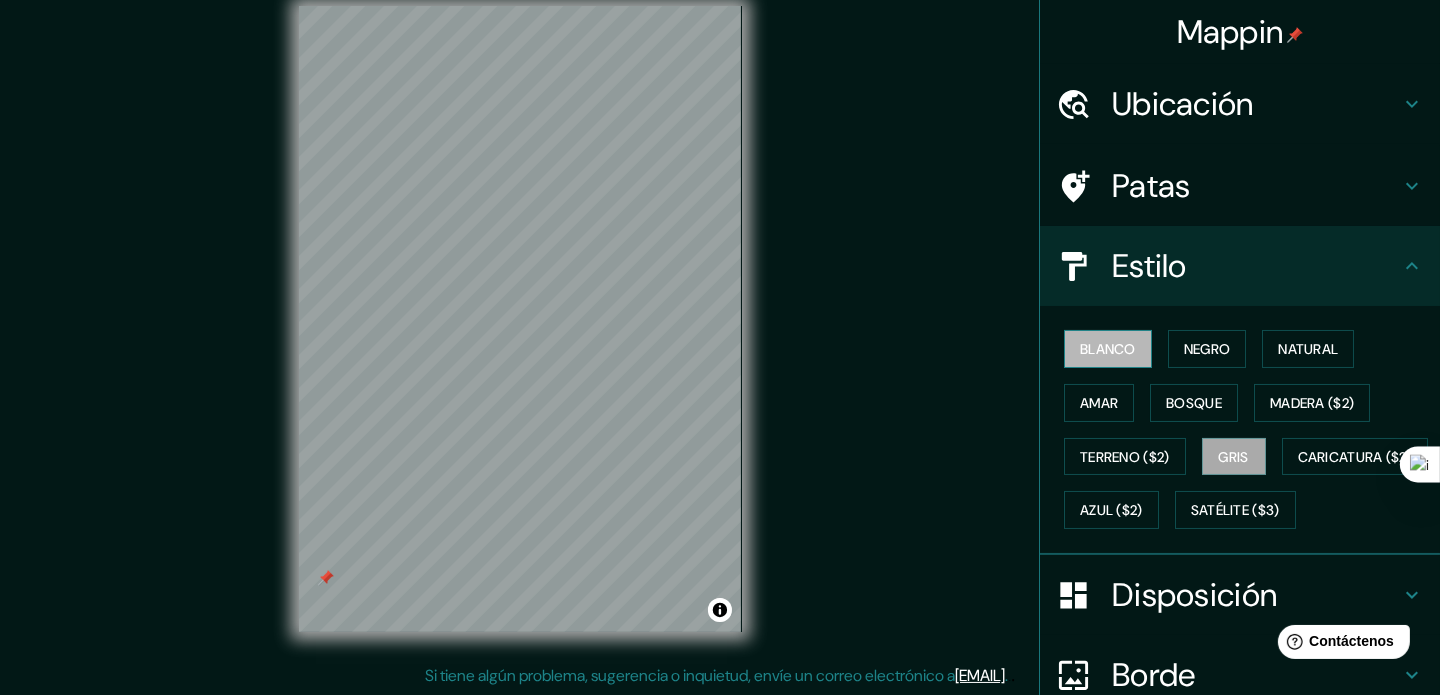 click on "Blanco" at bounding box center (1108, 349) 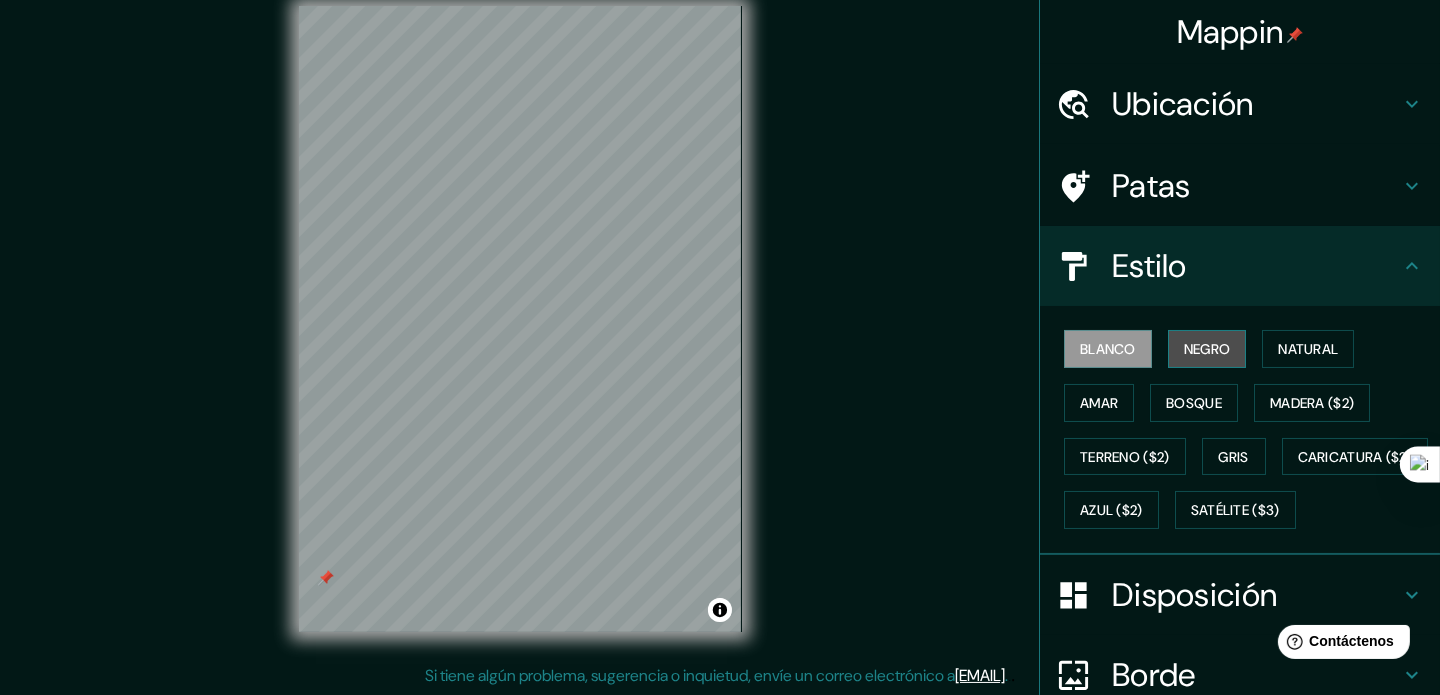 click on "Negro" at bounding box center [1207, 349] 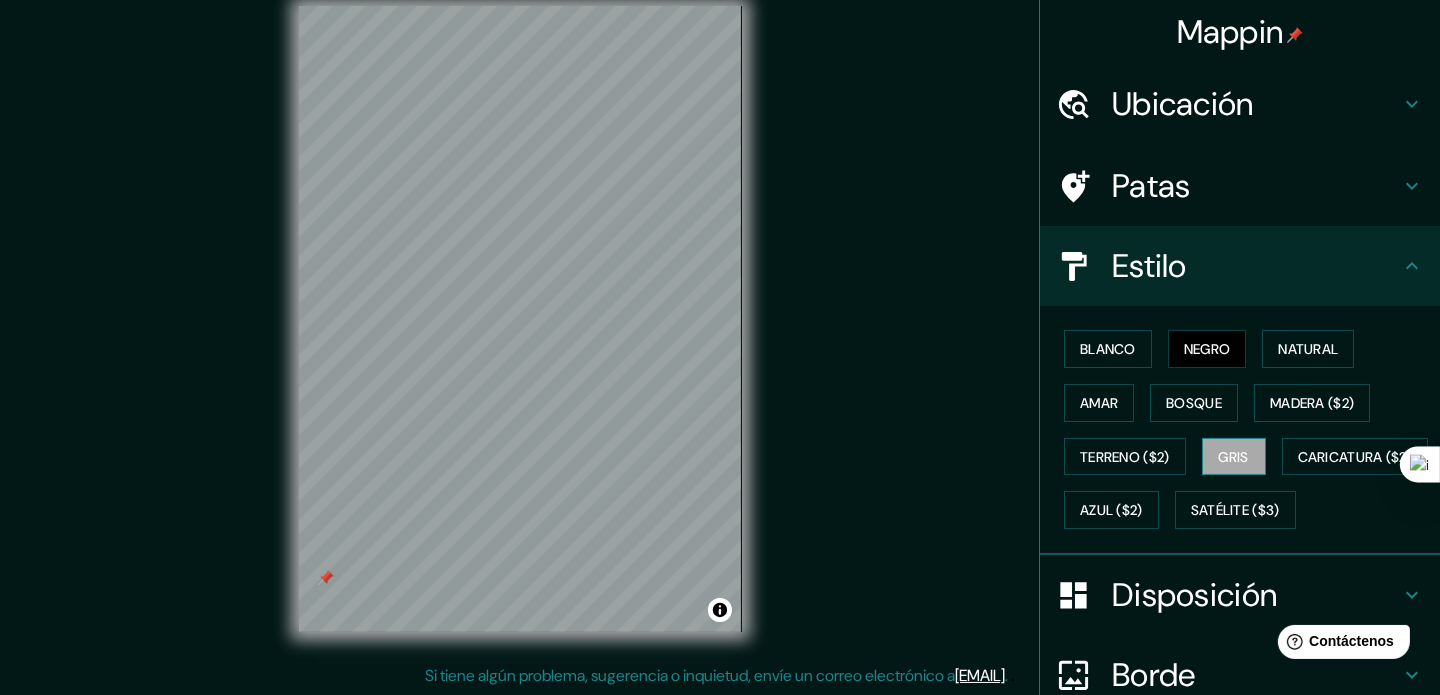 click on "Gris" at bounding box center [1234, 457] 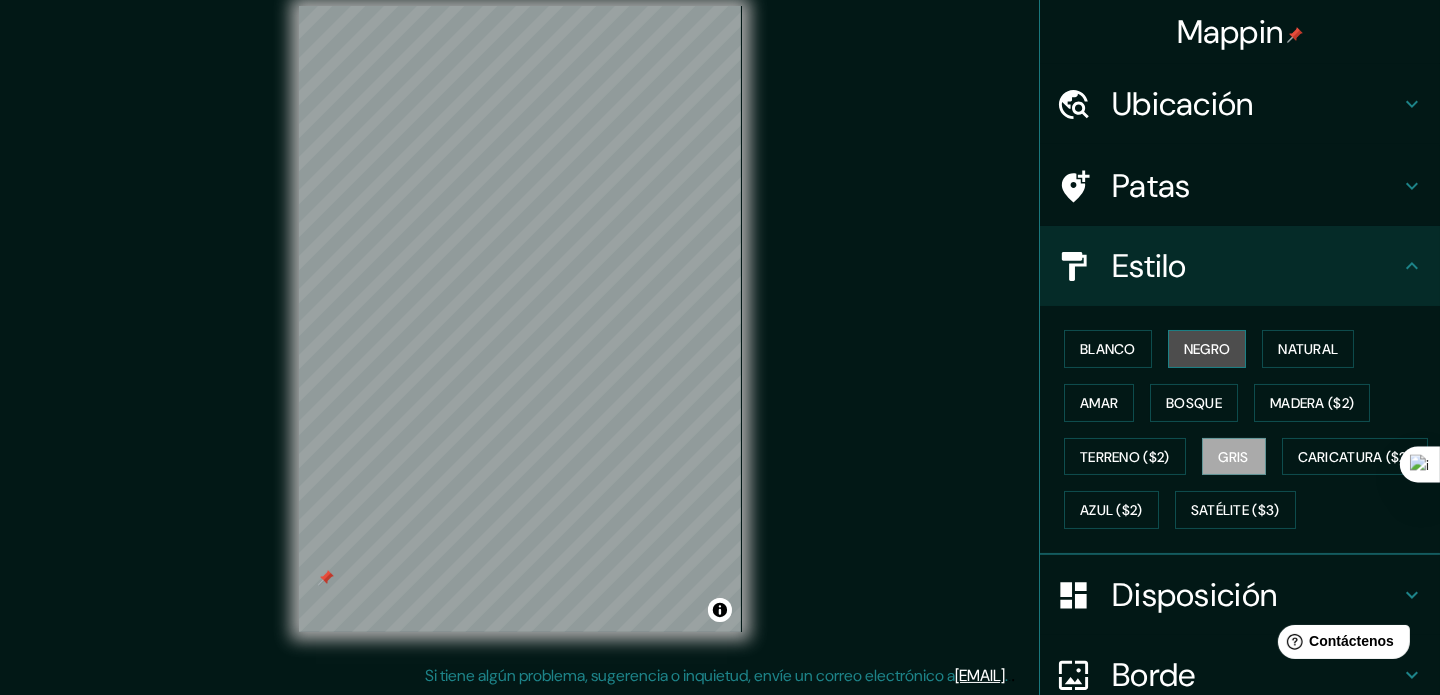 click on "Negro" at bounding box center (1207, 349) 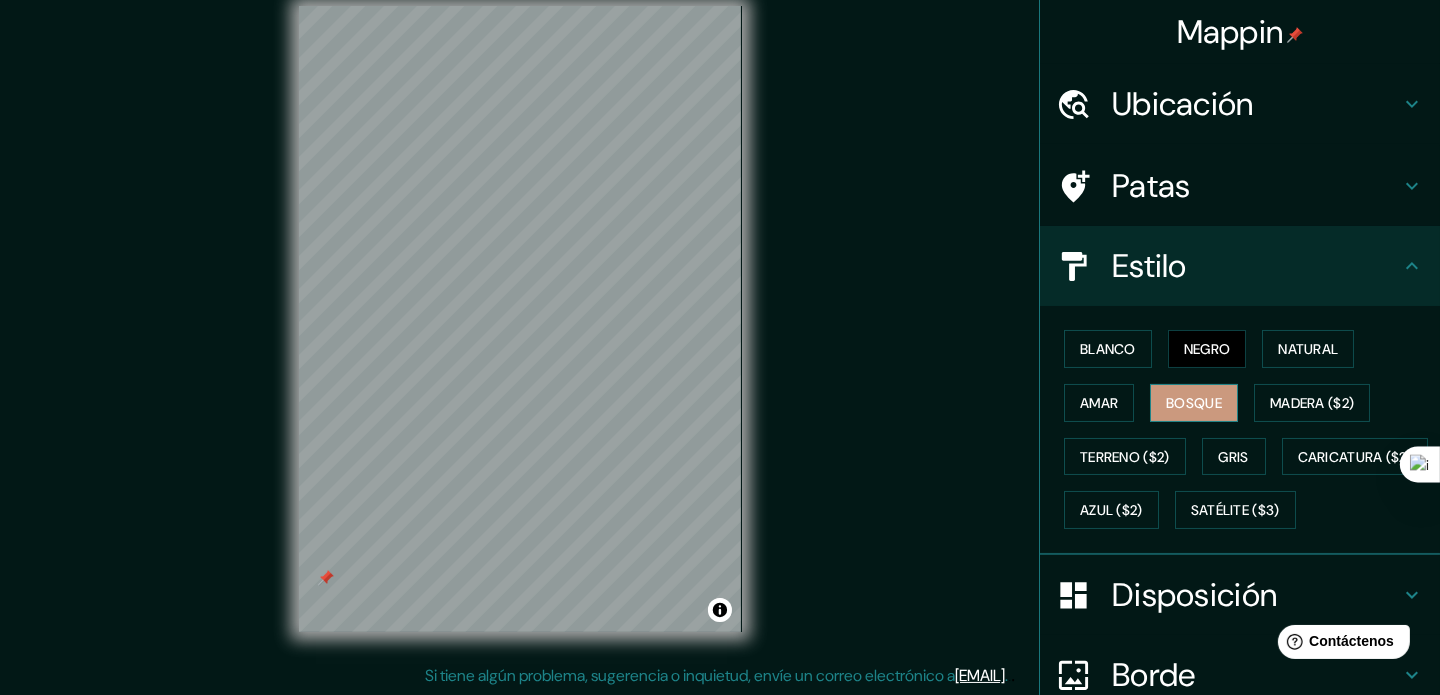 click on "Bosque" at bounding box center [1194, 403] 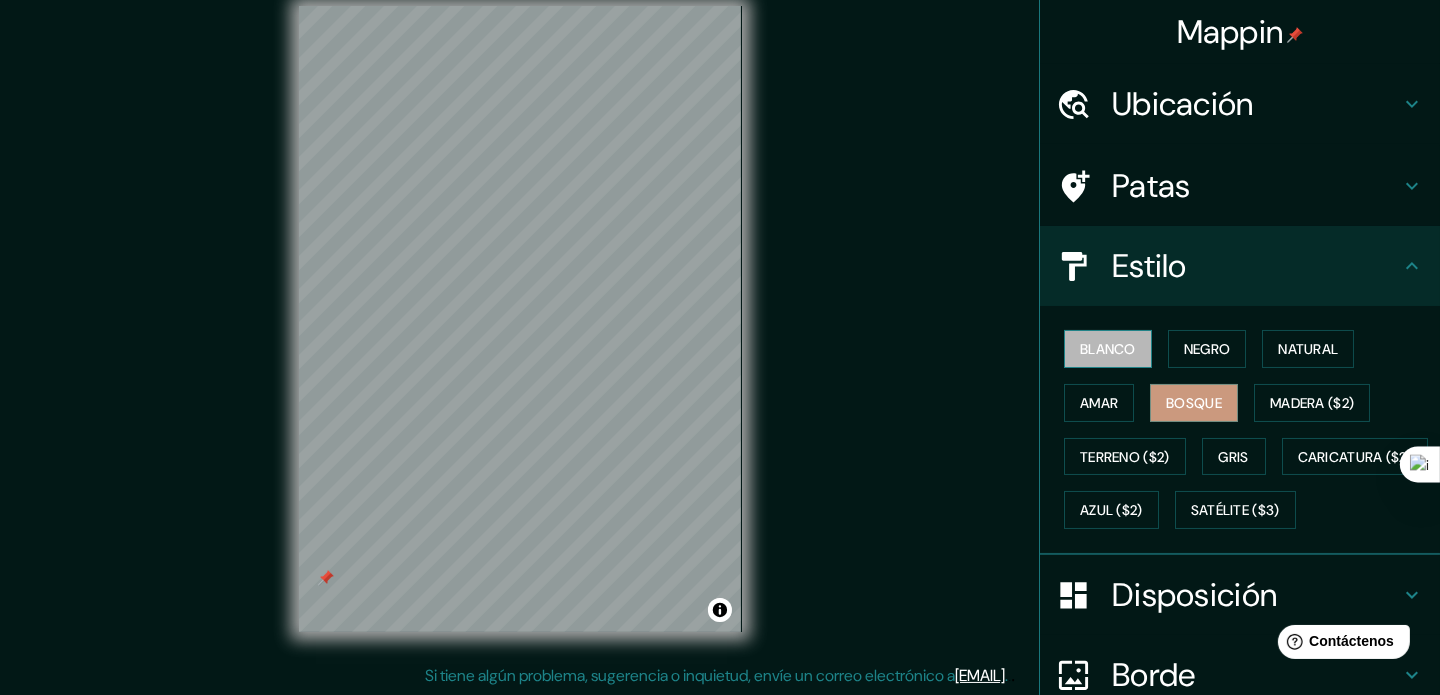 click on "Blanco" at bounding box center [1108, 349] 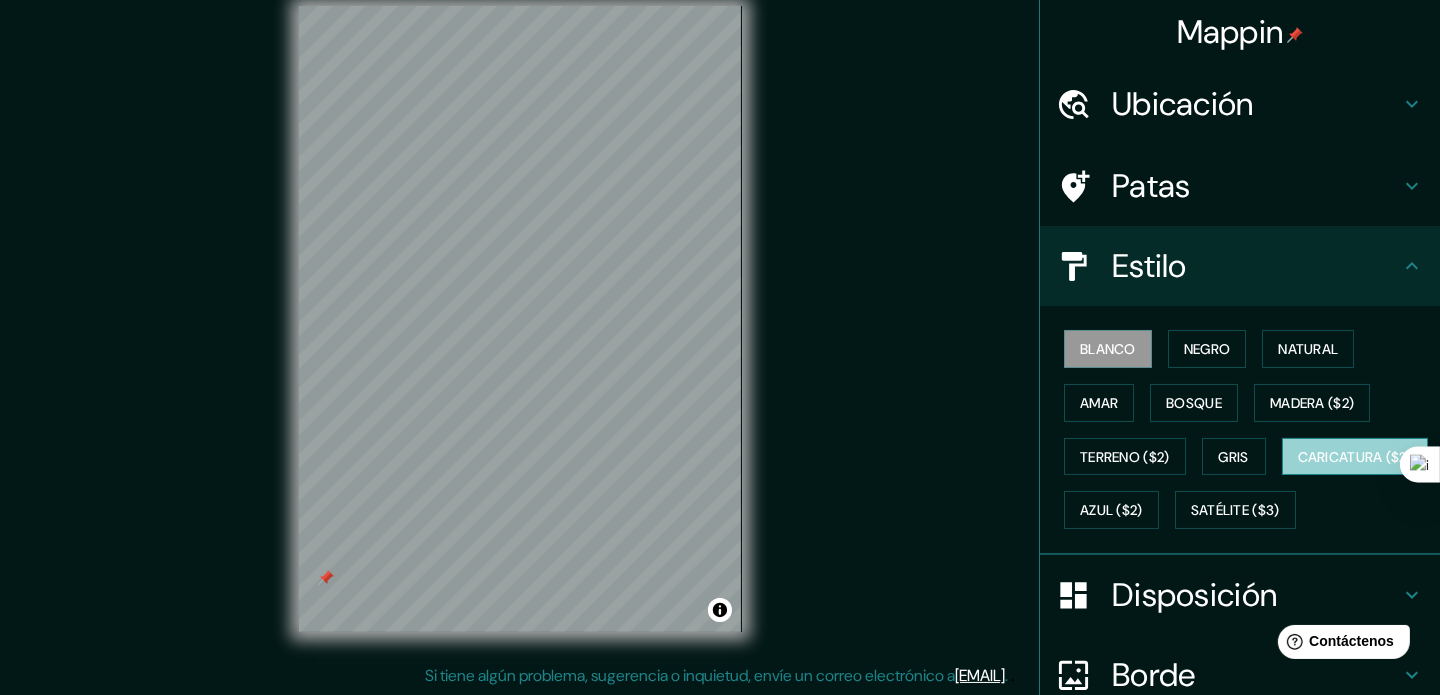 click on "Caricatura ($2)" at bounding box center [1355, 457] 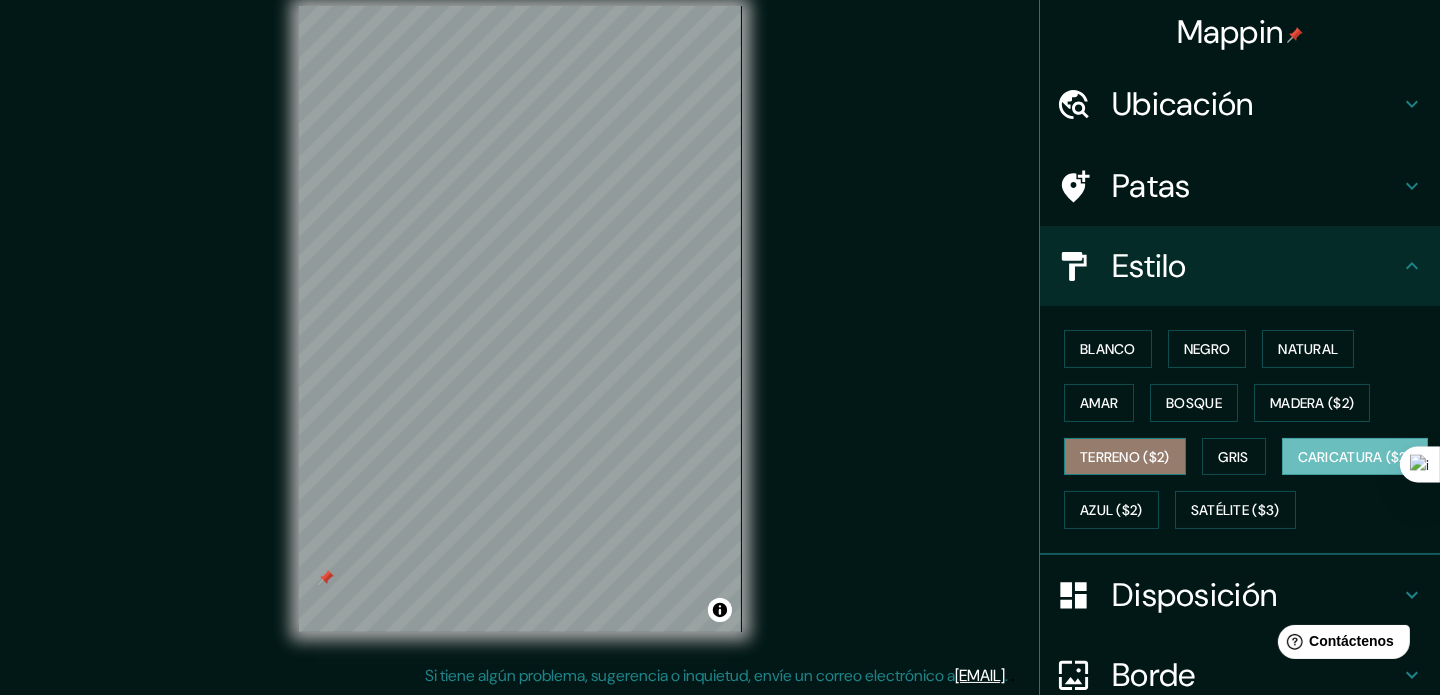 click on "Terreno ($2)" at bounding box center (1125, 457) 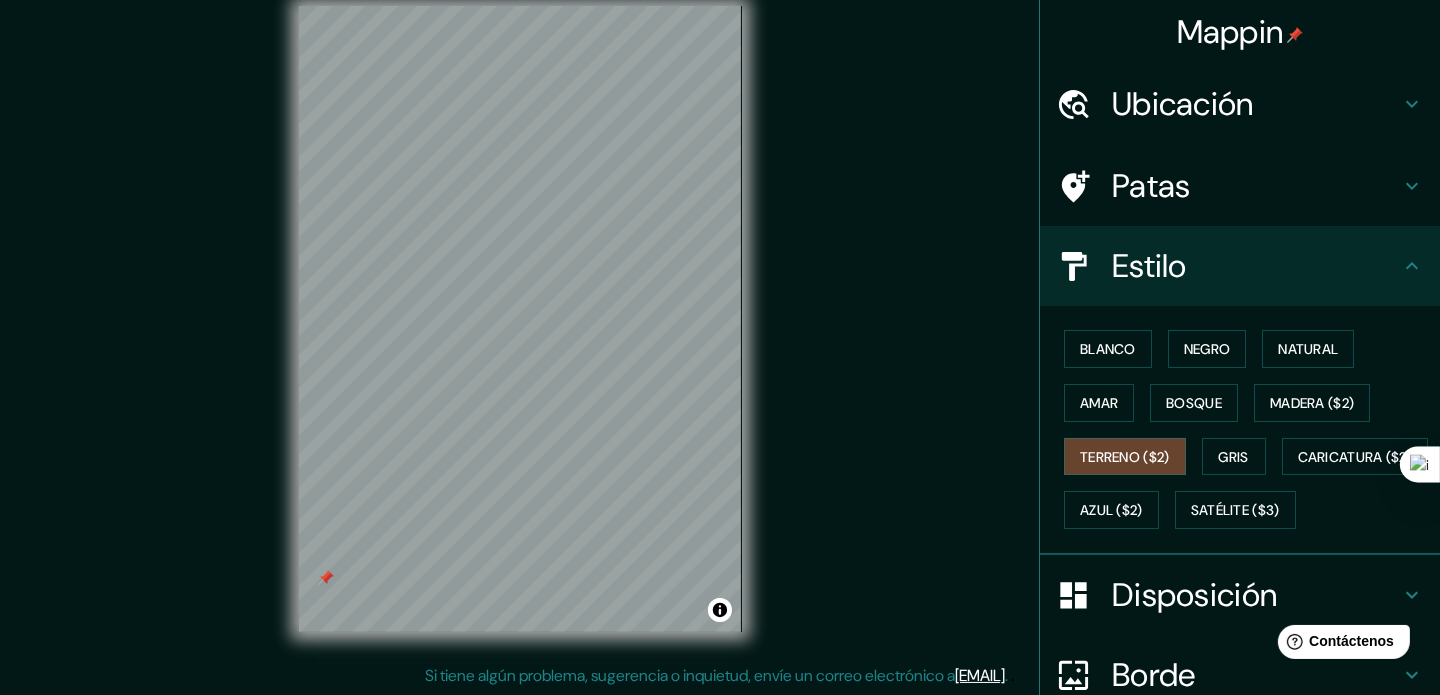 type 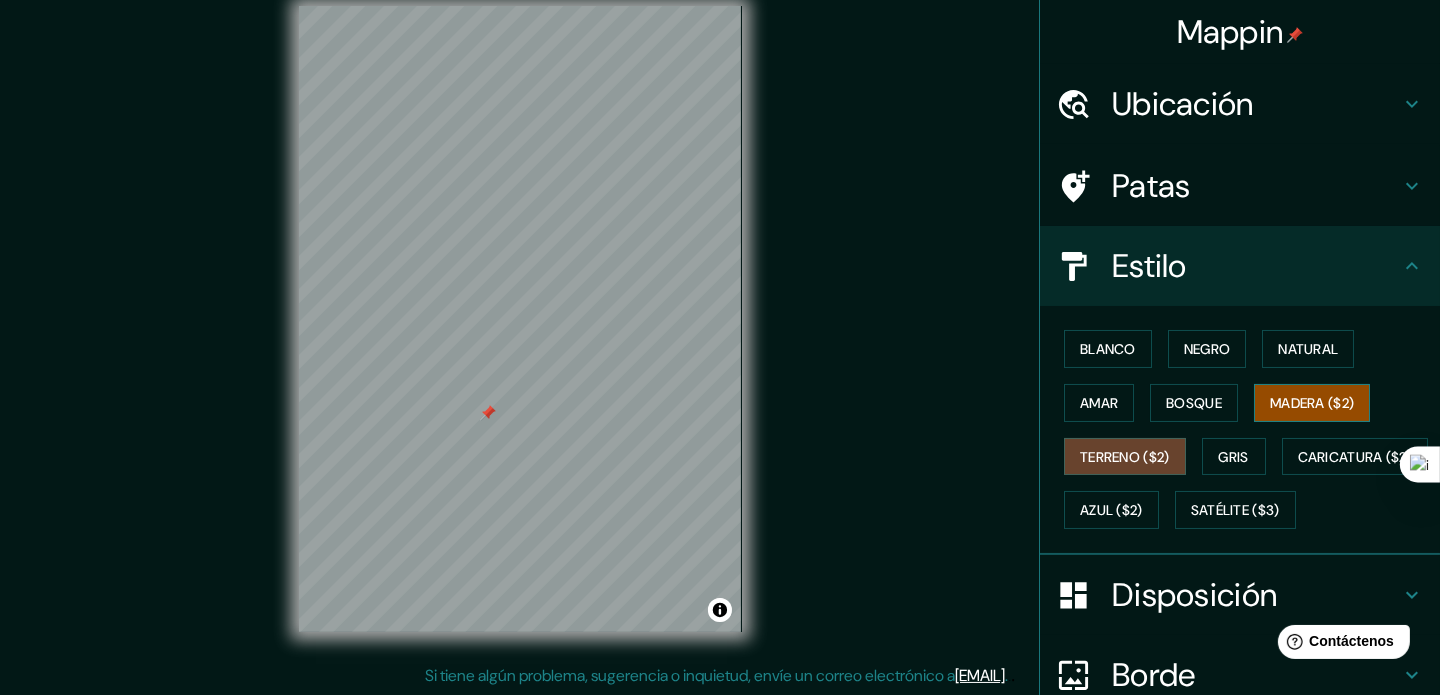 click on "Madera ($2)" at bounding box center (1312, 403) 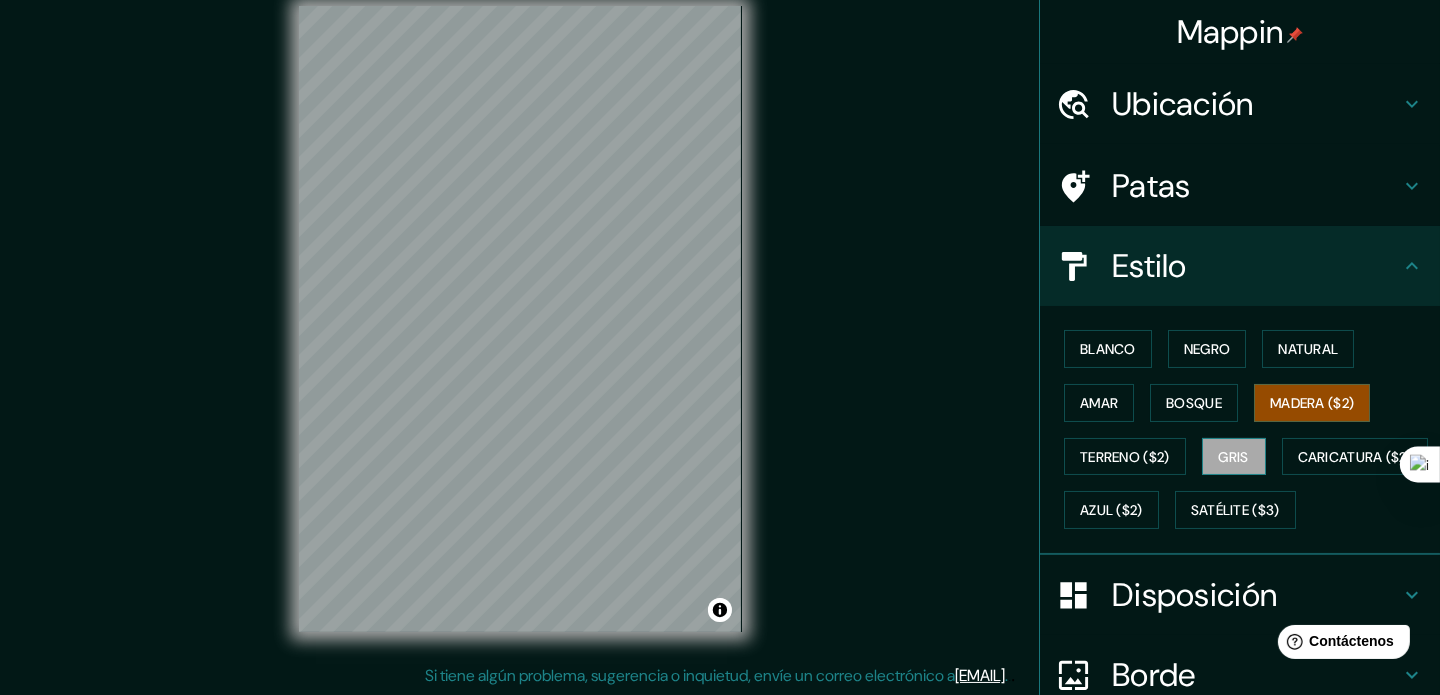 click on "Gris" at bounding box center [1234, 457] 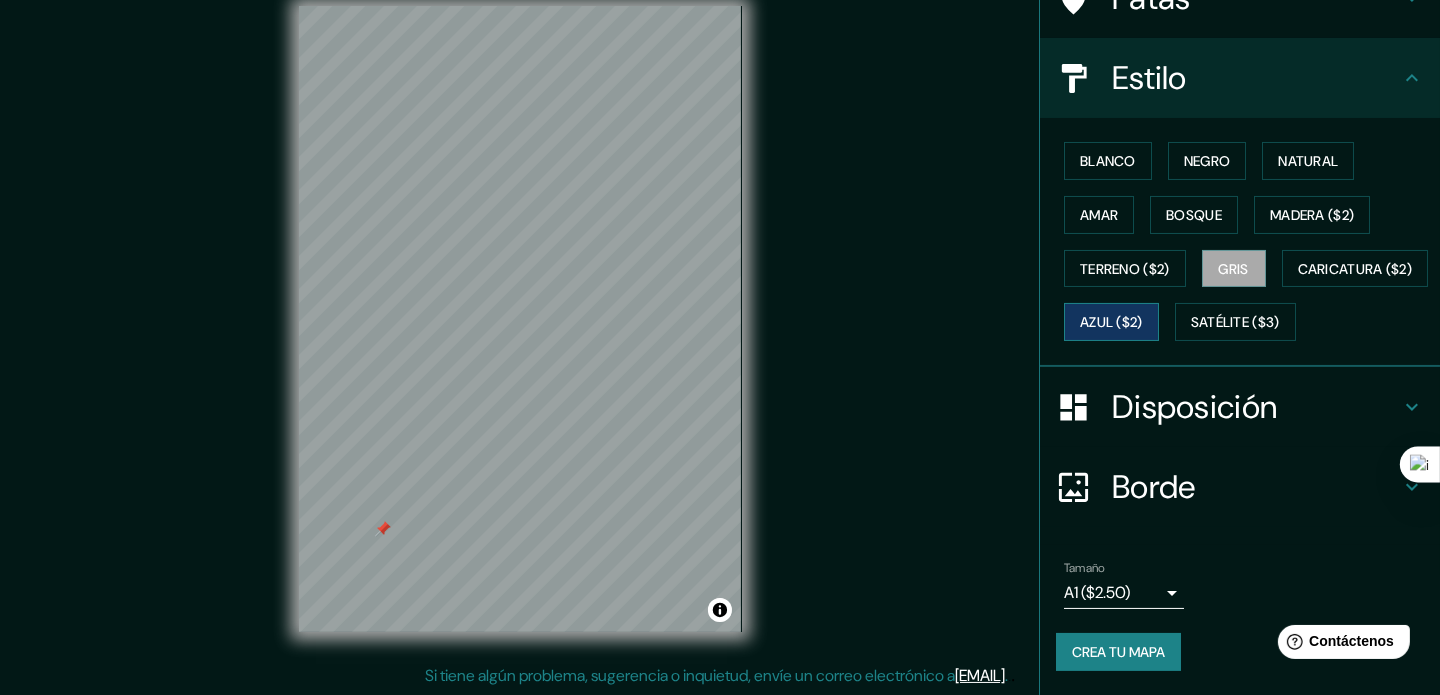 scroll, scrollTop: 234, scrollLeft: 0, axis: vertical 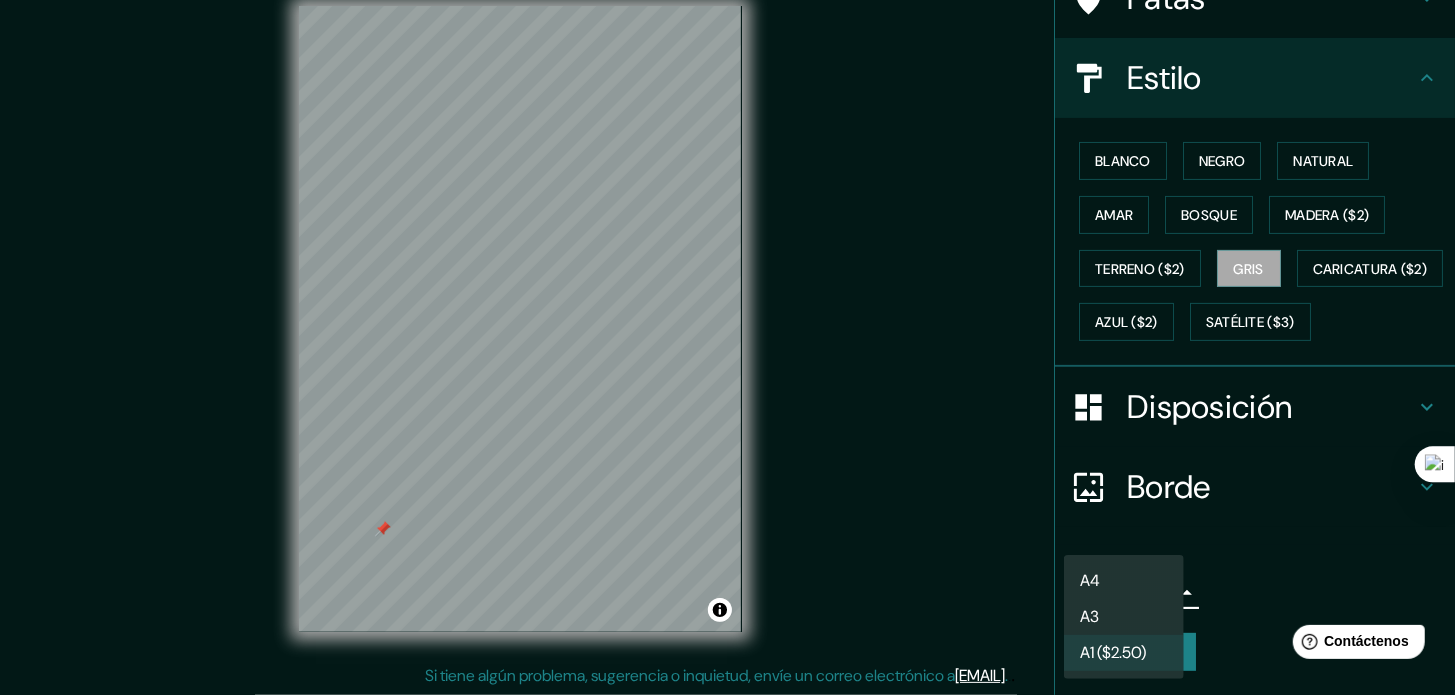 click on "Mappin Ubicación Patas Estilo Blanco Negro Natural Amar Bosque Madera ($2) Terreno ($2) Gris Caricatura ($2) Azul ($2) Satélite ($3) Disposición Borde Elige un borde.  Consejo  : puedes opacar las capas del marco para crear efectos geniales. Ninguno Simple Transparente Elegante Tamaño A1 ($2.50) a3 Crea tu mapa © Mapbox   © OpenStreetMap   Improve this map Si tiene algún problema, sugerencia o inquietud, envíe un correo electrónico a  help@mappin.pro  .   . . Texto original Valora esta traducción Tu opinión servirá para ayudar a mejorar el Traductor de Google A4 A3 A1 ($2.50)" at bounding box center (727, 321) 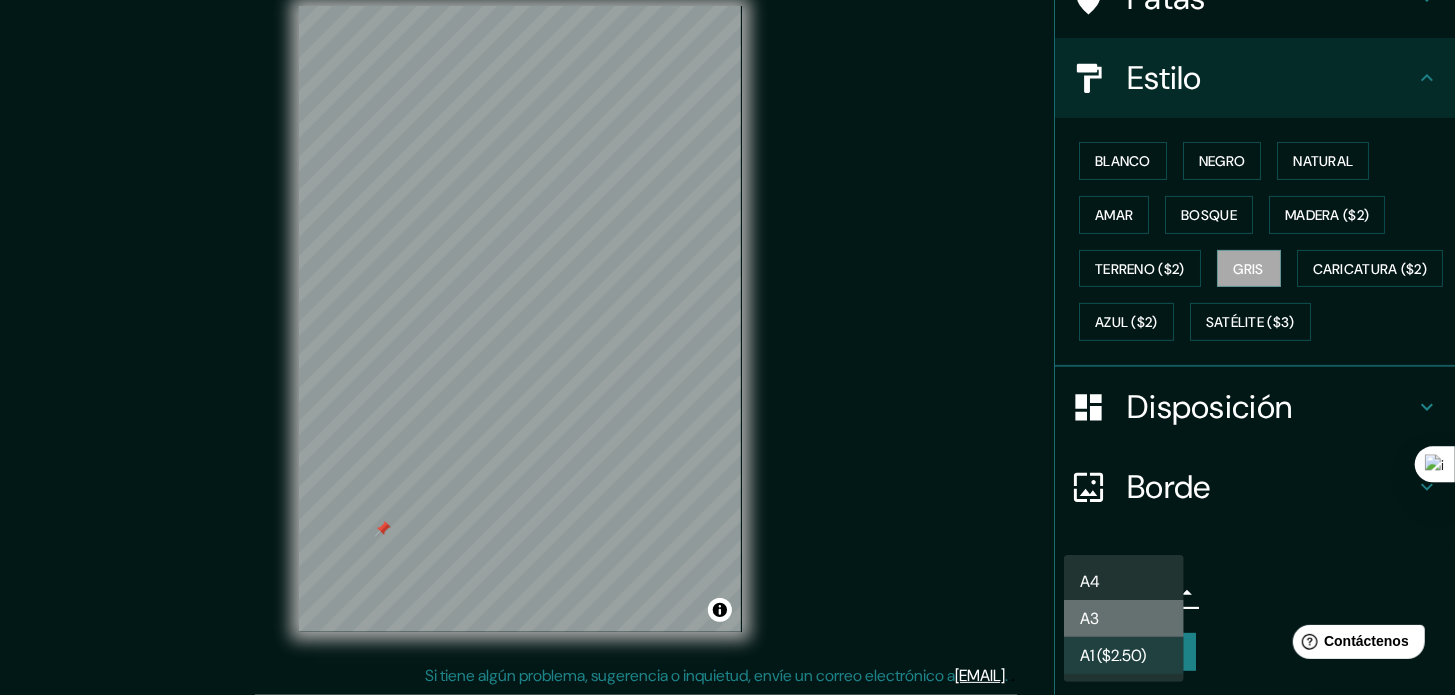 click on "A3" at bounding box center (1124, 618) 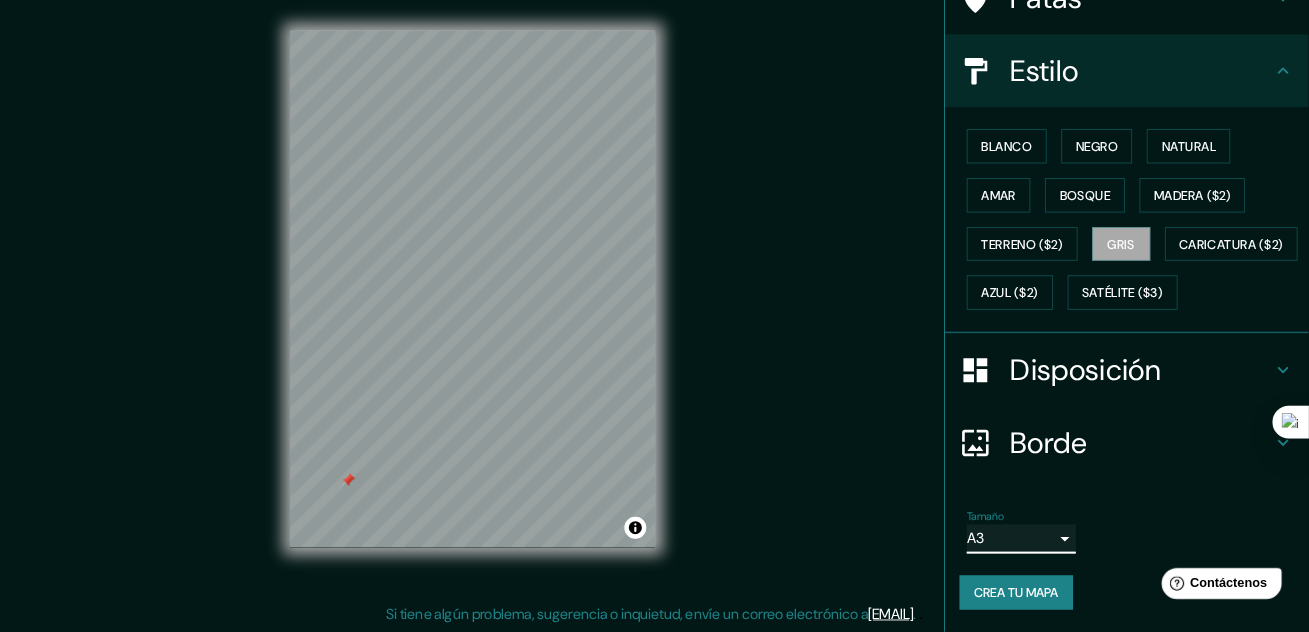 scroll, scrollTop: 26, scrollLeft: 0, axis: vertical 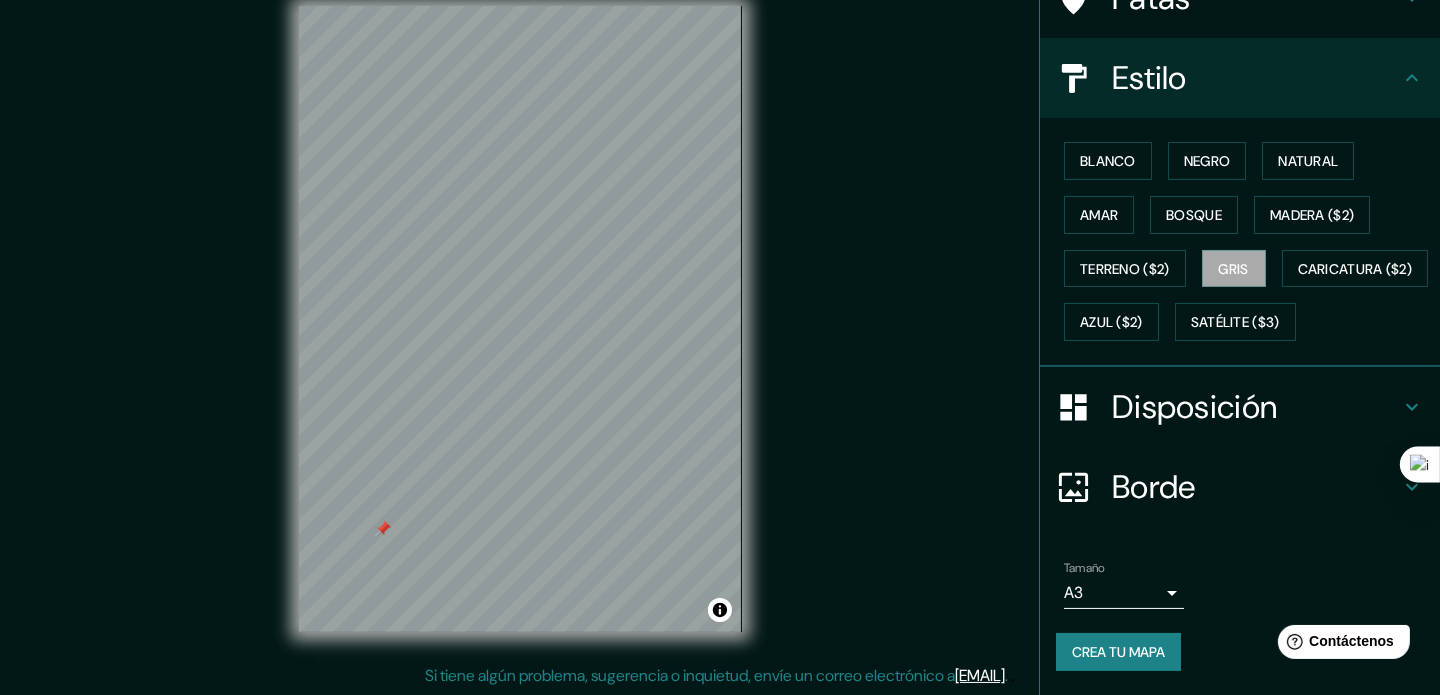 click on "© Mapbox   © OpenStreetMap   Improve this map" at bounding box center [520, 319] 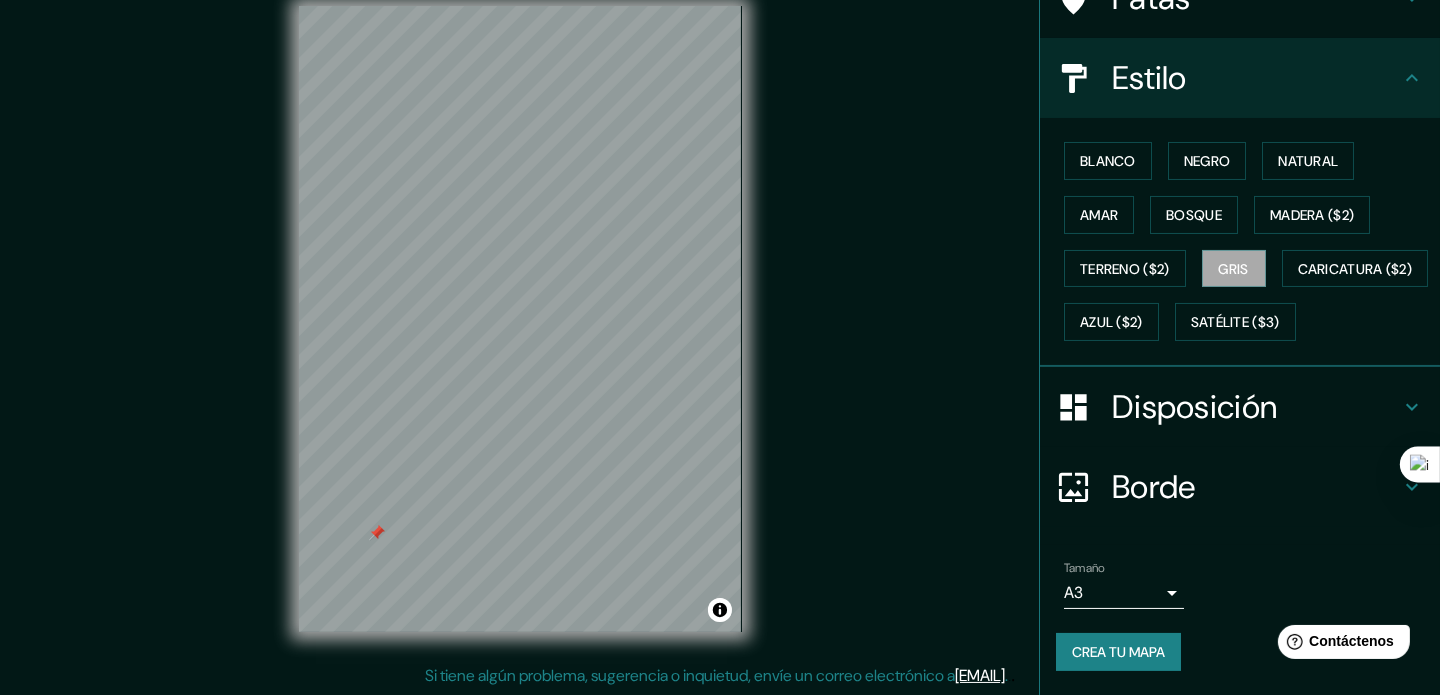 scroll, scrollTop: 234, scrollLeft: 0, axis: vertical 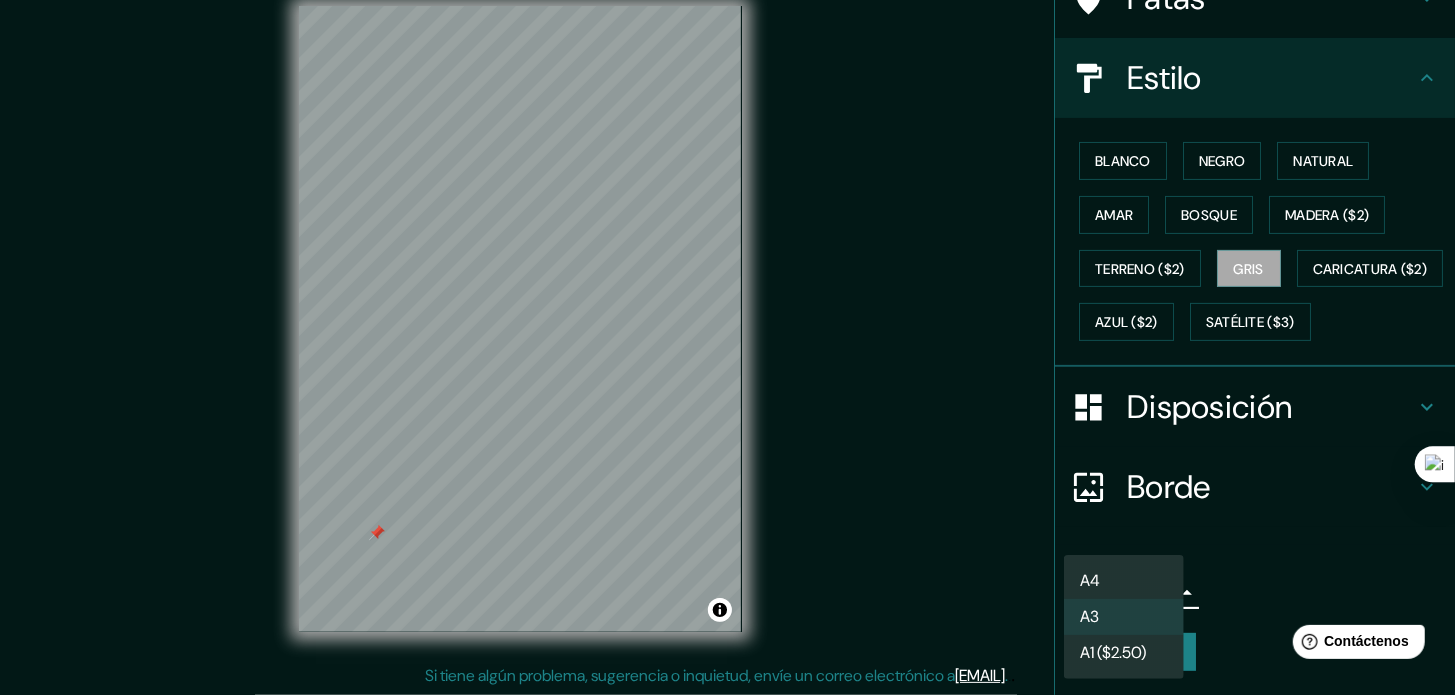 click on "Mappin Ubicación Patas Estilo Blanco Negro Natural Amar Bosque Madera ($2) Terreno ($2) Gris Caricatura ($2) Azul ($2) Satélite ($3) Disposición Borde Elige un borde.  Consejo  : puedes opacar las capas del marco para crear efectos geniales. Ninguno Simple Transparente Elegante Tamaño A3 a4 Crea tu mapa © Mapbox   © OpenStreetMap   Improve this map Si tiene algún problema, sugerencia o inquietud, envíe un correo electrónico a  help@mappin.pro  .   . . Texto original Valora esta traducción Tu opinión servirá para ayudar a mejorar el Traductor de Google A4 A3 A1 ($2.50)" at bounding box center (727, 321) 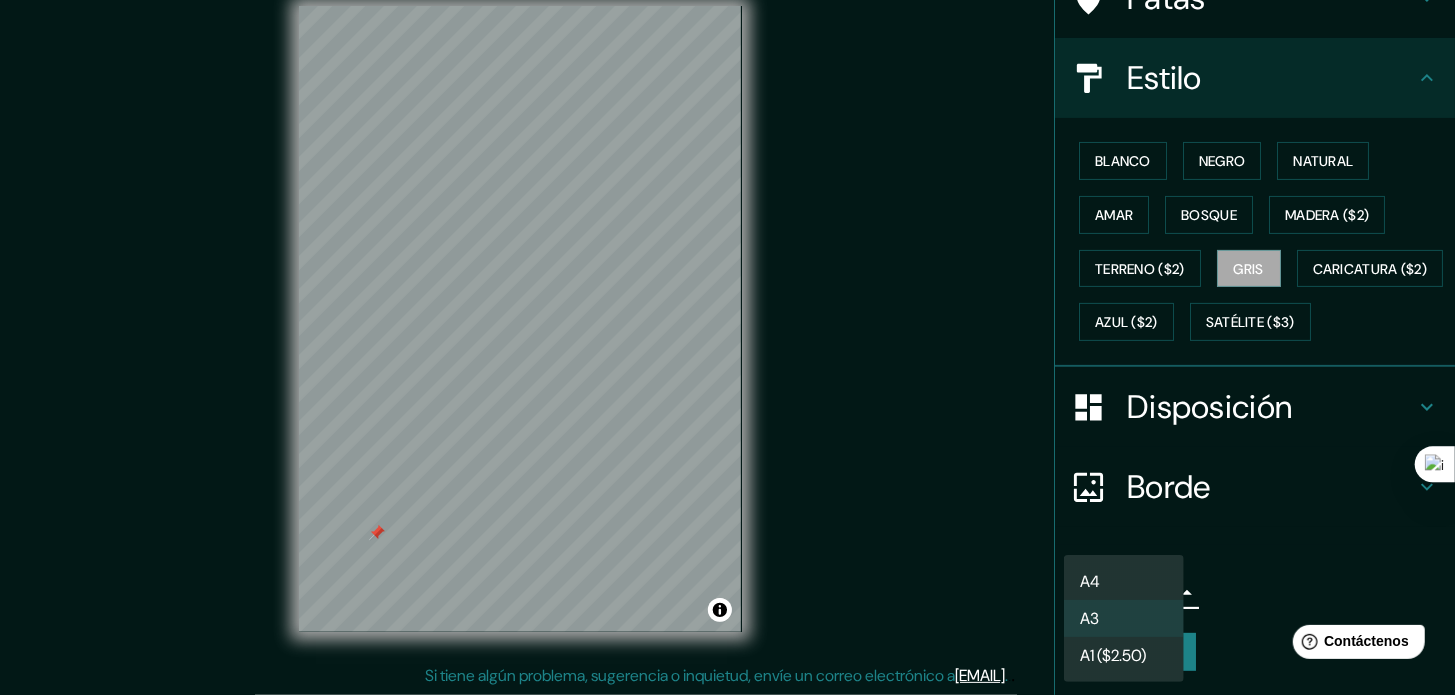click at bounding box center (727, 347) 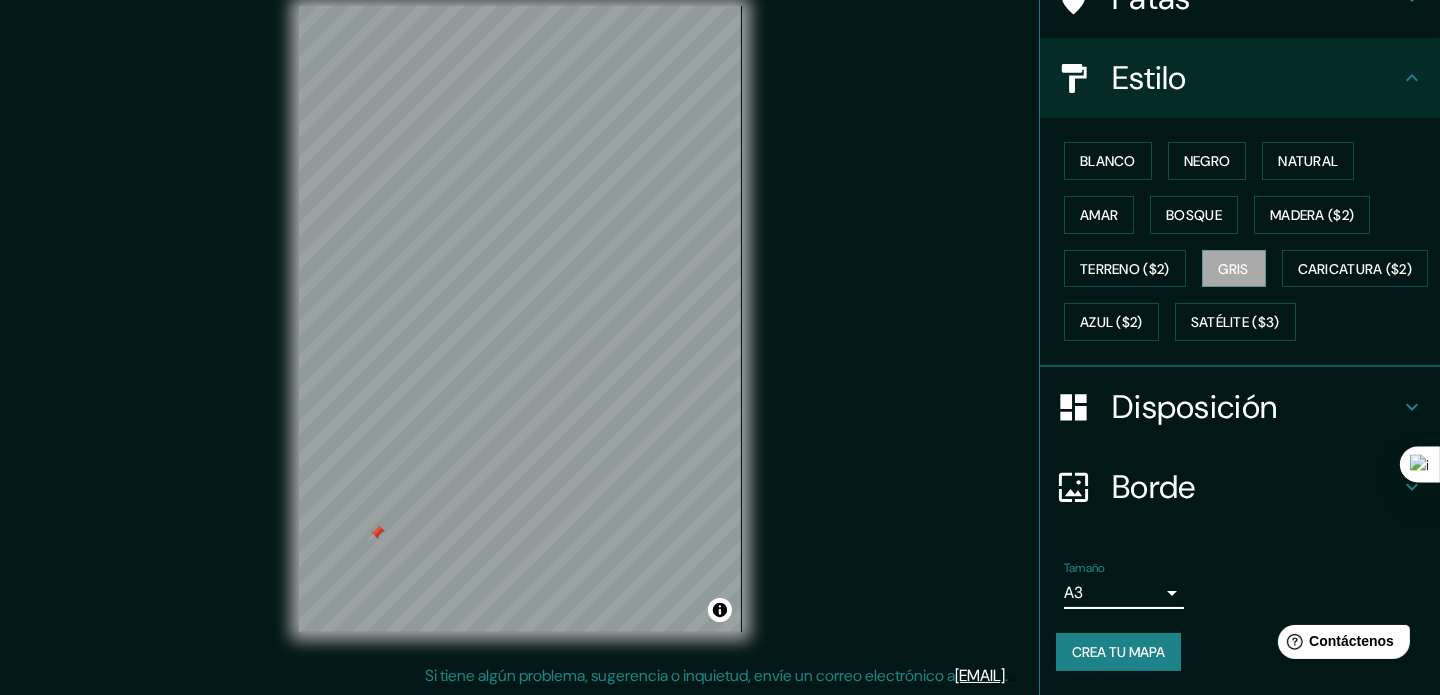 click on "Mappin Ubicación Patas Estilo Blanco Negro Natural Amar Bosque Madera ($2) Terreno ($2) Gris Caricatura ($2) Azul ($2) Satélite ($3) Disposición Borde Elige un borde.  Consejo  : puedes opacar las capas del marco para crear efectos geniales. Ninguno Simple Transparente Elegante Tamaño A3 a4 Crea tu mapa © Mapbox   © OpenStreetMap   Improve this map Si tiene algún problema, sugerencia o inquietud, envíe un correo electrónico a  help@mappin.pro  .   . . Texto original Valora esta traducción Tu opinión servirá para ayudar a mejorar el Traductor de Google" at bounding box center (720, 321) 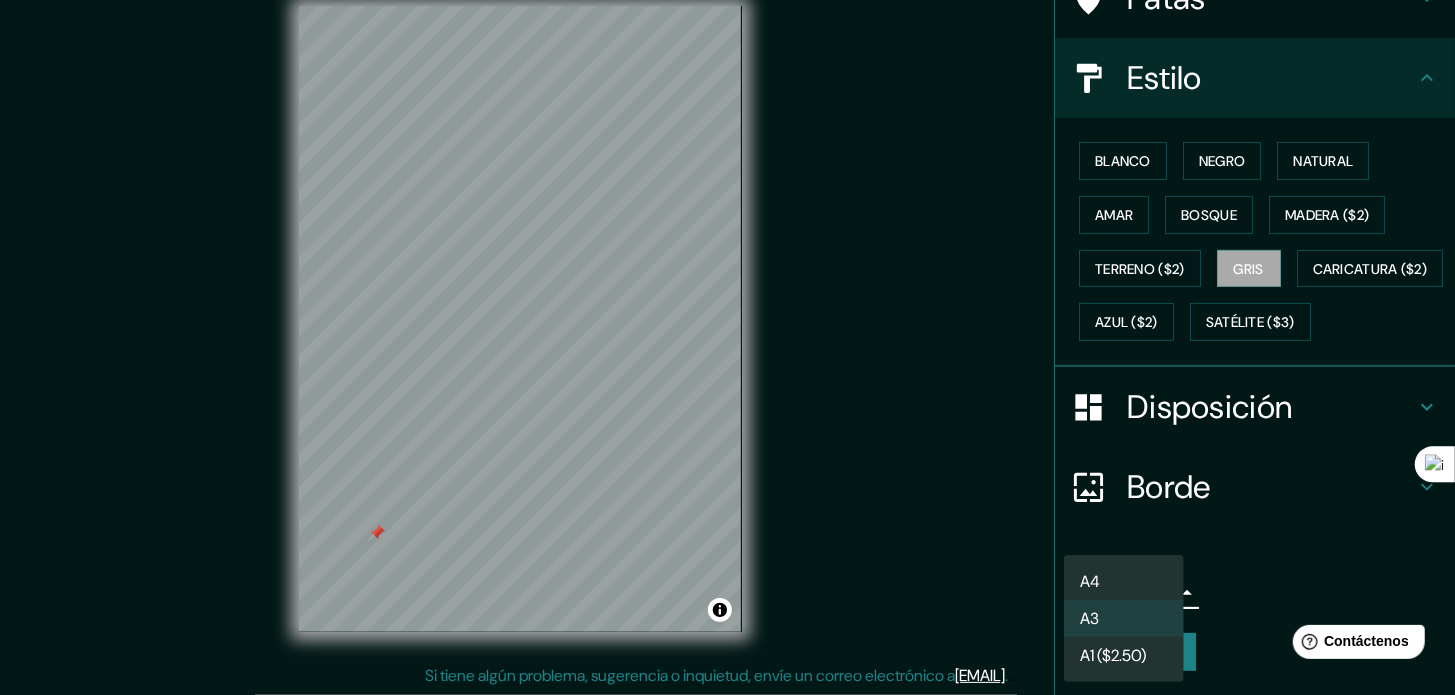 click on "A1 ($2.50)" at bounding box center (1113, 655) 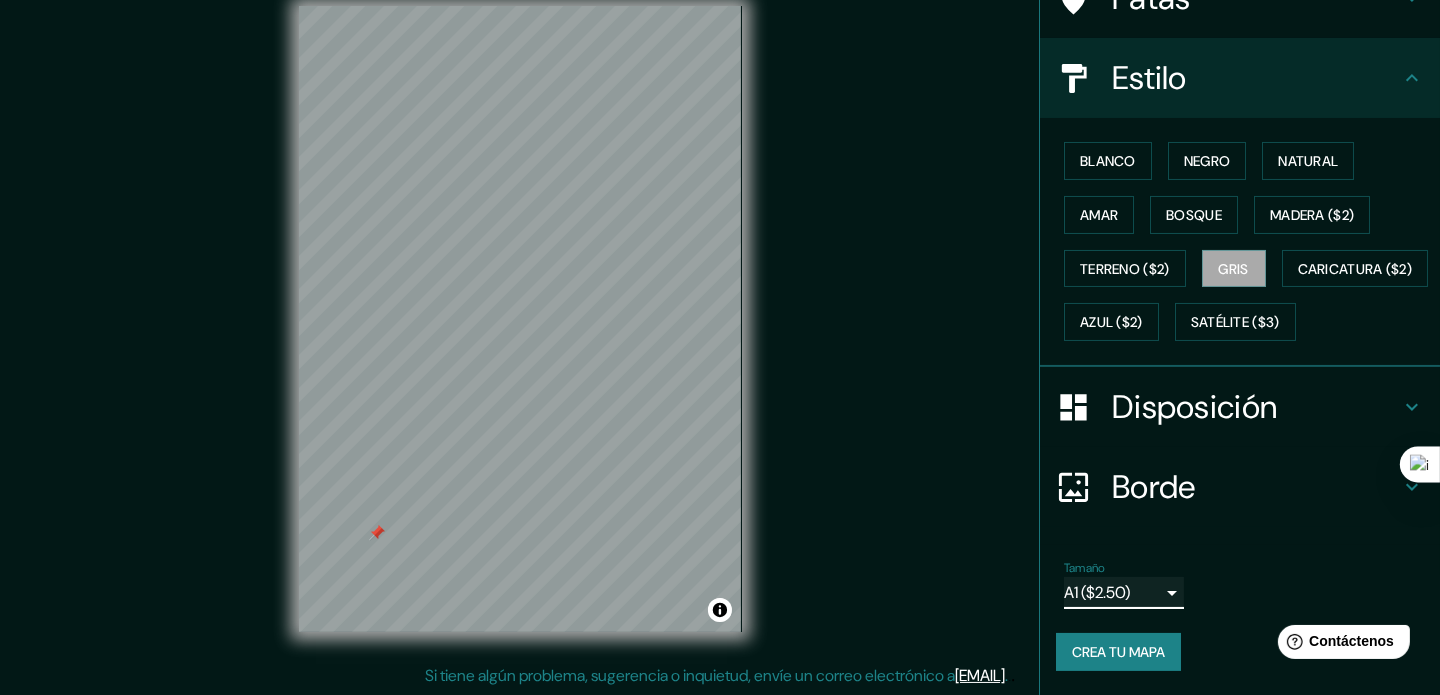 scroll, scrollTop: 201, scrollLeft: 0, axis: vertical 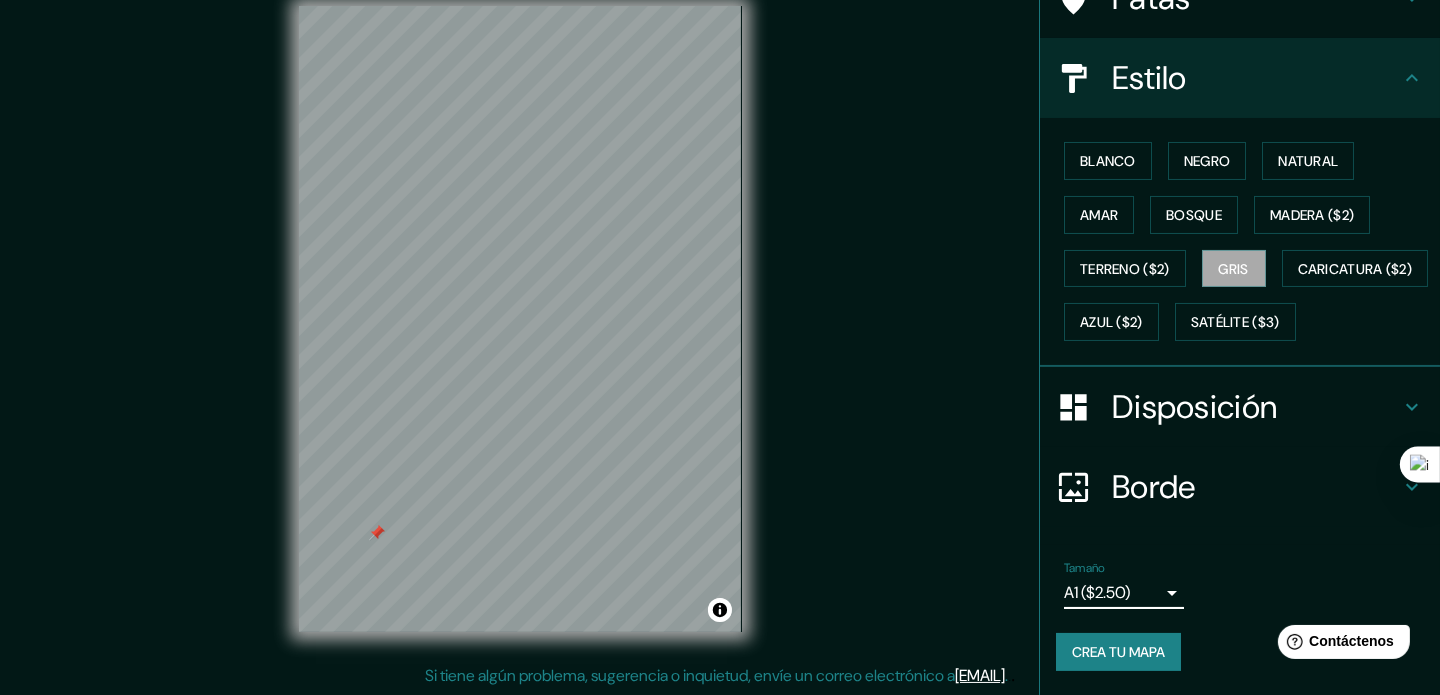 click on "Disposición" at bounding box center (1194, 407) 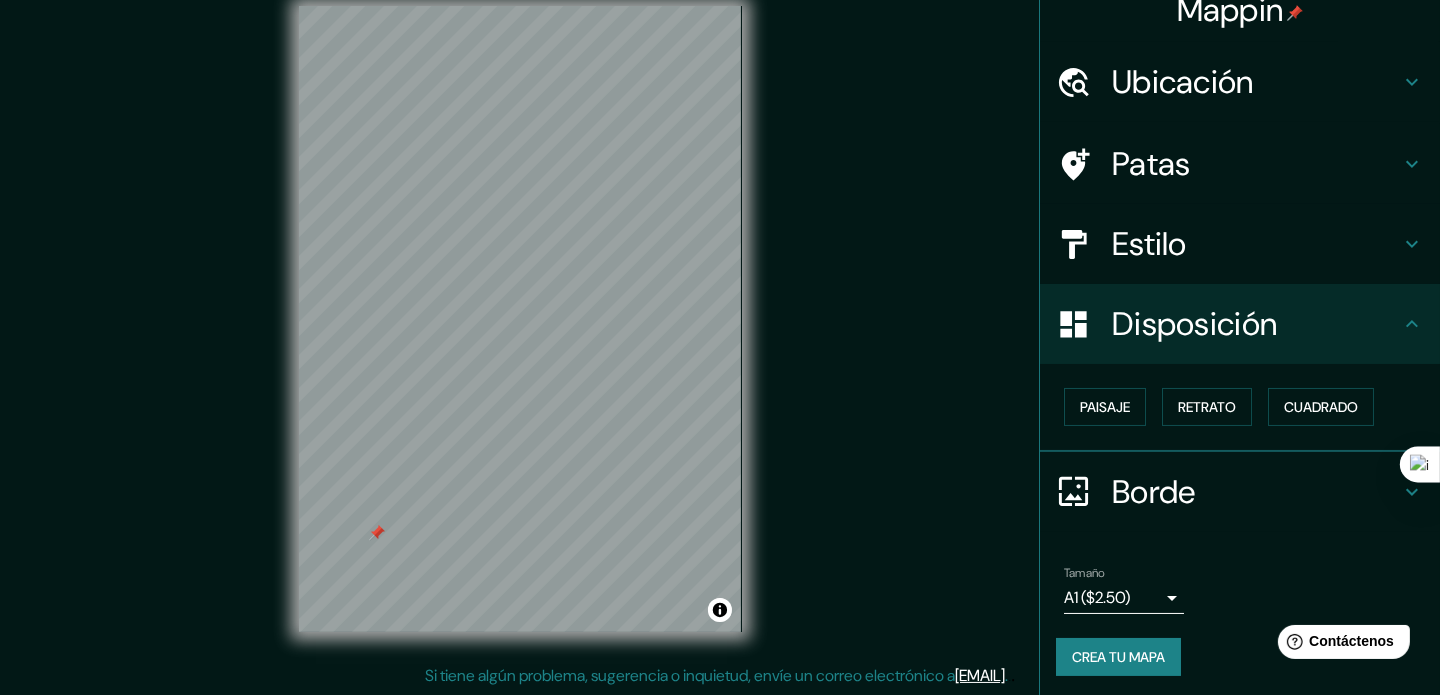 scroll, scrollTop: 0, scrollLeft: 0, axis: both 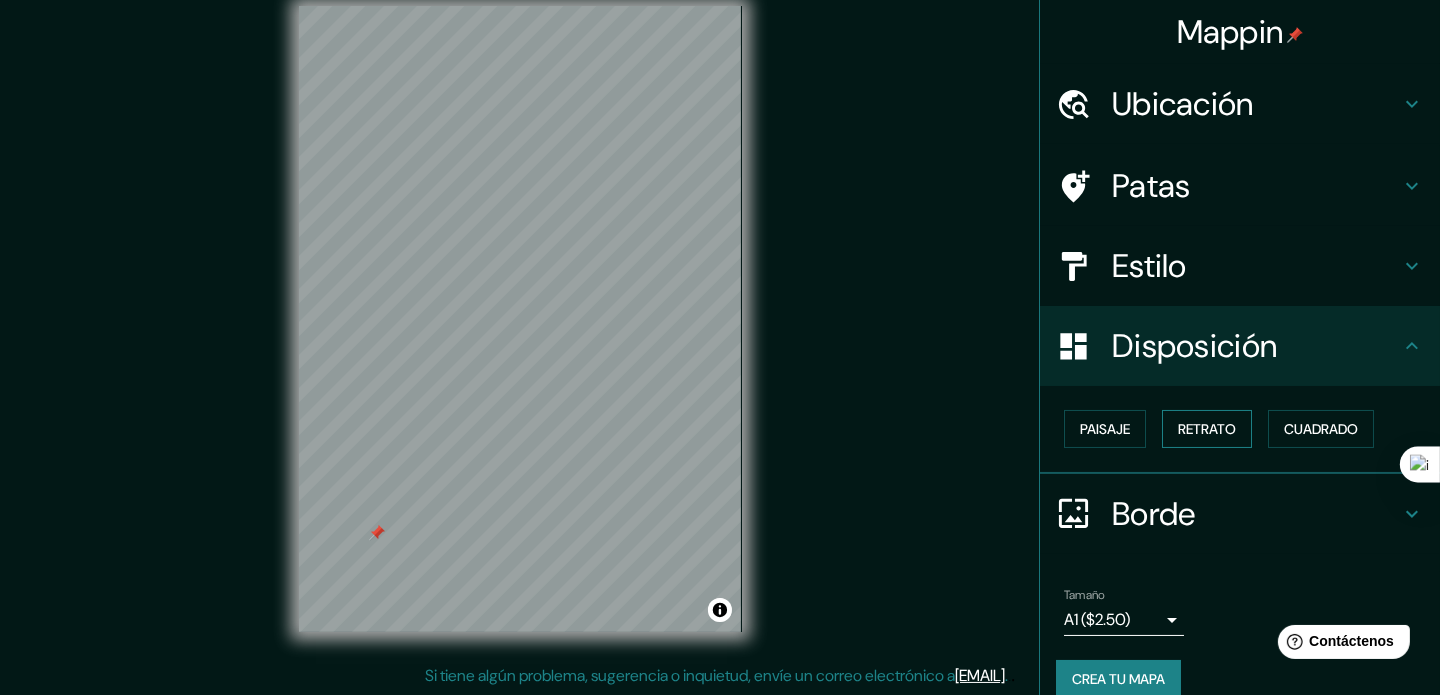 click on "Retrato" at bounding box center [1207, 429] 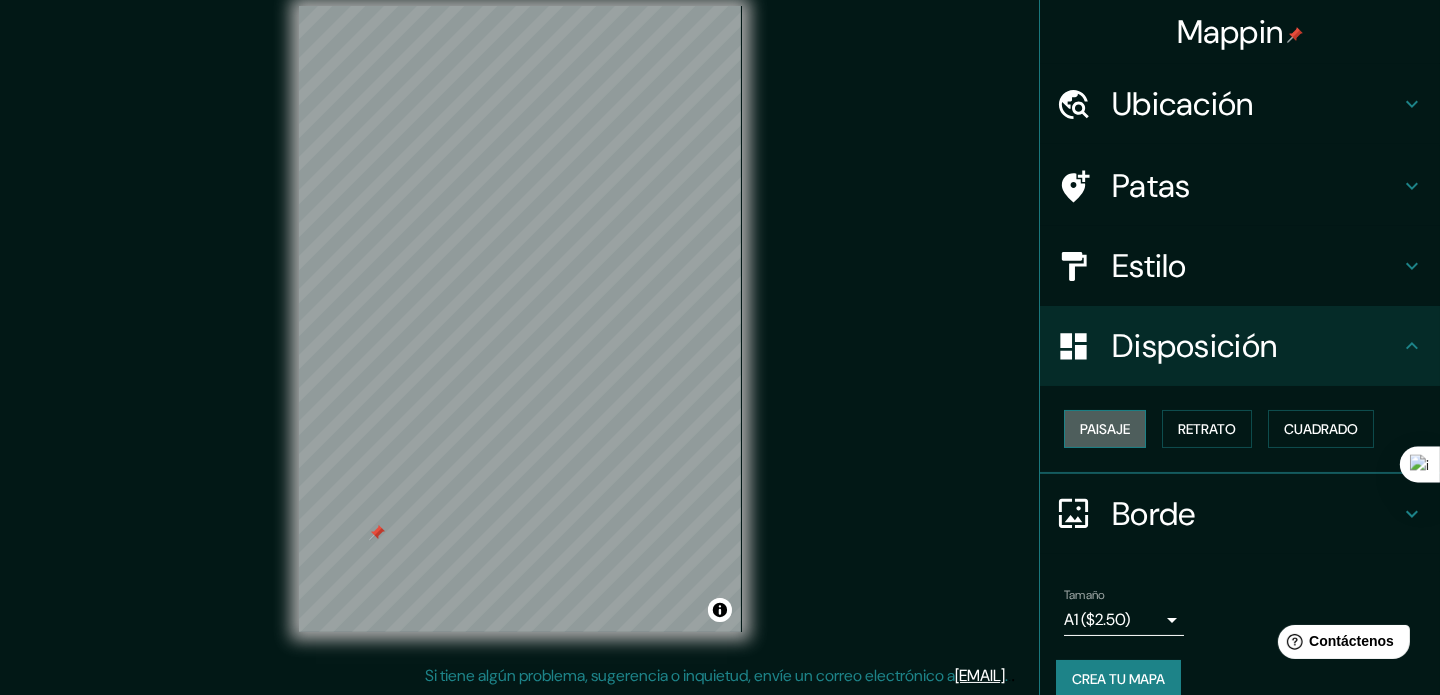 click on "Paisaje" at bounding box center (1105, 429) 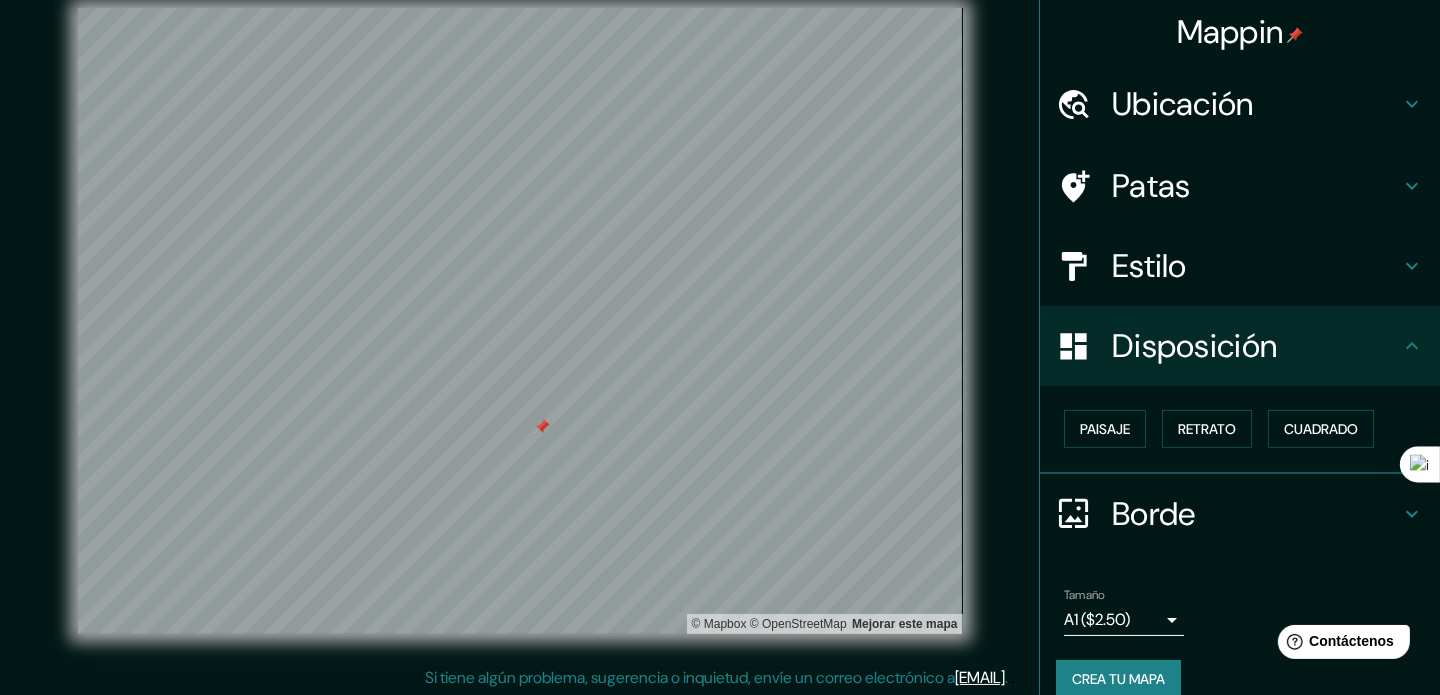 scroll, scrollTop: 17, scrollLeft: 0, axis: vertical 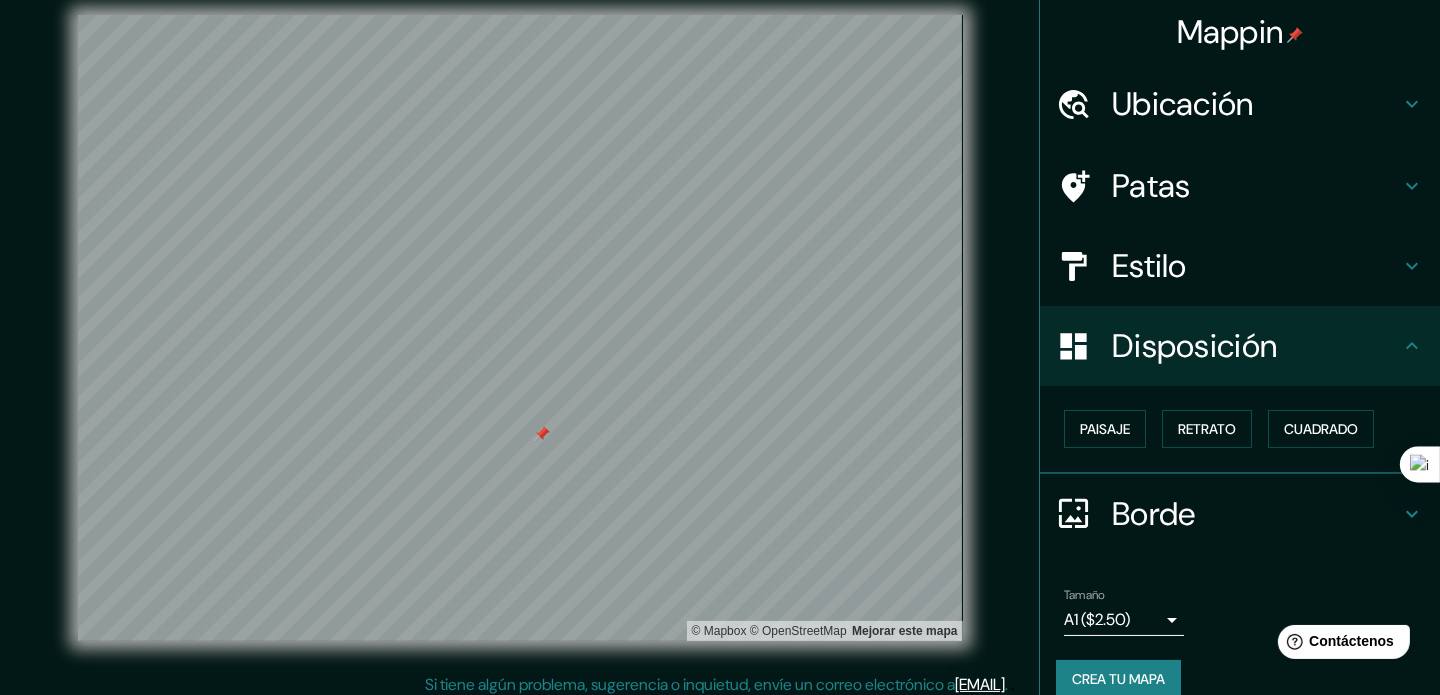 click 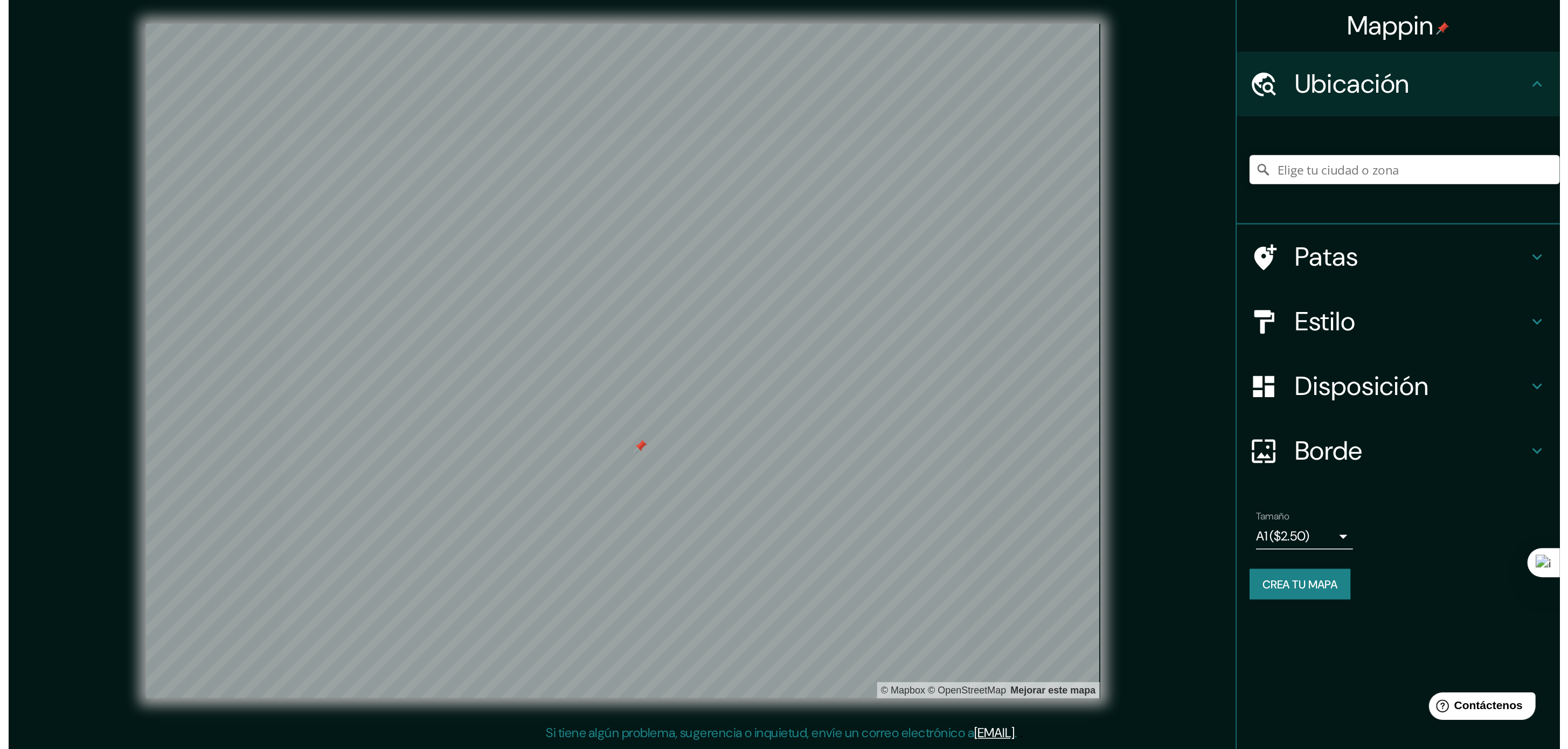 scroll, scrollTop: 0, scrollLeft: 0, axis: both 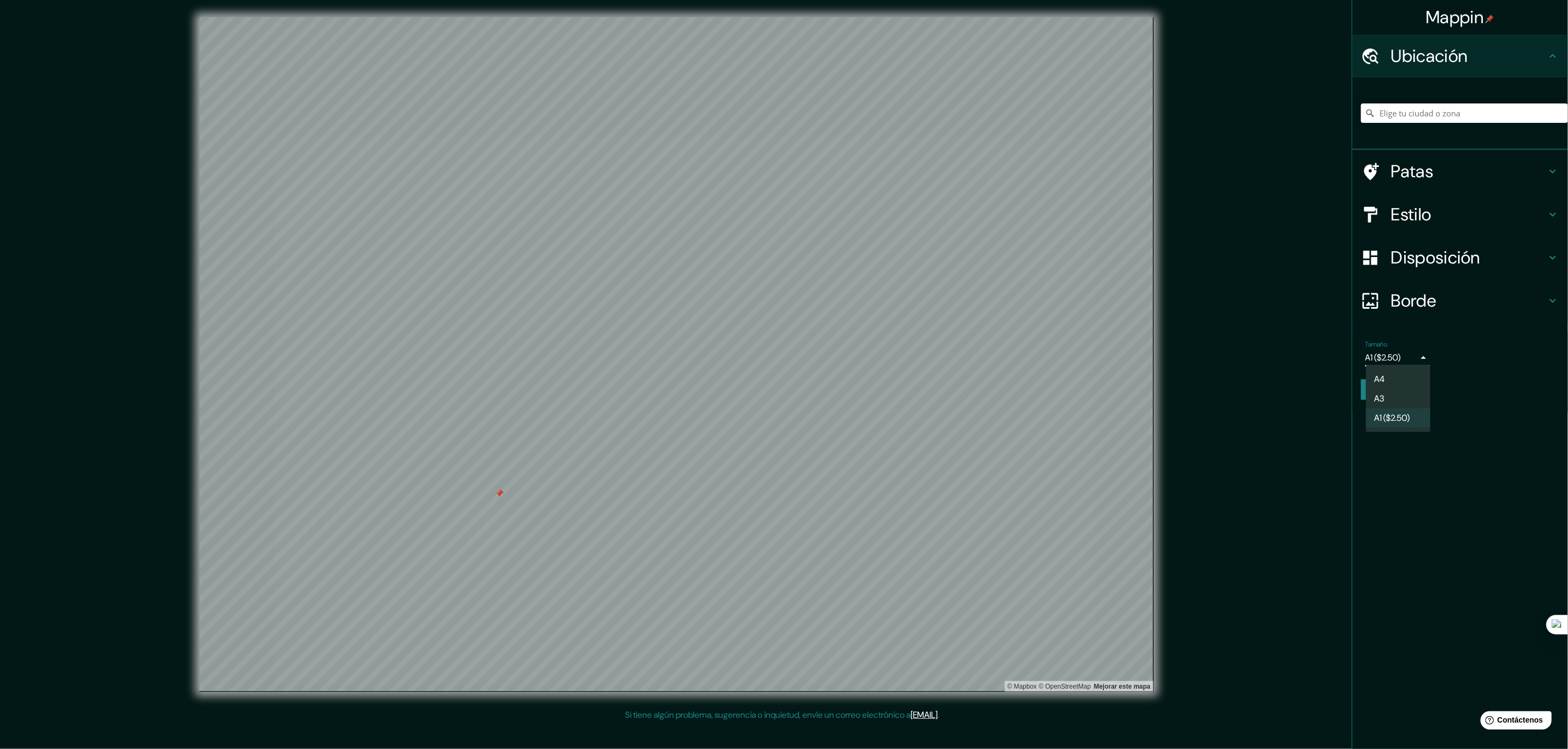 click on "Mappin Ubicación Patas Estilo Disposición Borde Elige un borde.  Consejo  : puedes opacar las capas del marco para crear efectos geniales. Ninguno Simple Transparente Elegante Tamaño A1 ($2.50) a3 Crea tu mapa © Mapbox    © OpenStreetMap    Mejorar este mapa Si tiene algún problema, sugerencia o inquietud, envíe un correo electrónico a  help@mappin.pro  .   . . Texto original Valora esta traducción Tu opinión servirá para ayudar a mejorar el Traductor de Google A4 A3 A1 ($2.50)" at bounding box center [784, 374] 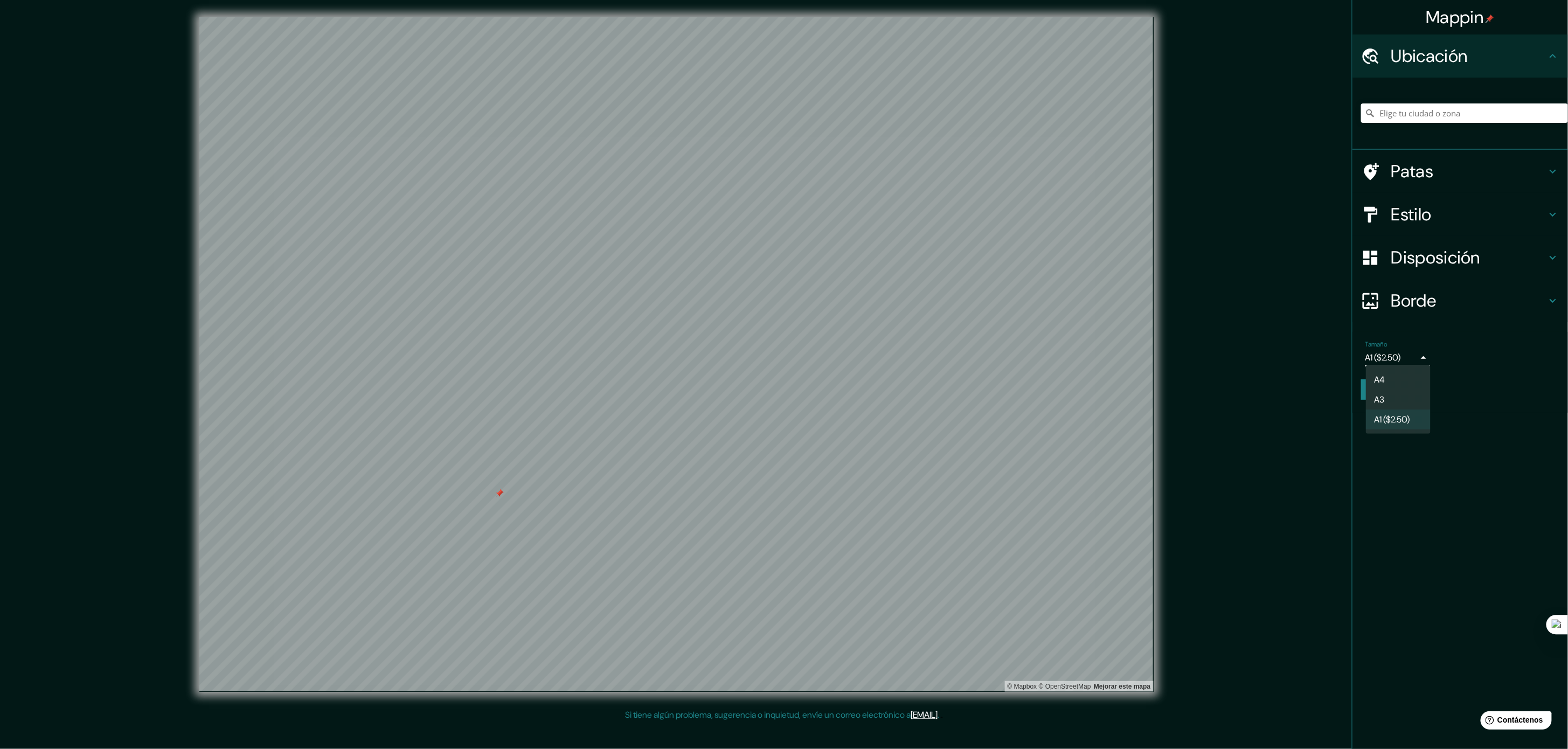 click at bounding box center (784, 374) 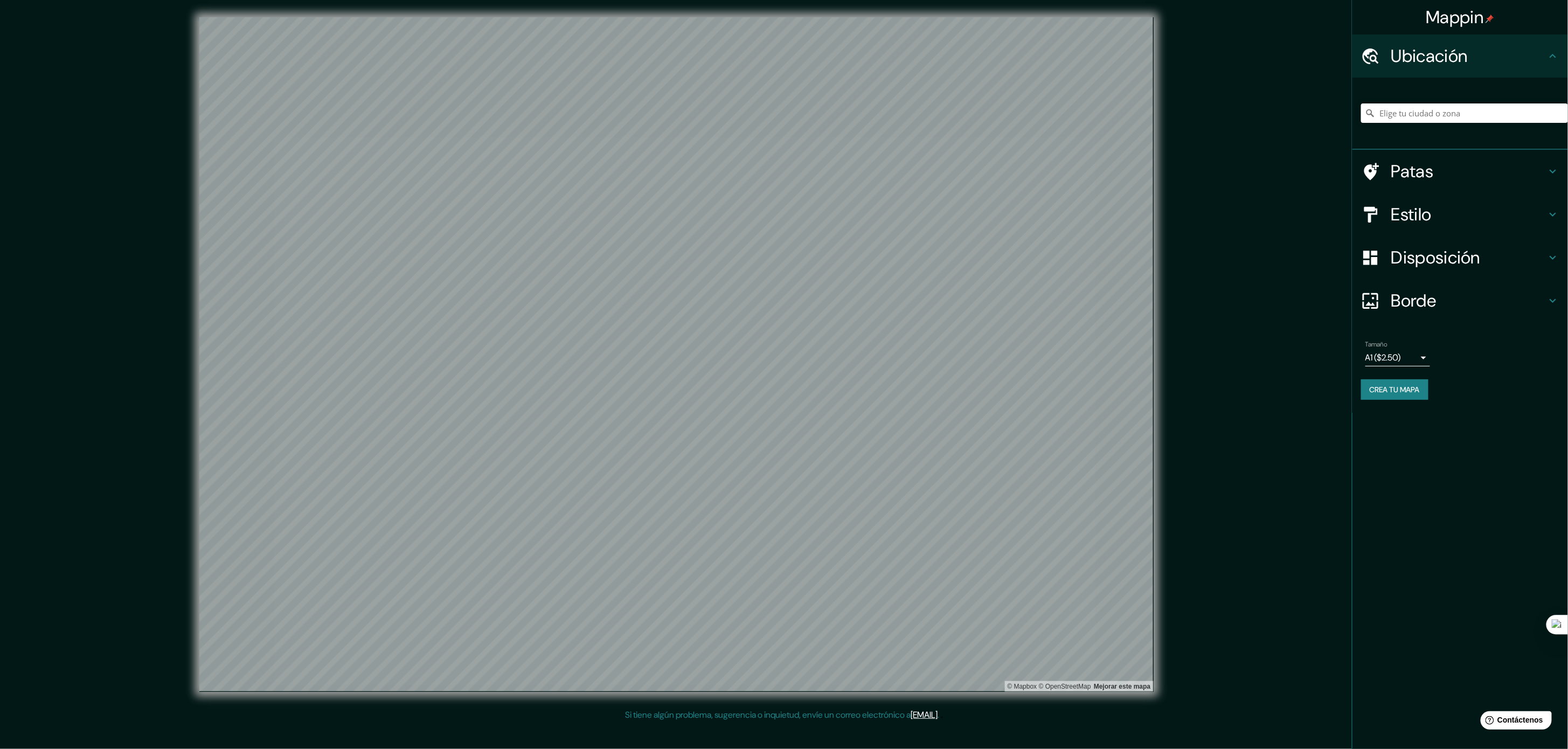click on "© Mapbox    © OpenStreetMap    Mejorar este mapa" at bounding box center [676, 354] 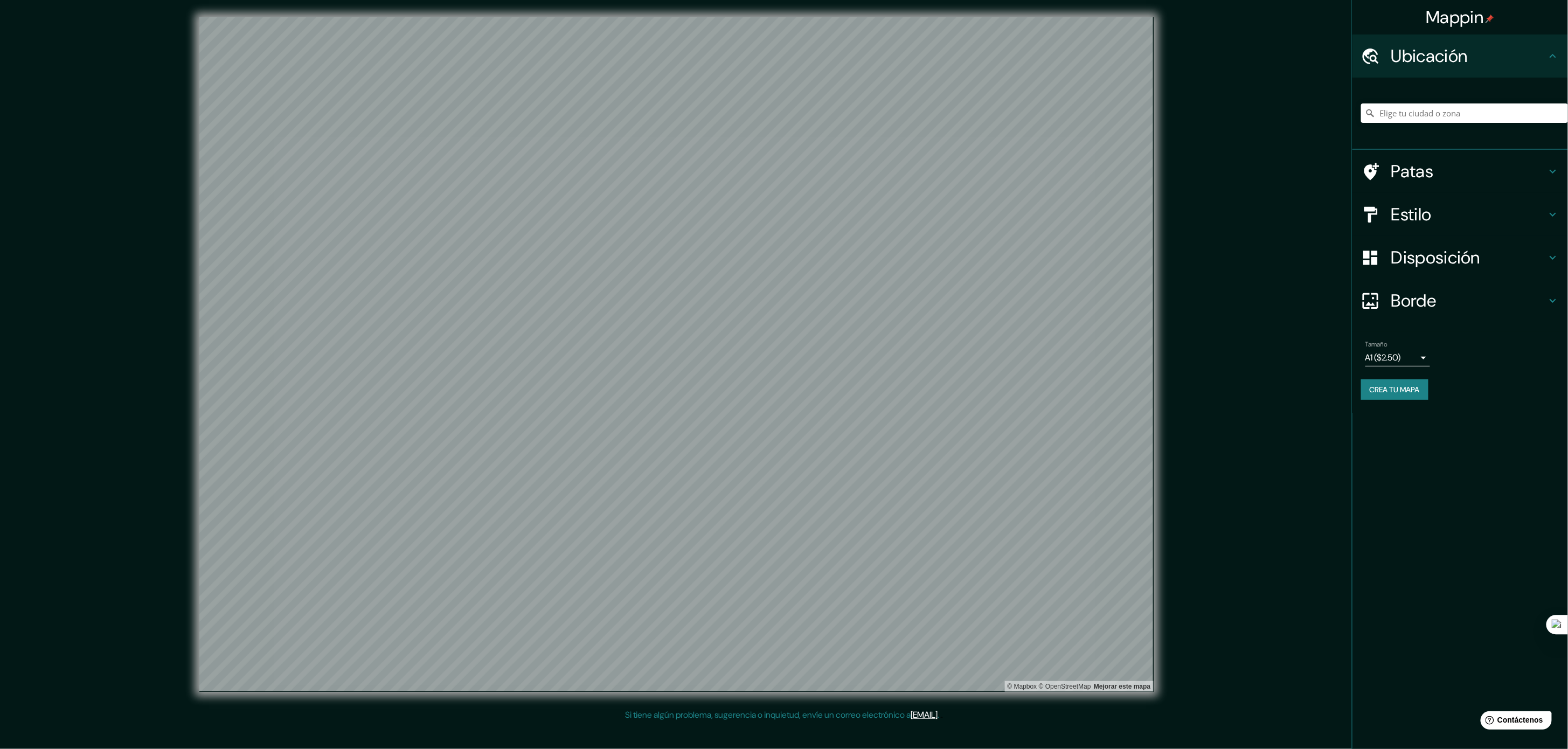 click on "Mappin Ubicación Patas Estilo Disposición Borde Elige un borde.  Consejo  : puedes opacar las capas del marco para crear efectos geniales. Ninguno Simple Transparente Elegante Tamaño A1 ($2.50) a3 Crea tu mapa © Mapbox    © OpenStreetMap    Mejorar este mapa Si tiene algún problema, sugerencia o inquietud, envíe un correo electrónico a  help@mappin.pro  .   . . Texto original Valora esta traducción Tu opinión servirá para ayudar a mejorar el Traductor de Google" at bounding box center (784, 374) 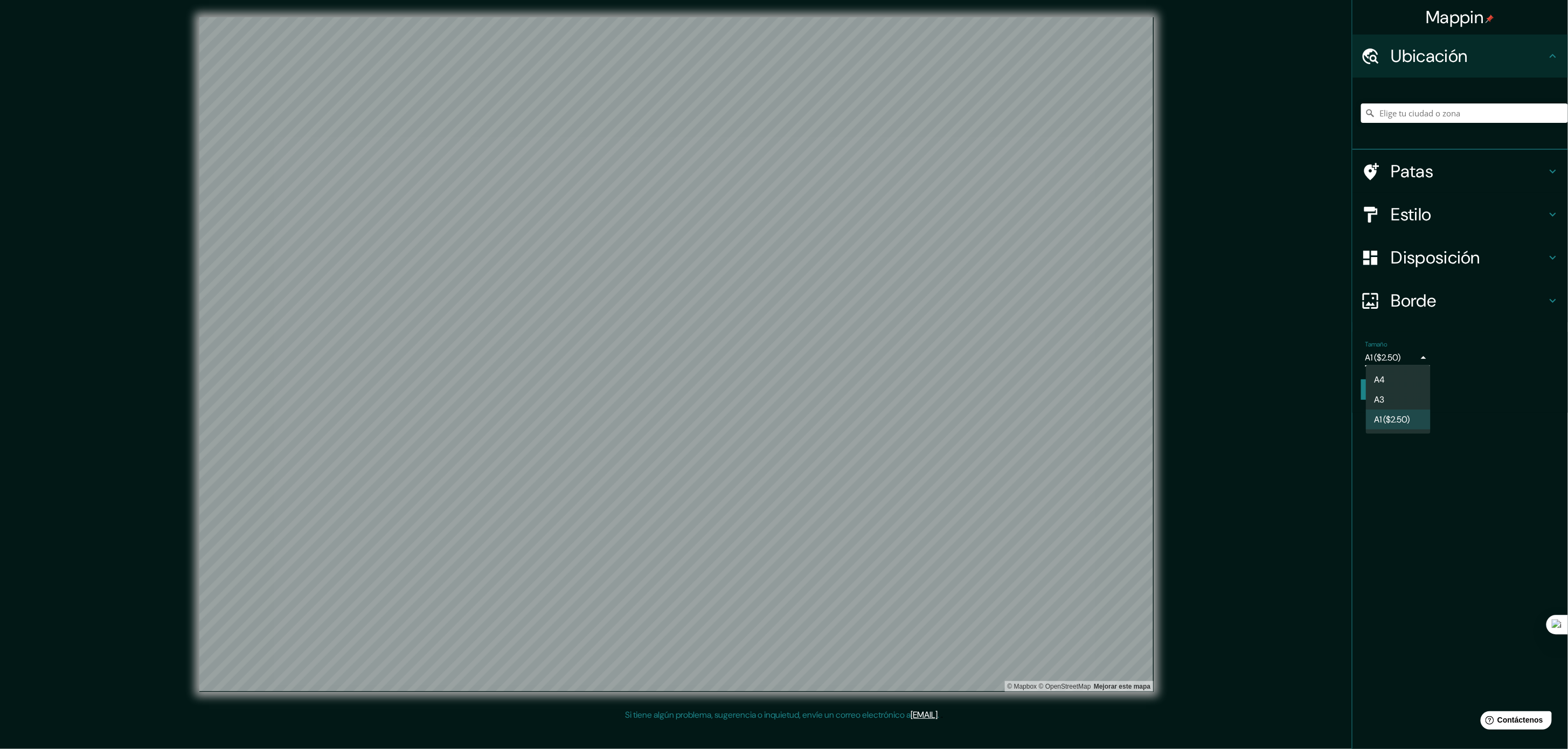 click at bounding box center [784, 374] 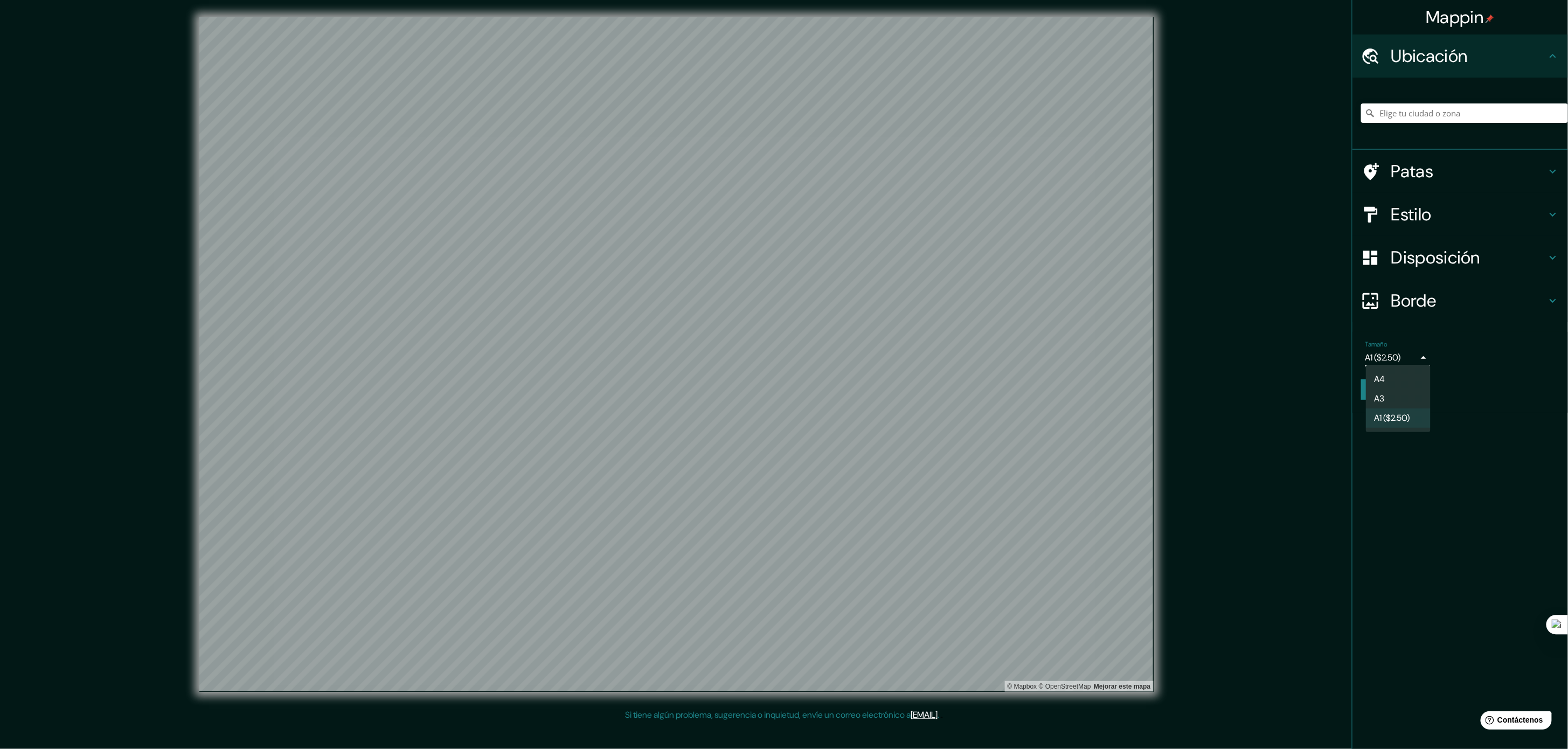 click on "Mappin Ubicación Patas Estilo Disposición Borde Elige un borde.  Consejo  : puedes opacar las capas del marco para crear efectos geniales. Ninguno Simple Transparente Elegante Tamaño A1 ($2.50) a3 Crea tu mapa © Mapbox    © OpenStreetMap    Mejorar este mapa Si tiene algún problema, sugerencia o inquietud, envíe un correo electrónico a  help@mappin.pro  .   . . Texto original Valora esta traducción Tu opinión servirá para ayudar a mejorar el Traductor de Google A4 A3 A1 ($2.50)" at bounding box center (784, 374) 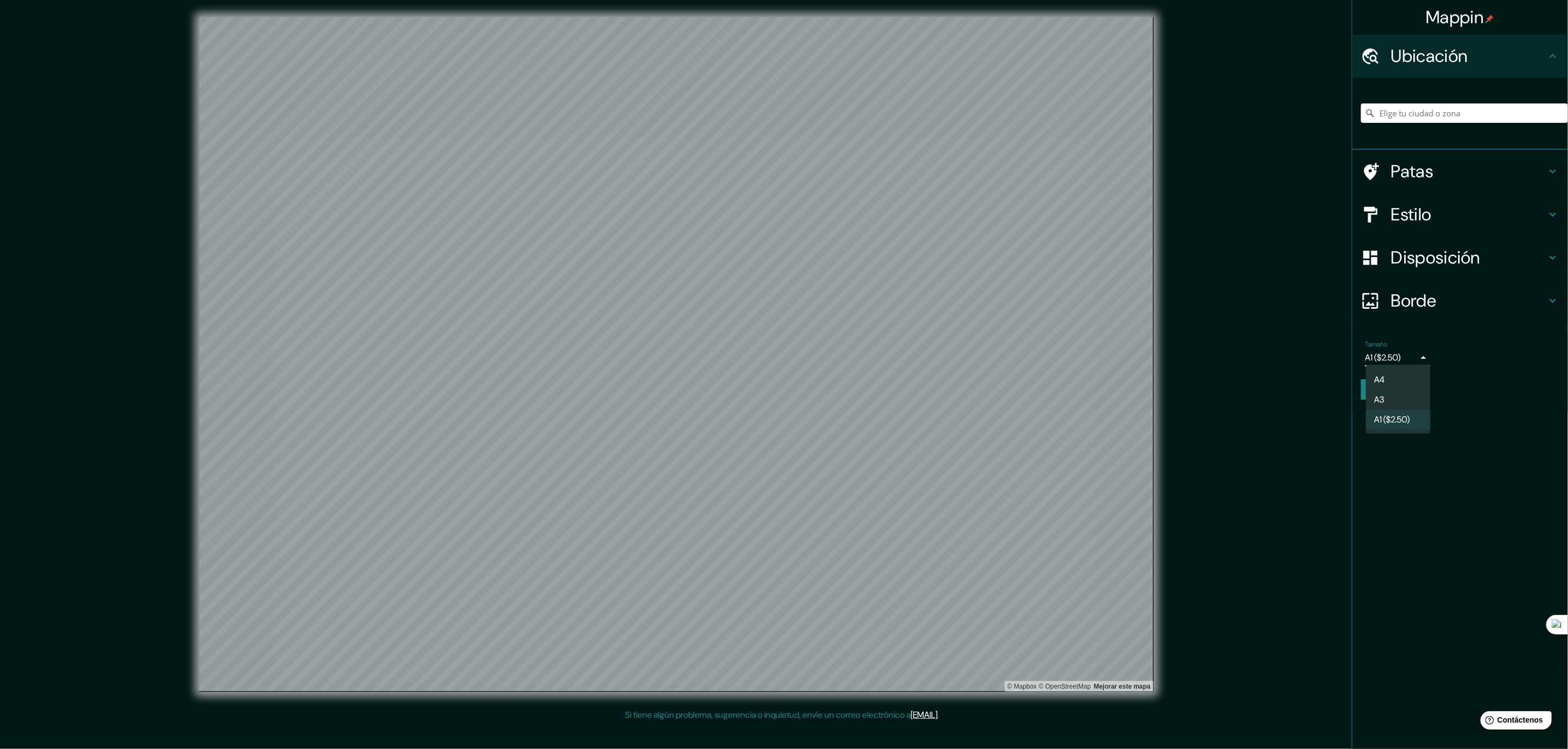 click on "A3" at bounding box center (1398, 399) 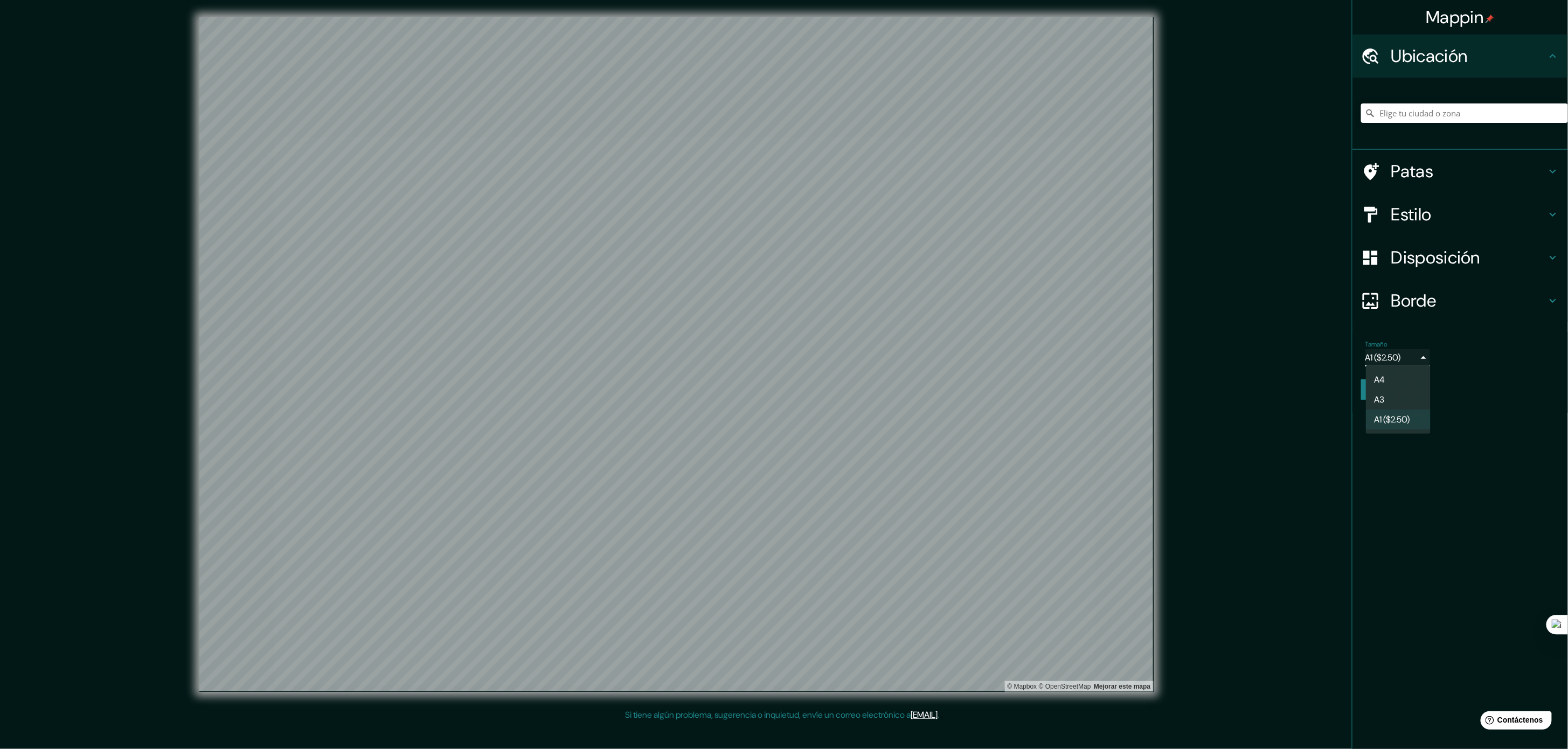 type on "a4" 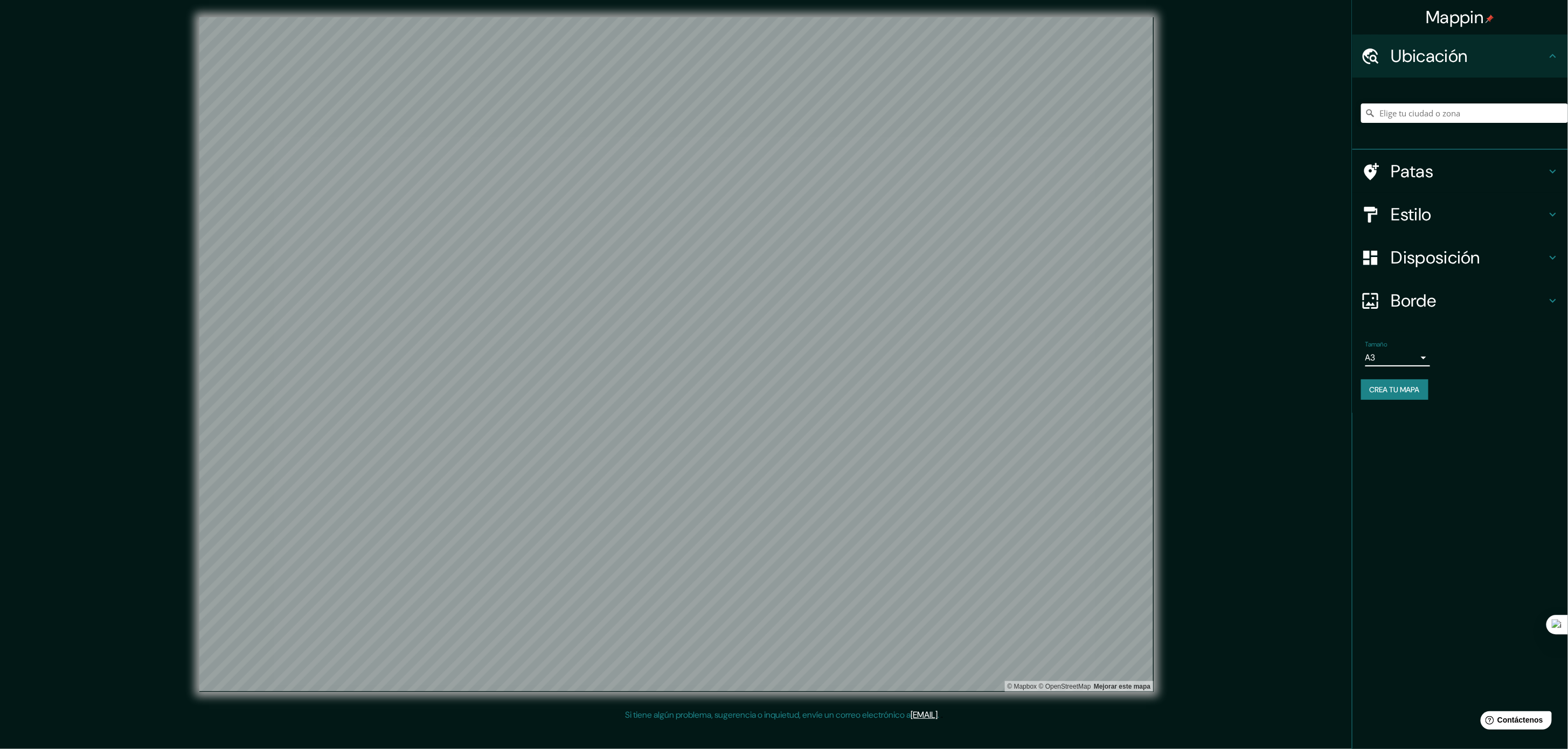 click on "Crea tu mapa" at bounding box center (1394, 390) 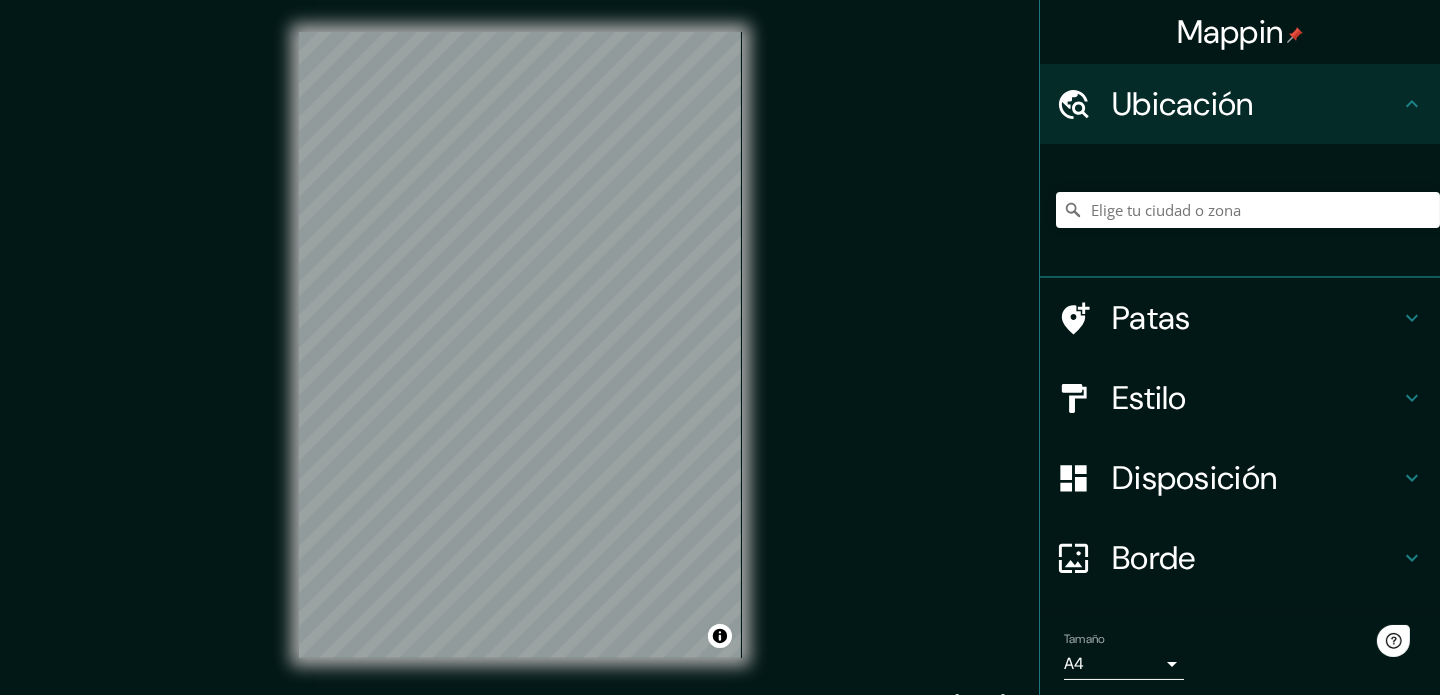 scroll, scrollTop: 0, scrollLeft: 0, axis: both 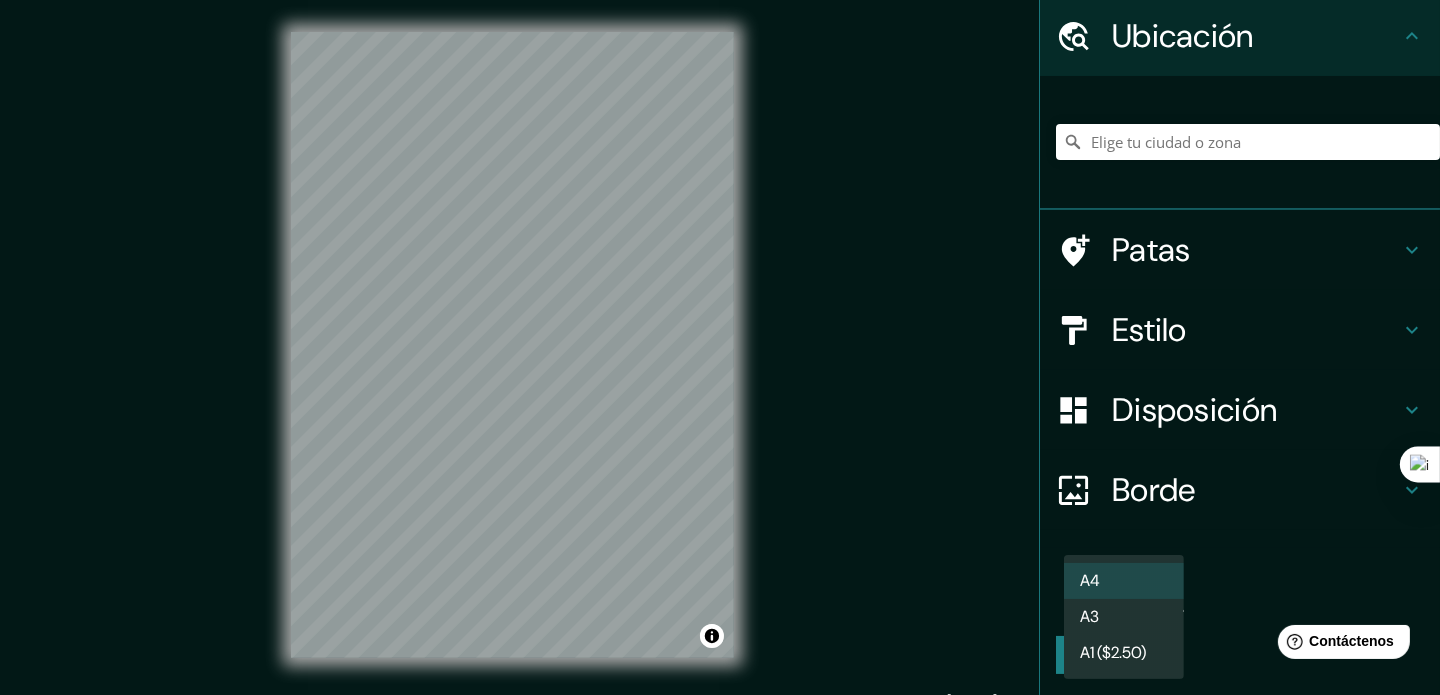 click on "Mappin Ubicación Patas Estilo Disposición Borde Elige un borde.  Consejo  : puedes opacar las capas del marco para crear efectos geniales. Ninguno Simple Transparente Elegante Tamaño A4 single Crea tu mapa © Mapbox    © OpenStreetMap    Mejorar este mapa Si tiene algún problema, sugerencia o inquietud, envíe un correo electrónico a  support@example.com  .   . . Texto original Valora esta traducción Tu opinión servirá para ayudar a mejorar el Traductor de Google A4 A3 A1 ($2.50)" at bounding box center [720, 347] 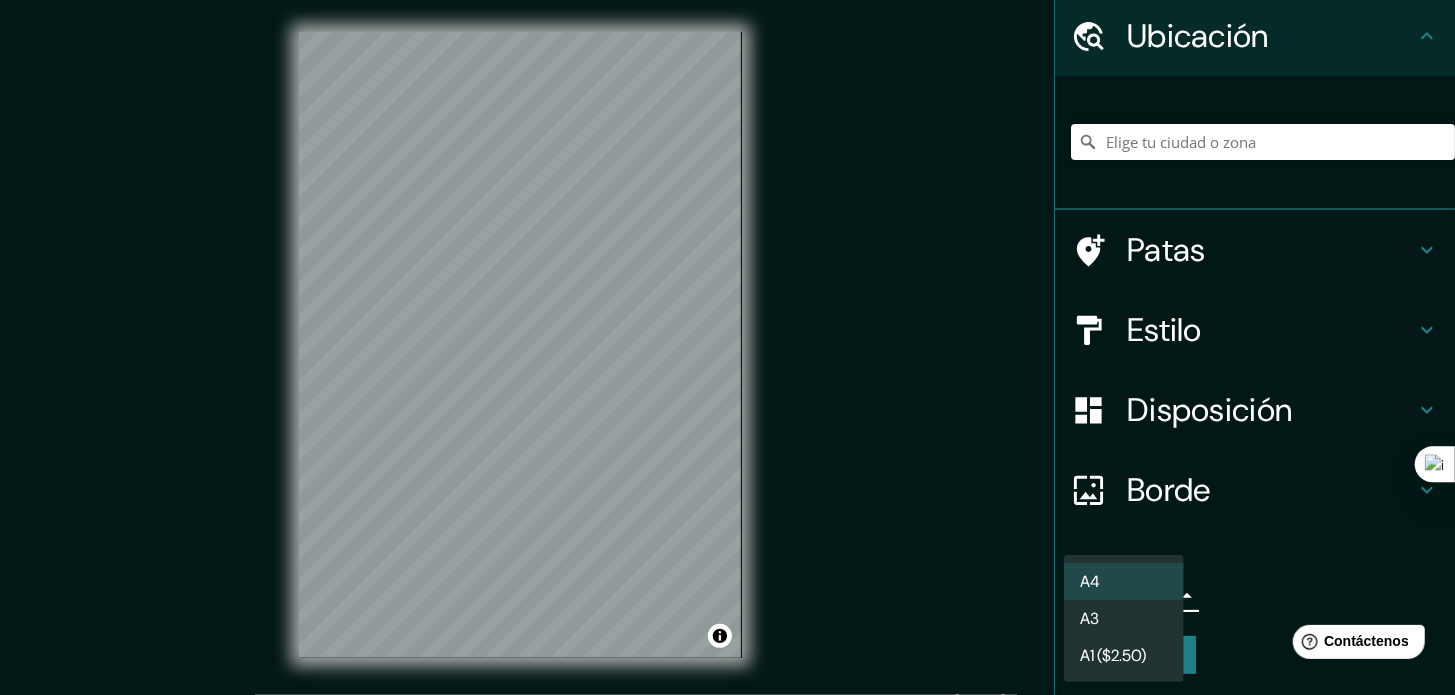click on "A1 ($2.50)" at bounding box center [1113, 655] 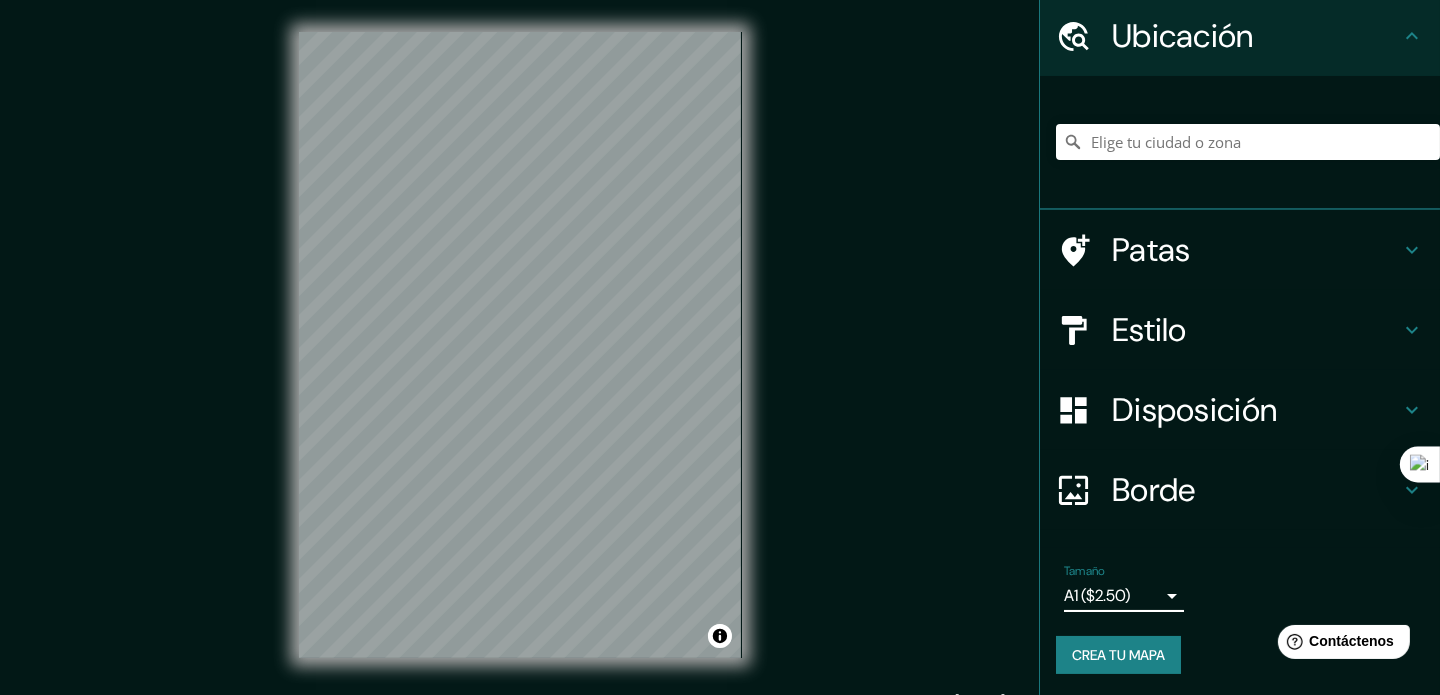 click on "Crea tu mapa" at bounding box center [1118, 655] 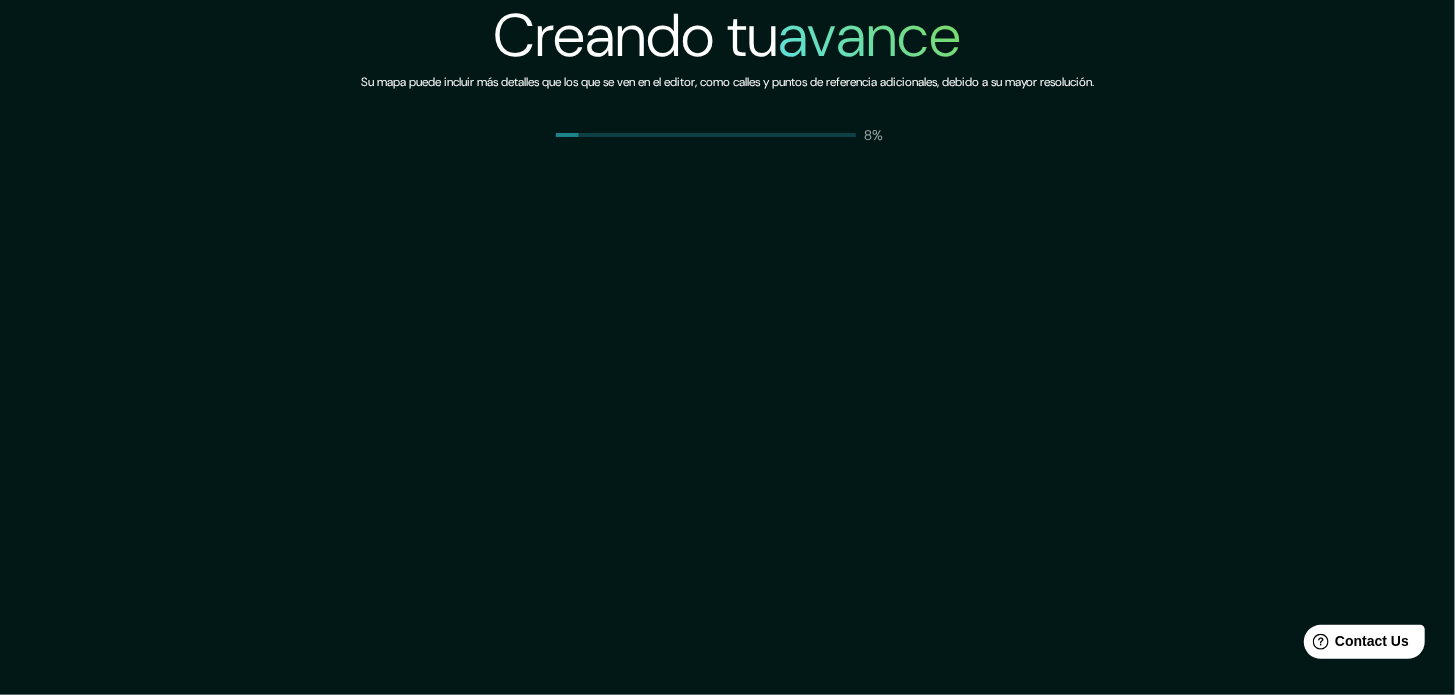 scroll, scrollTop: 0, scrollLeft: 0, axis: both 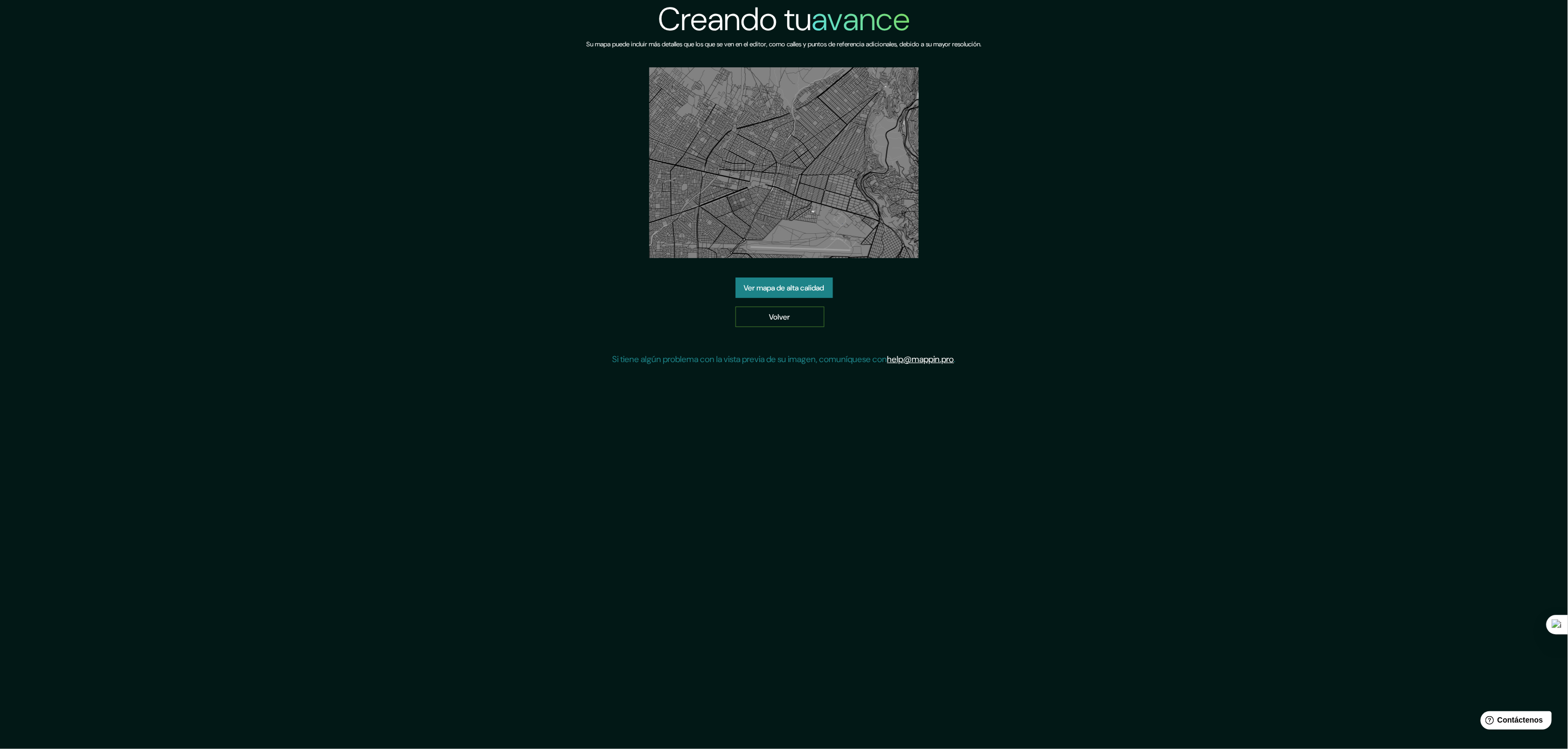 click on "Volver" at bounding box center (780, 317) 